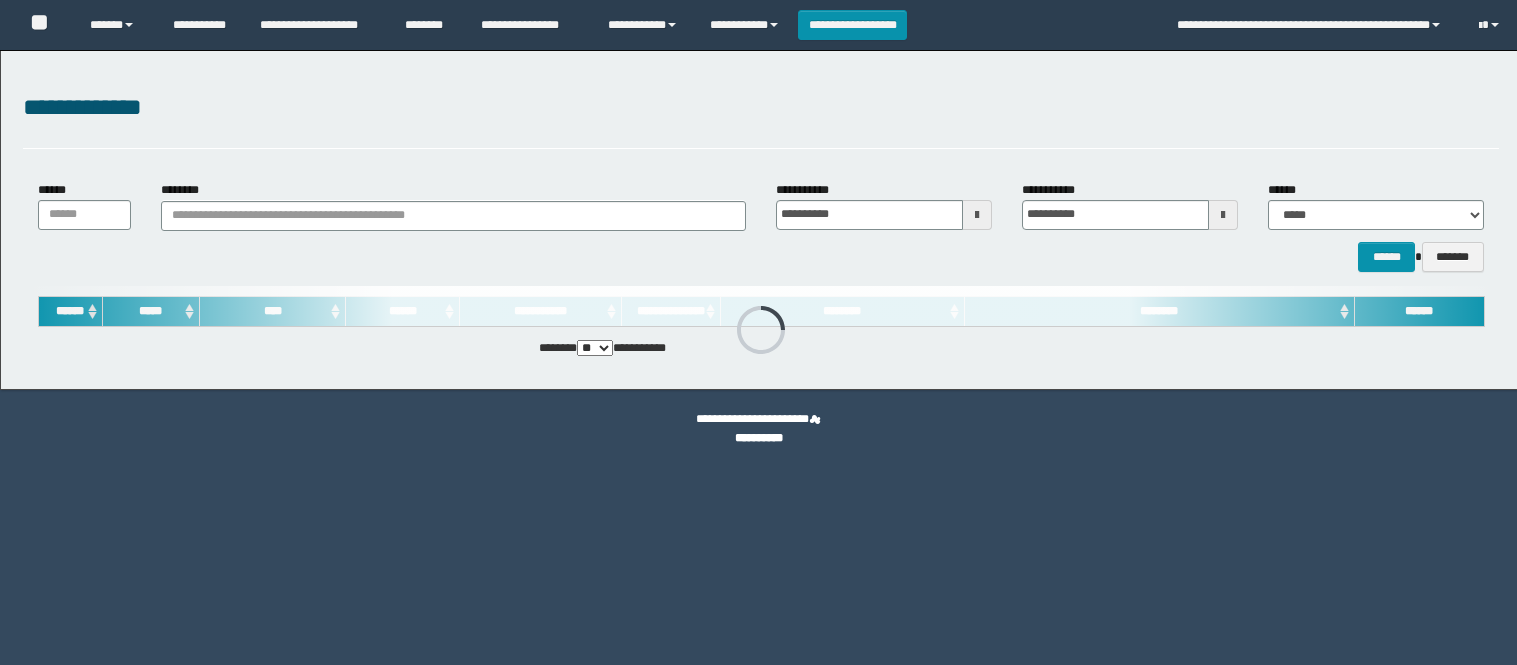 scroll, scrollTop: 0, scrollLeft: 0, axis: both 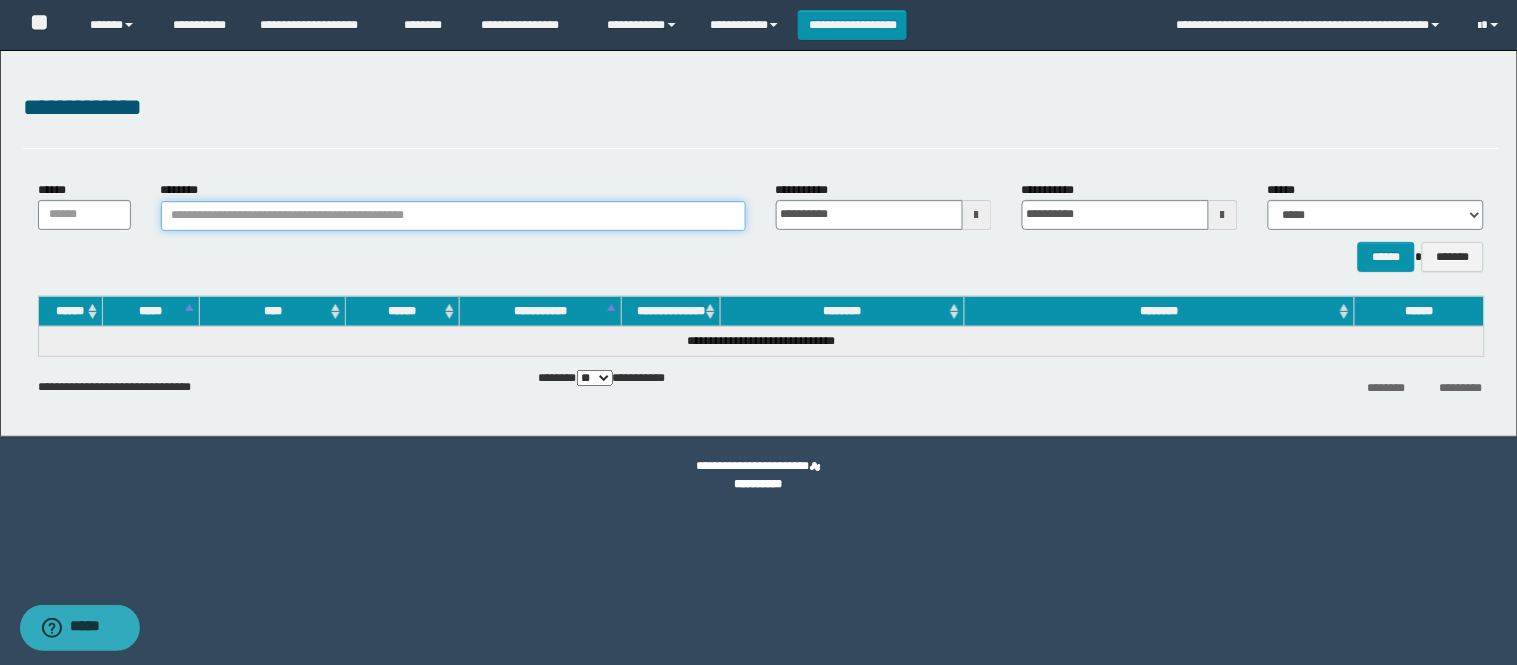 click on "********" at bounding box center [453, 216] 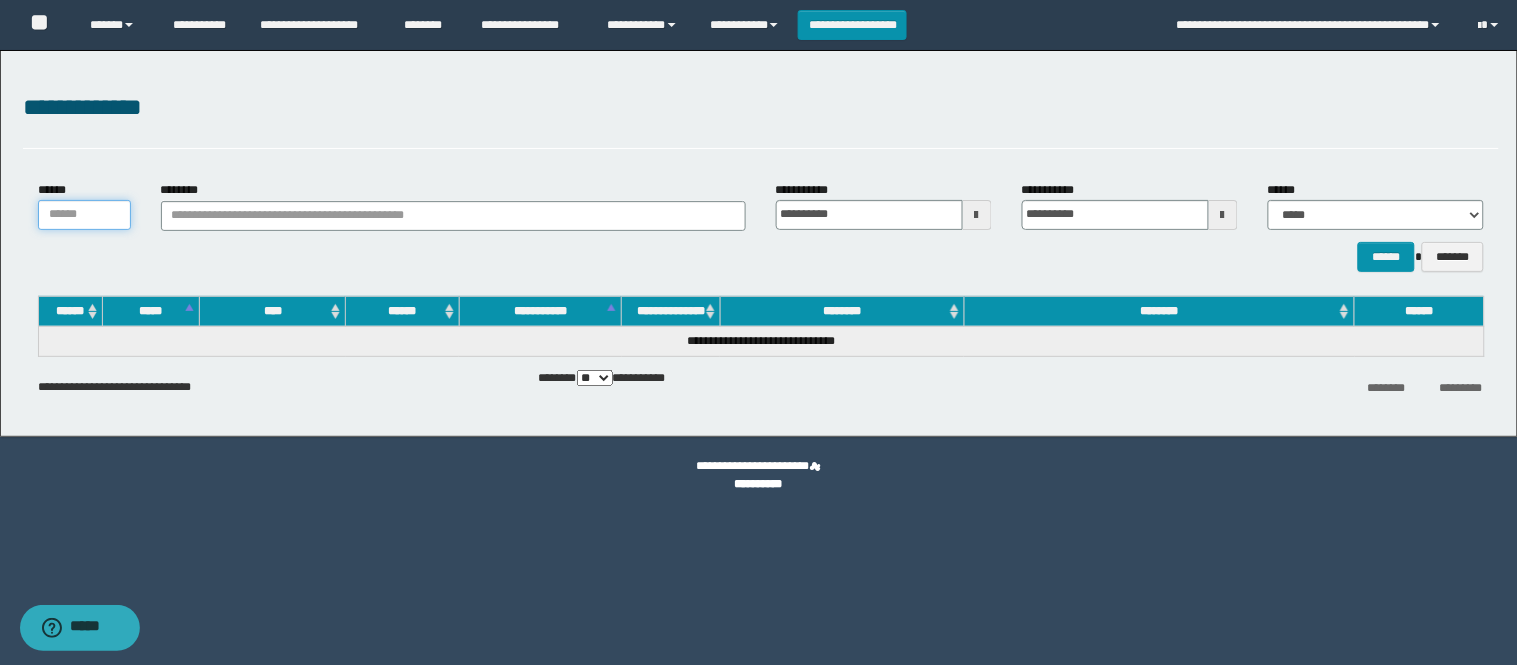 click on "******" at bounding box center (84, 215) 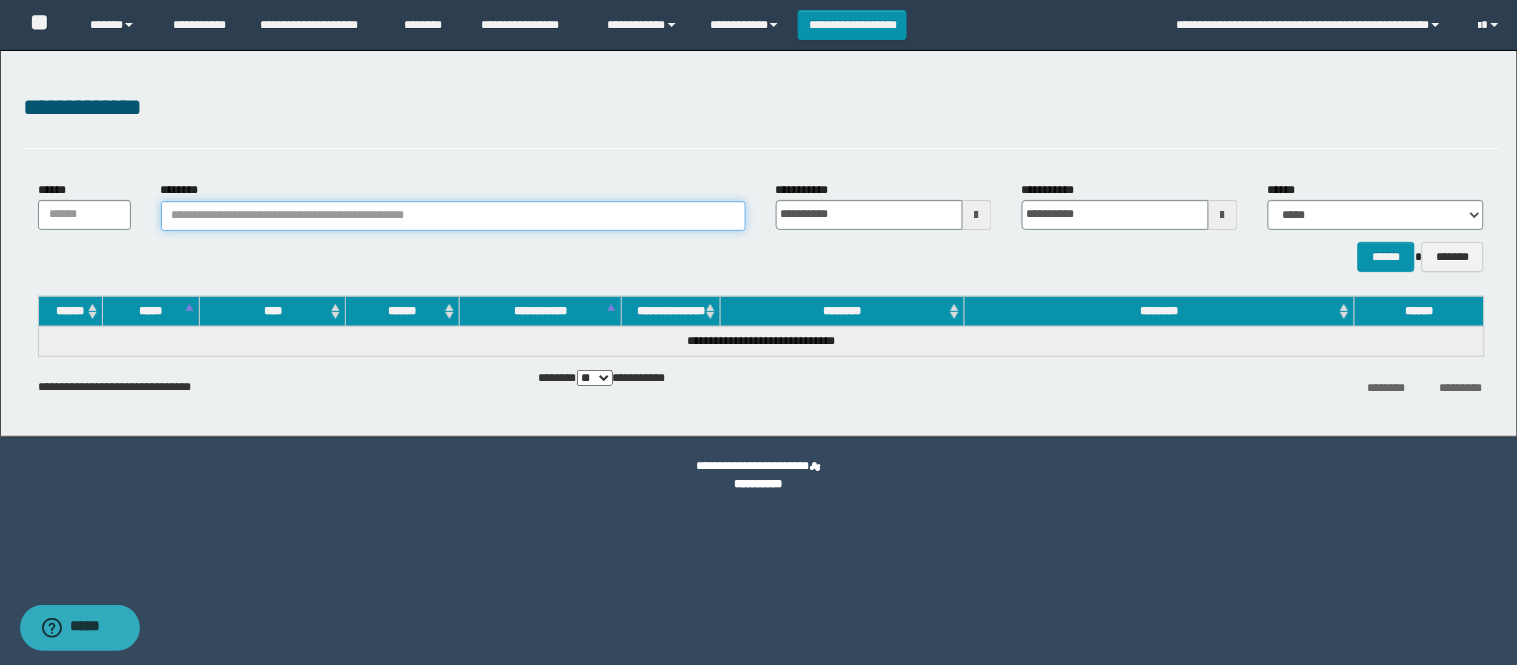 click on "********" at bounding box center [453, 216] 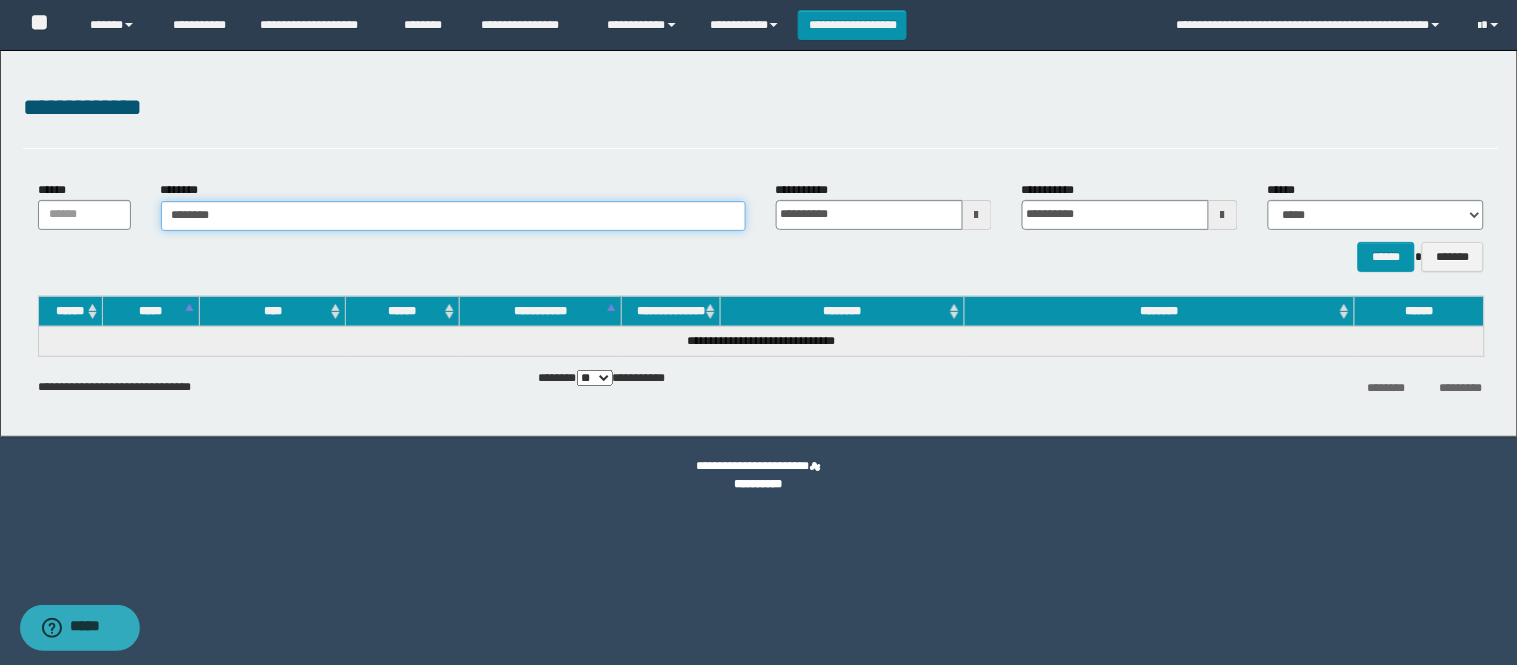 drag, startPoint x: 182, startPoint y: 217, endPoint x: 232, endPoint y: 217, distance: 50 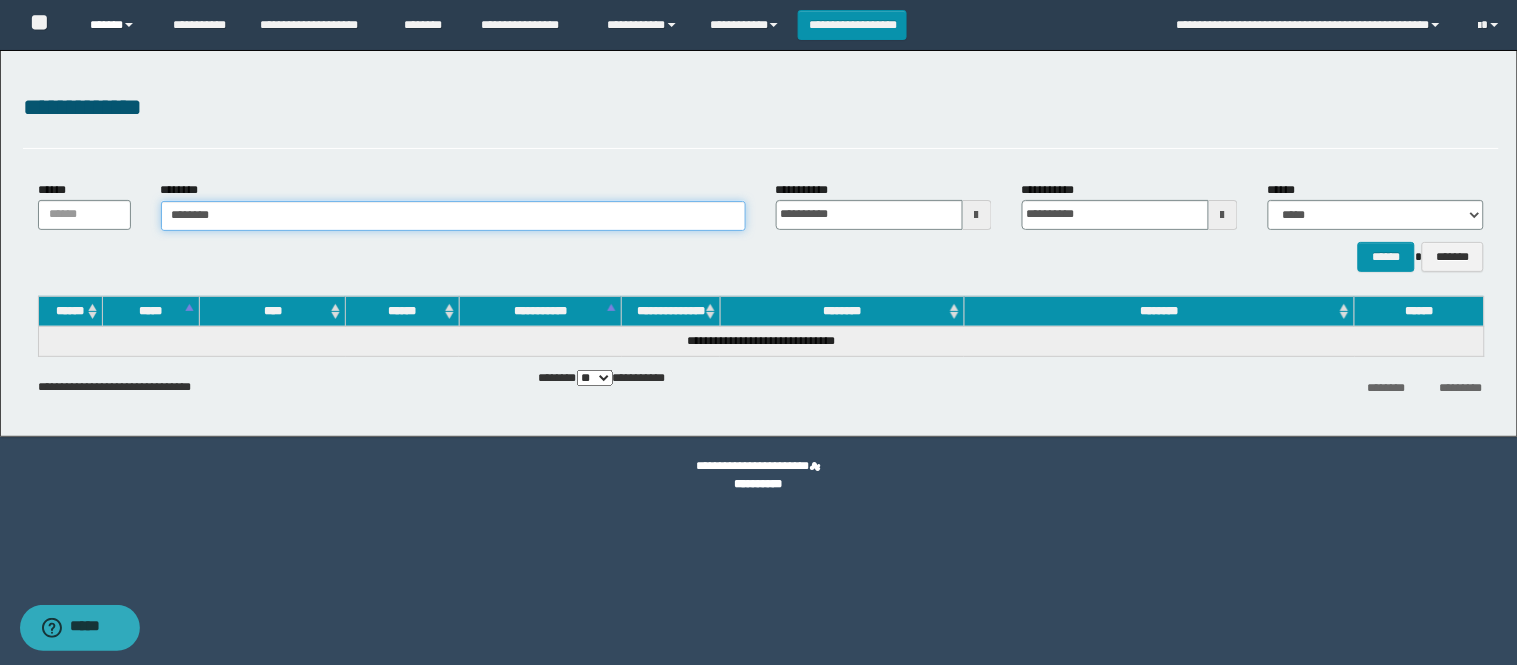 type on "********" 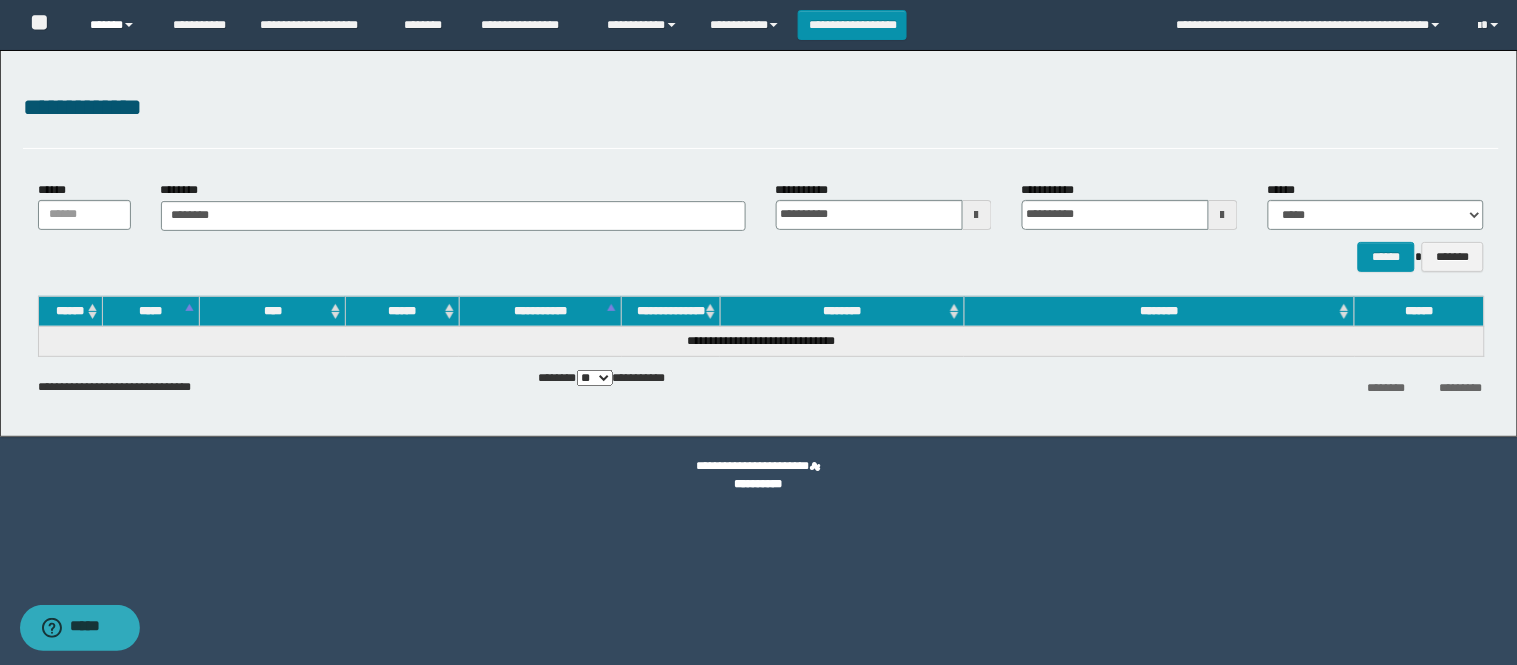 click on "******" at bounding box center (116, 25) 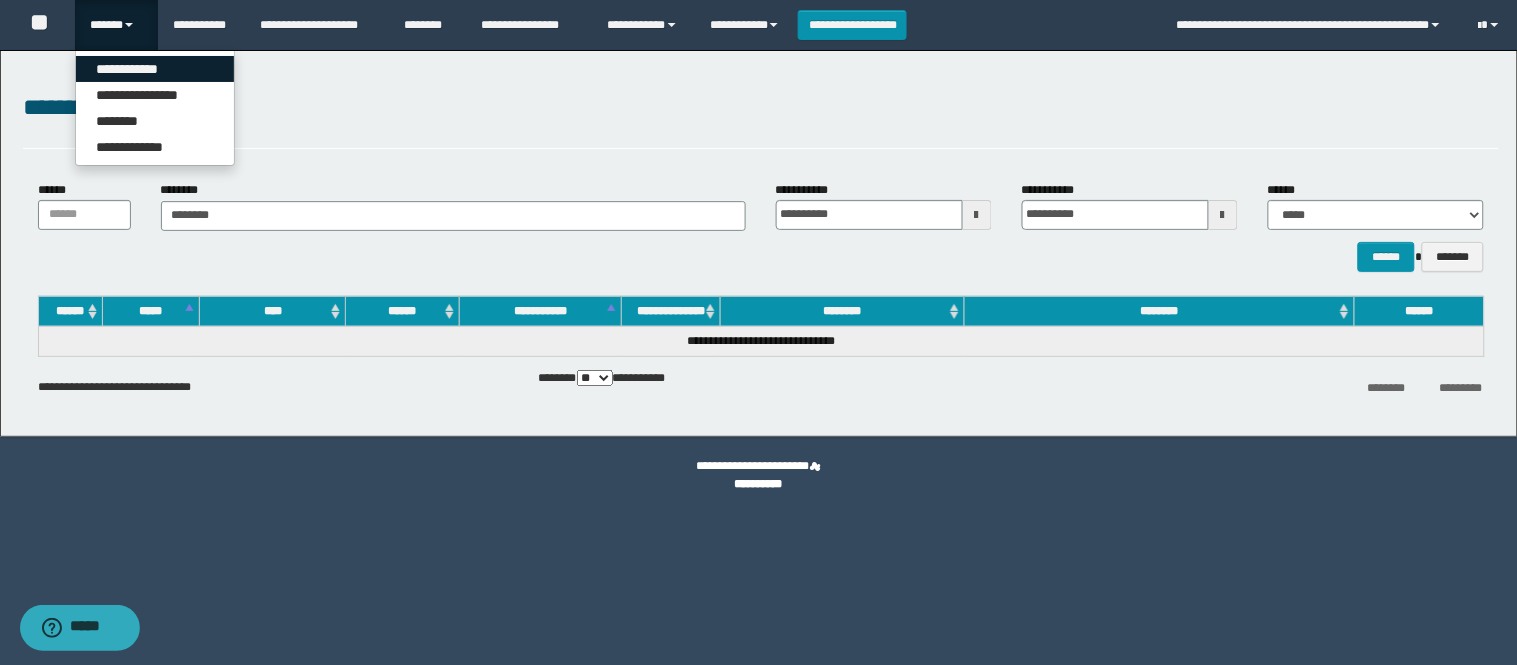 click on "**********" at bounding box center (155, 69) 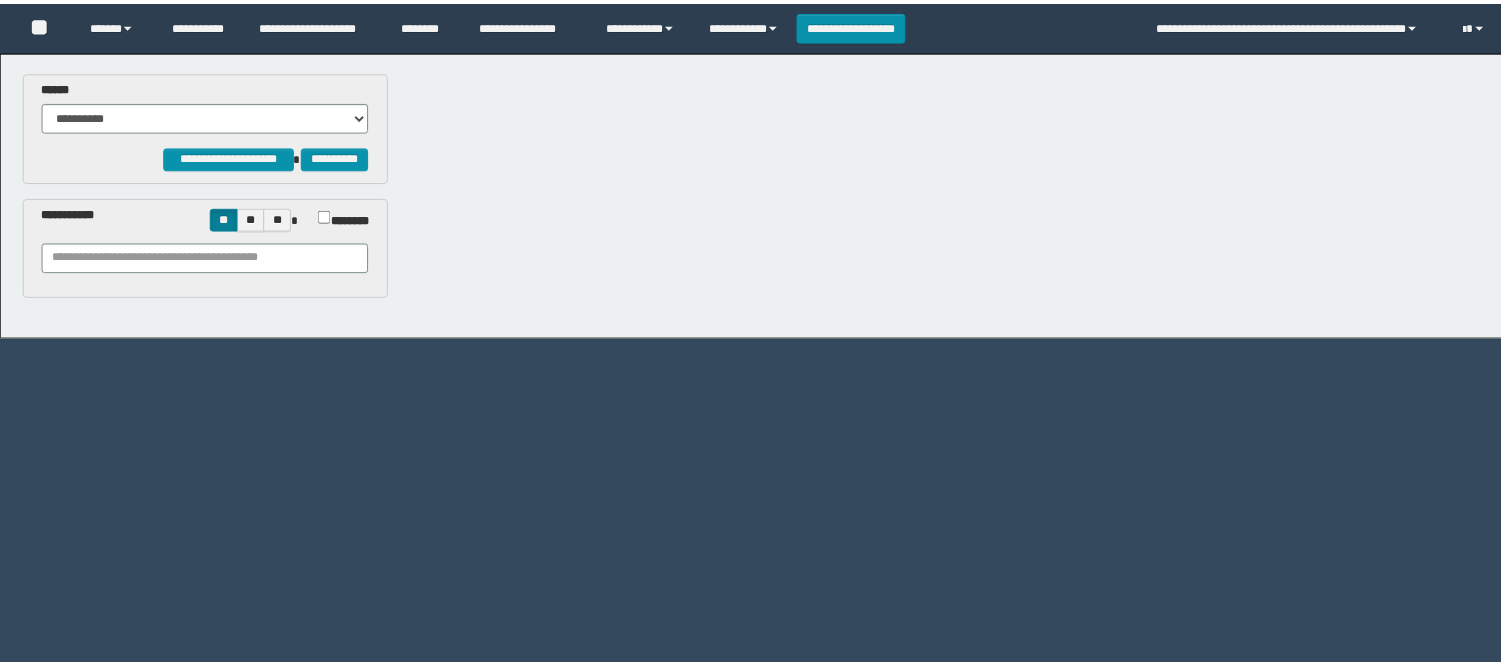 scroll, scrollTop: 0, scrollLeft: 0, axis: both 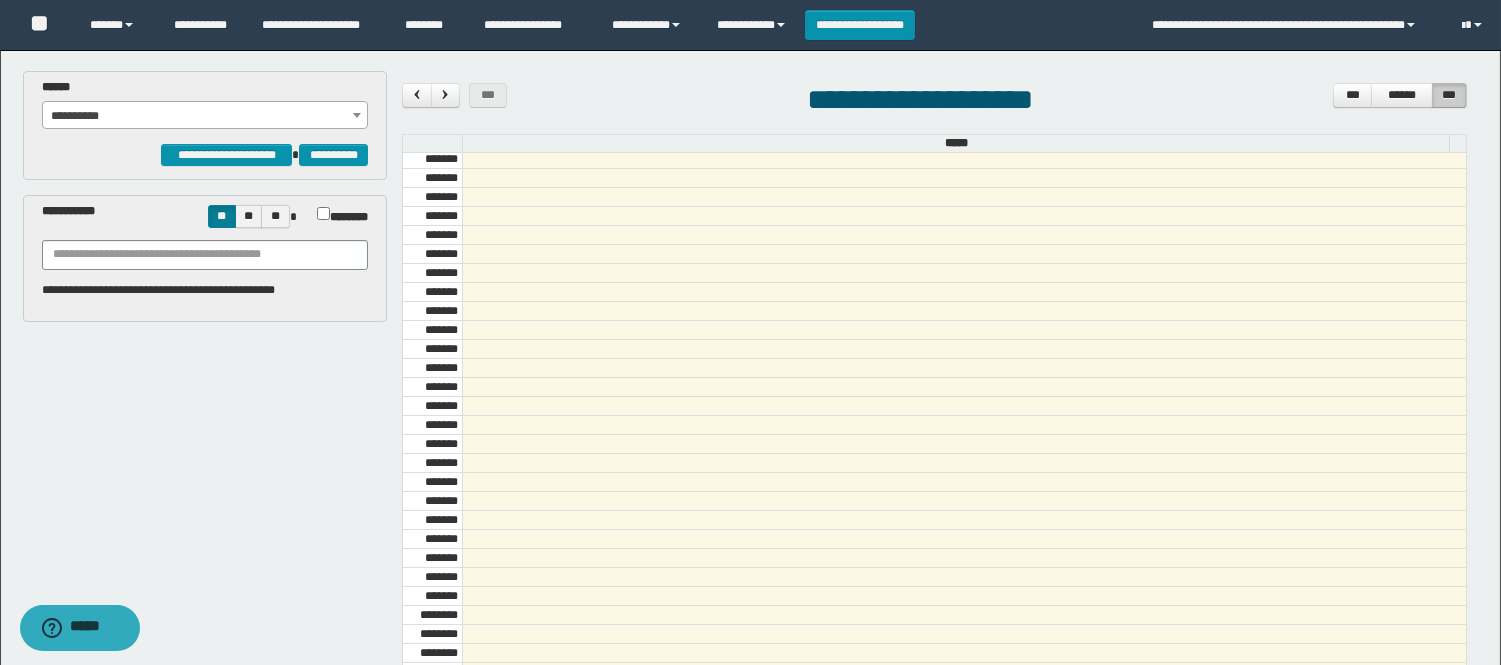 click on "**********" at bounding box center (205, 116) 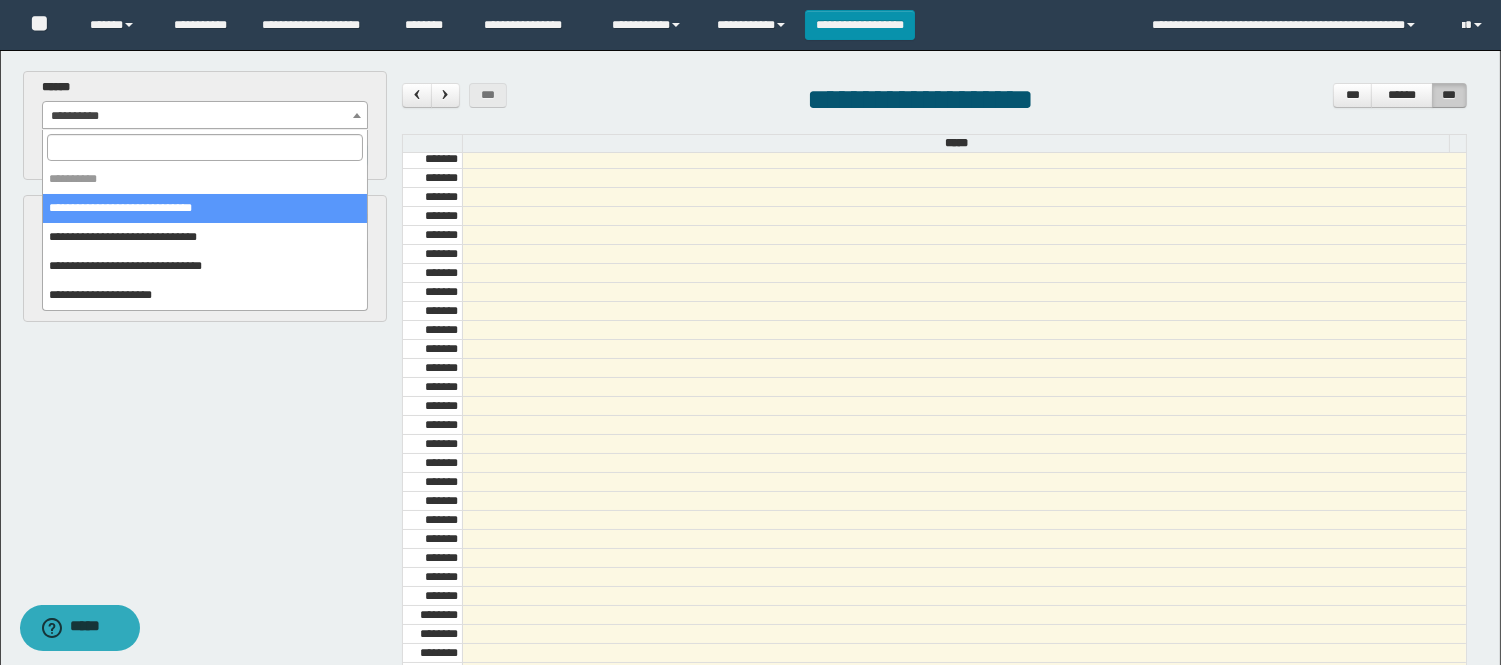 select on "******" 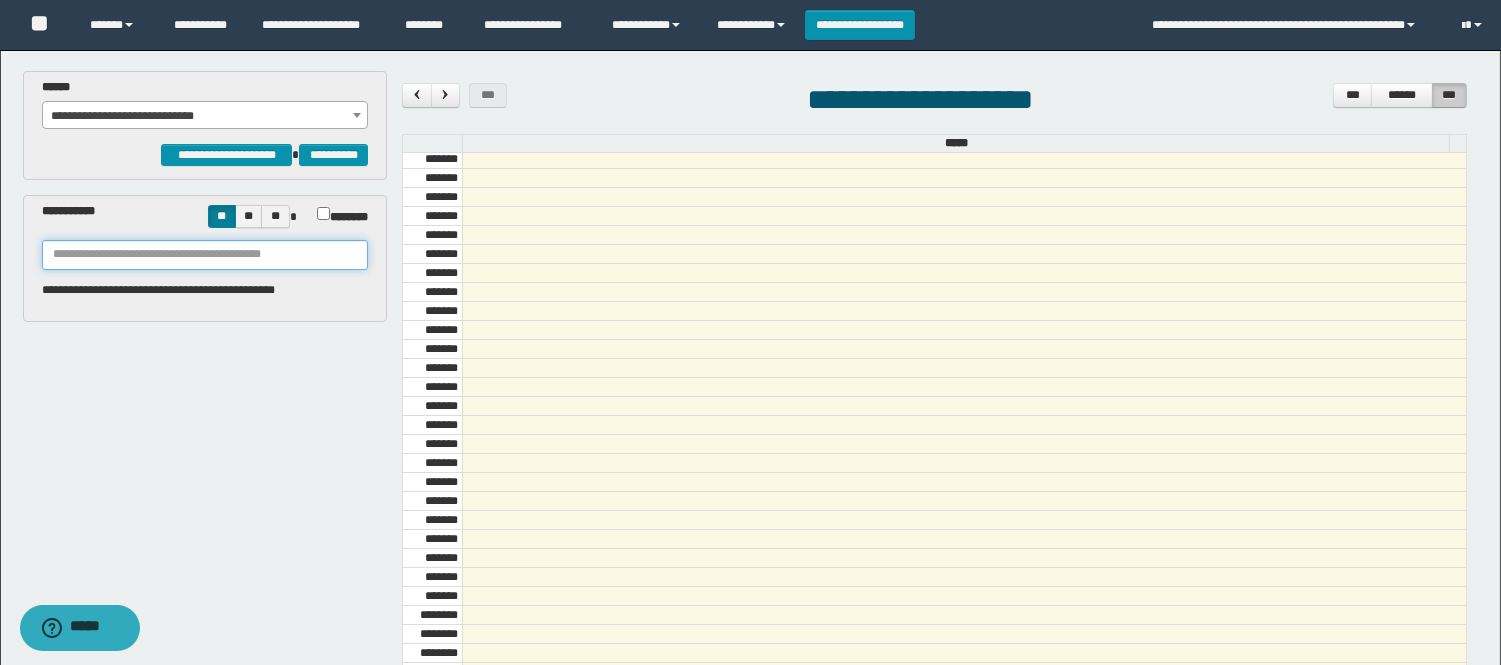 click at bounding box center [205, 255] 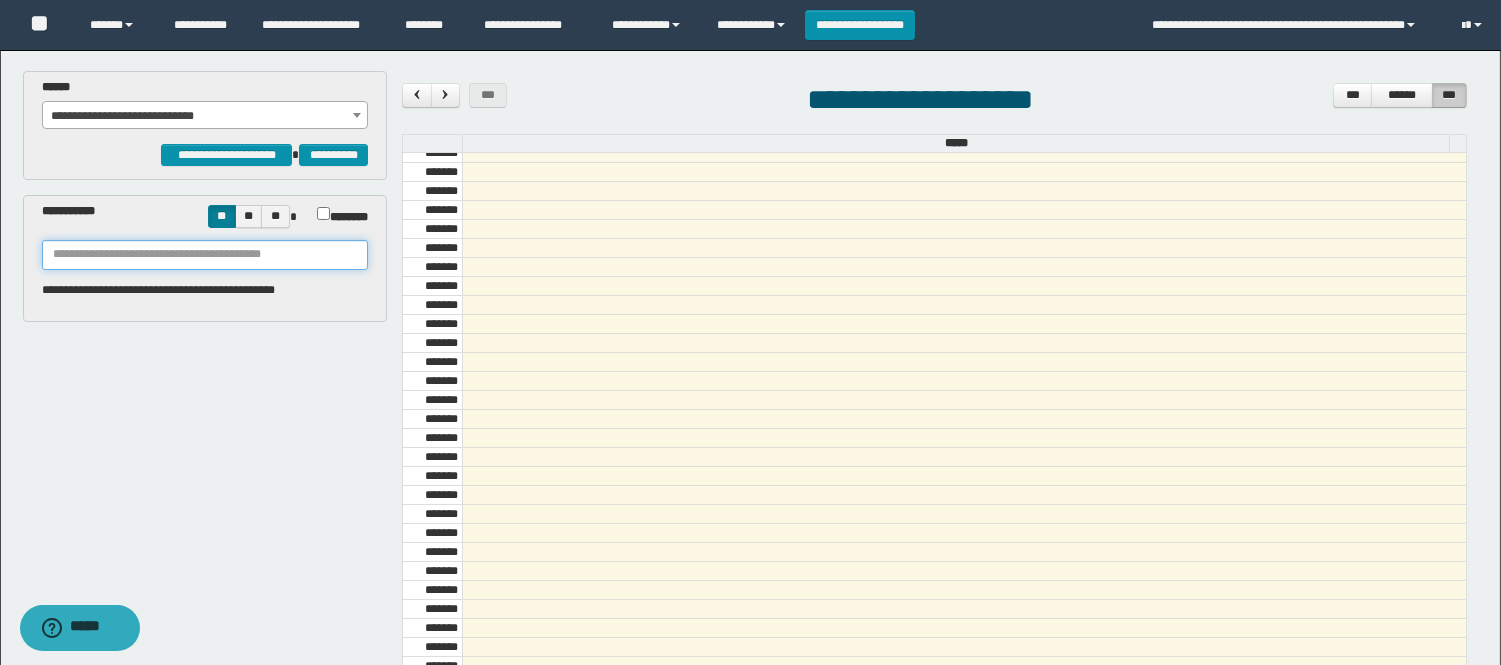 scroll, scrollTop: 576, scrollLeft: 0, axis: vertical 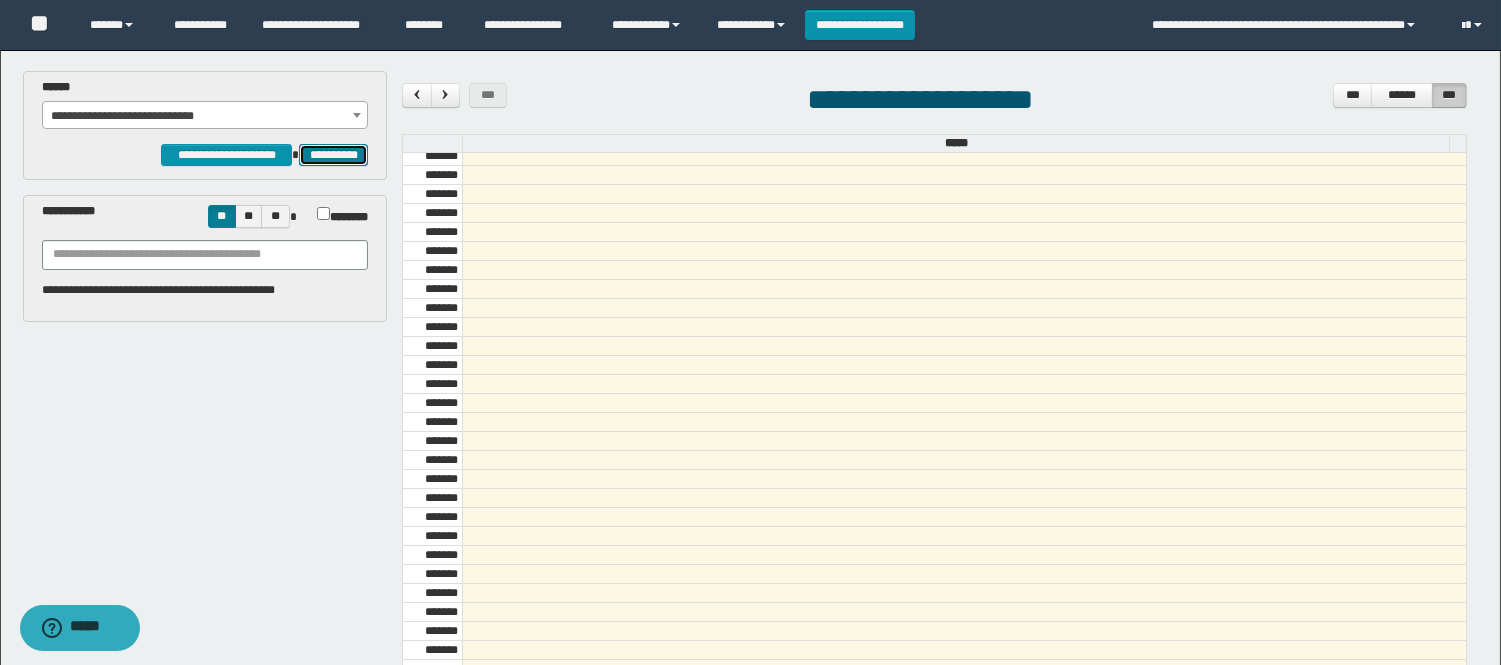click on "**********" at bounding box center [333, 155] 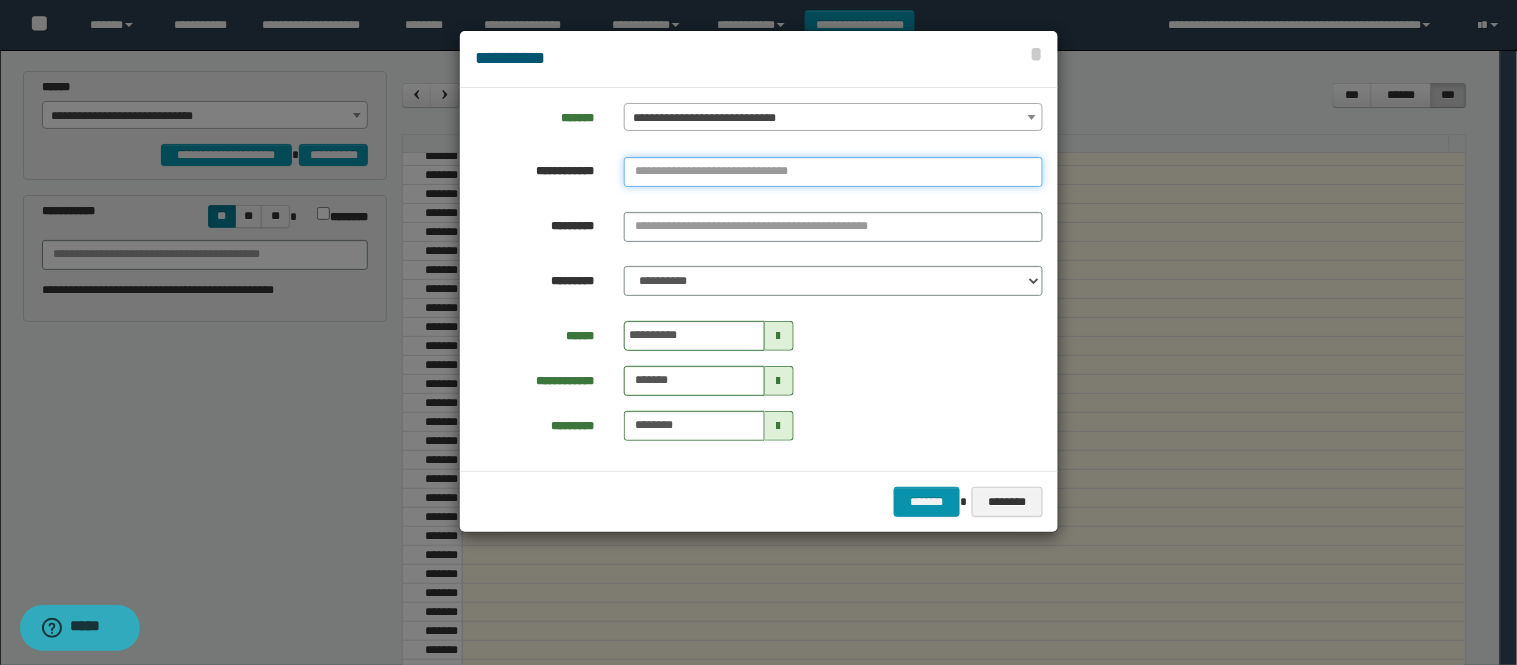 click at bounding box center (833, 172) 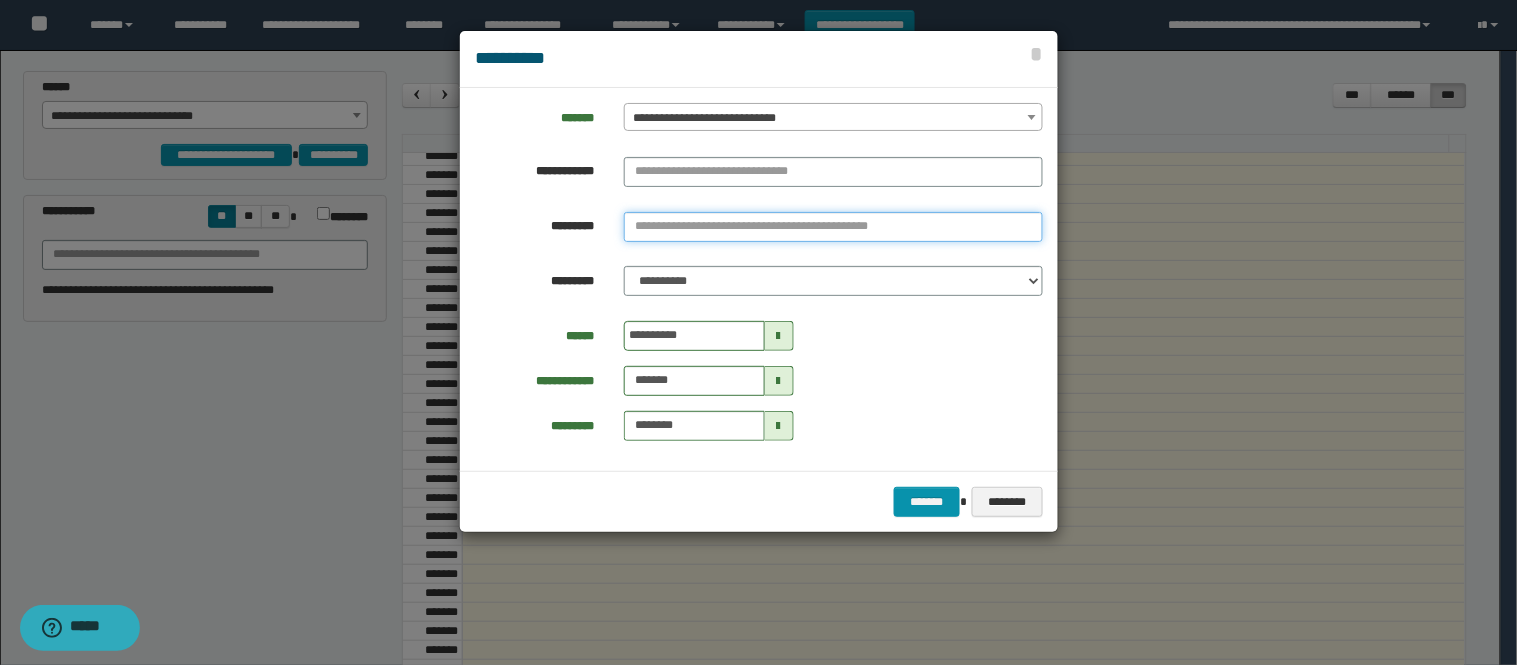 click on "**********" at bounding box center [833, 227] 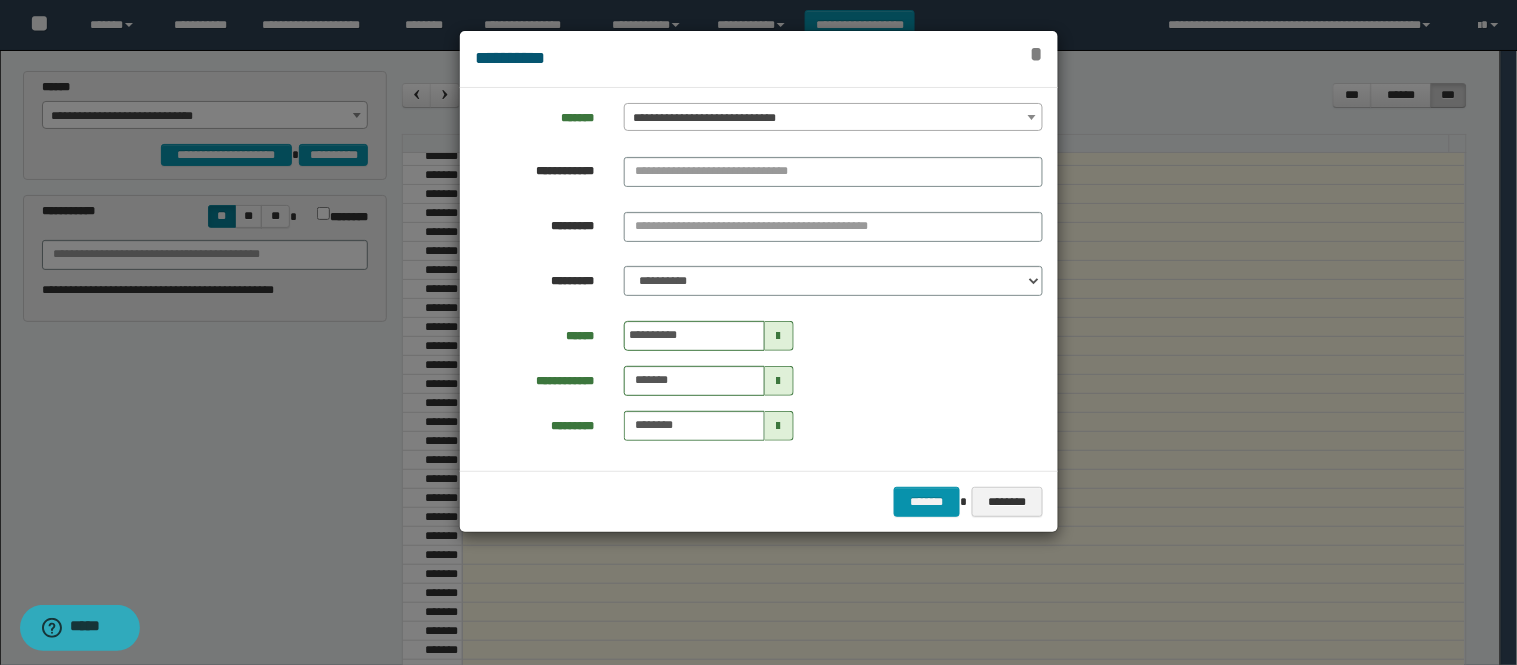 click on "*" at bounding box center [1036, 54] 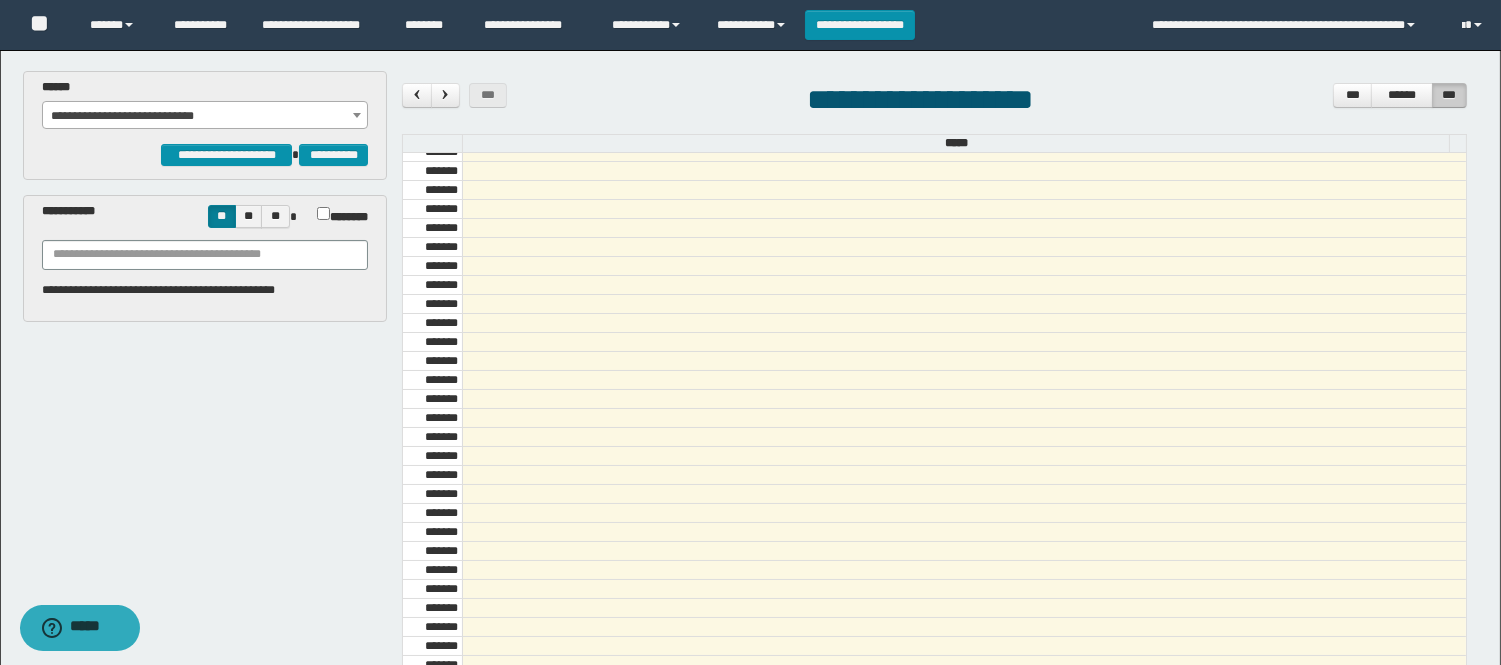 scroll, scrollTop: 465, scrollLeft: 0, axis: vertical 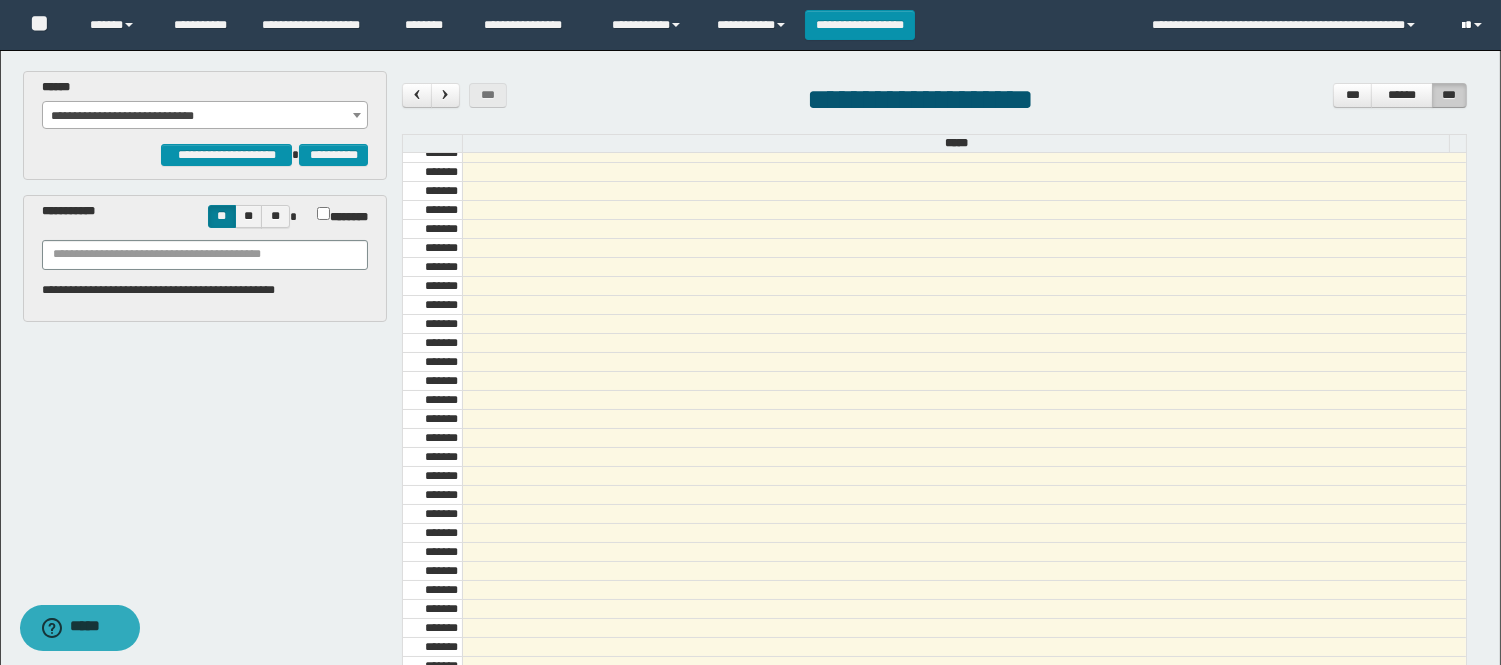 click at bounding box center [1474, 25] 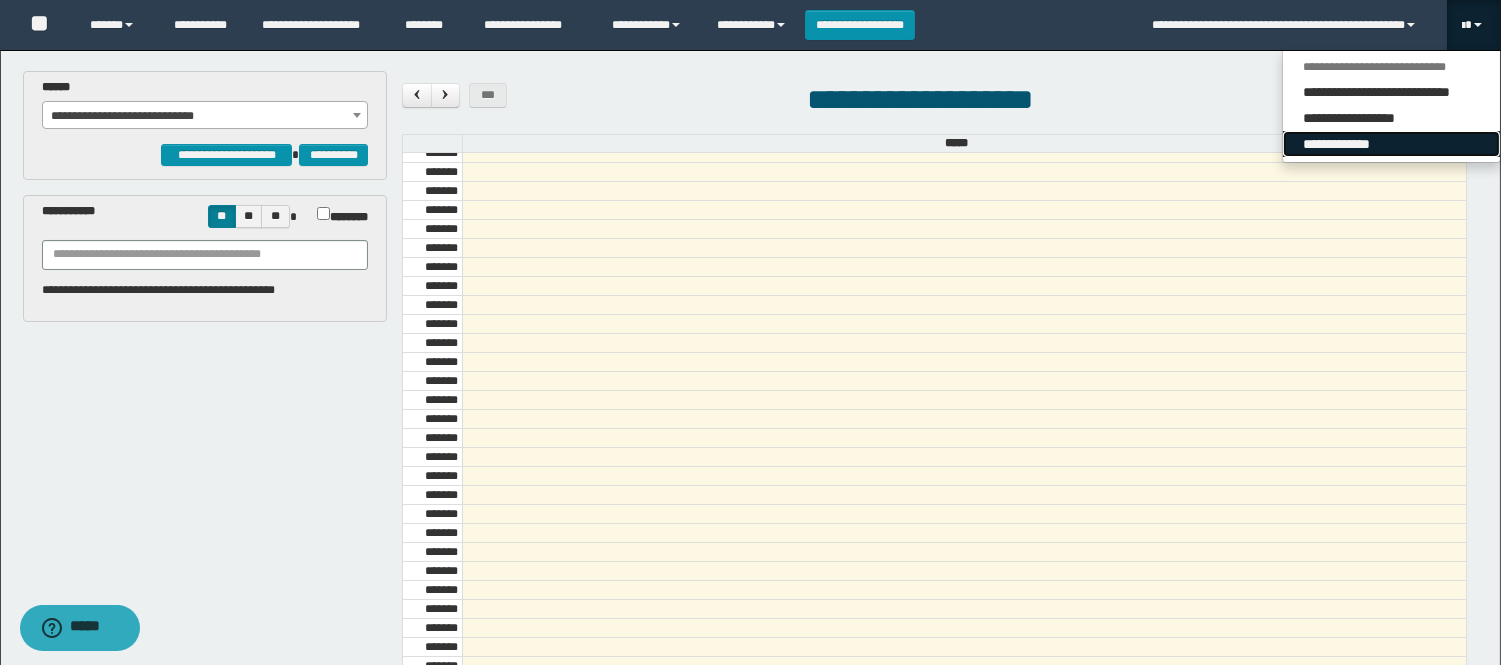 click on "**********" at bounding box center (1391, 144) 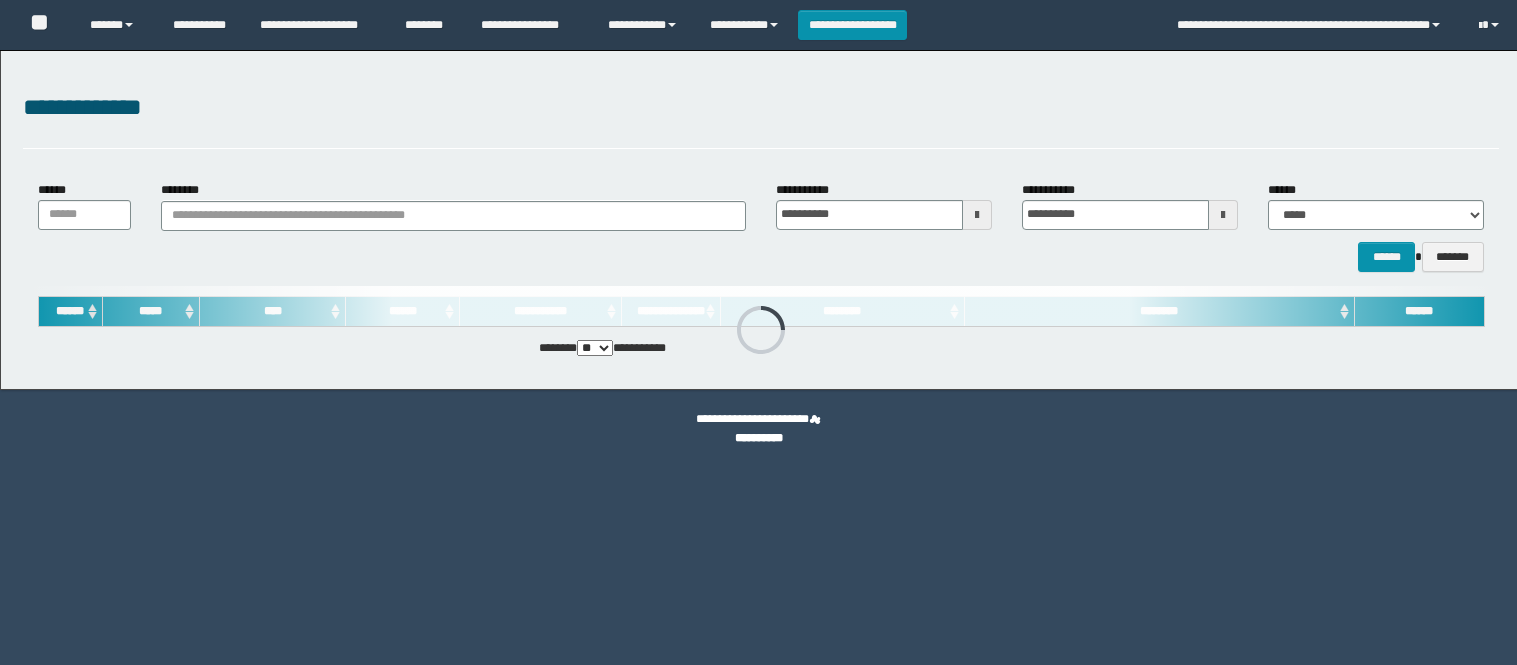scroll, scrollTop: 0, scrollLeft: 0, axis: both 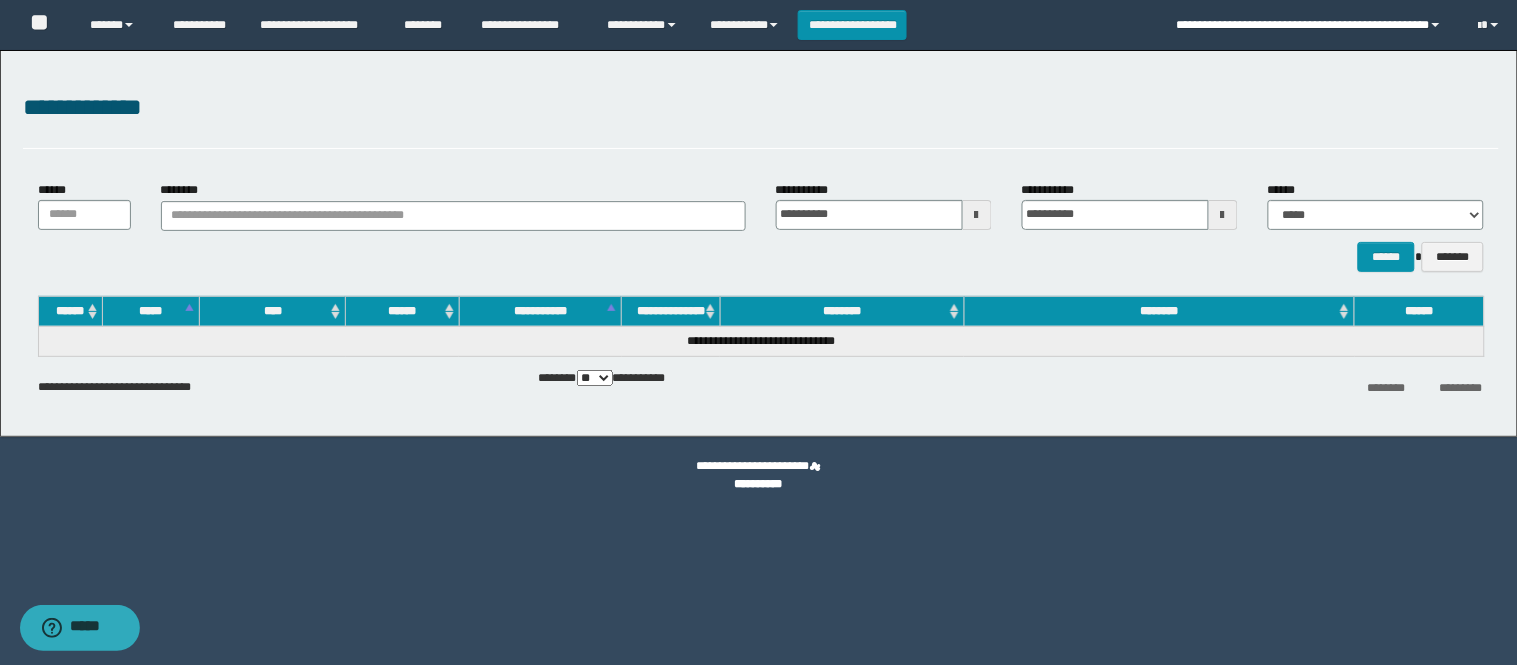 click on "**********" at bounding box center (1313, 25) 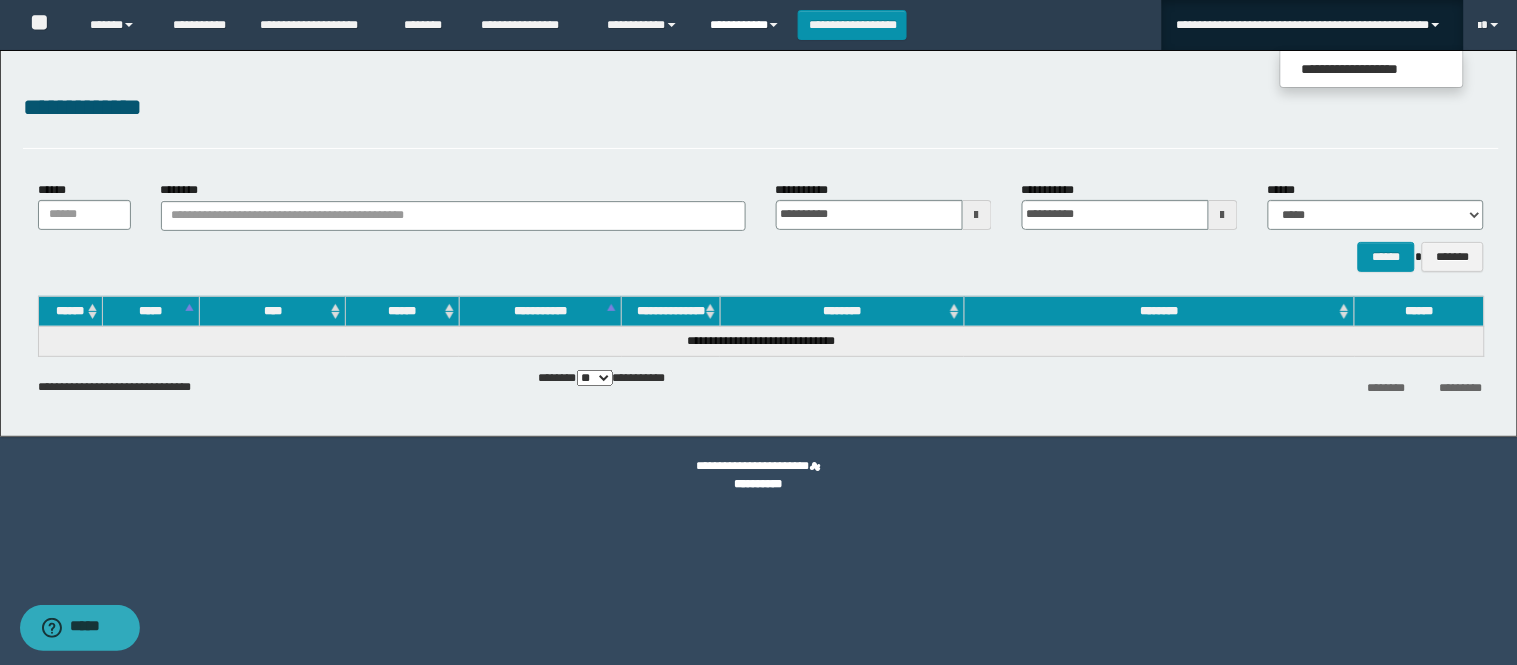 click on "**********" at bounding box center (746, 25) 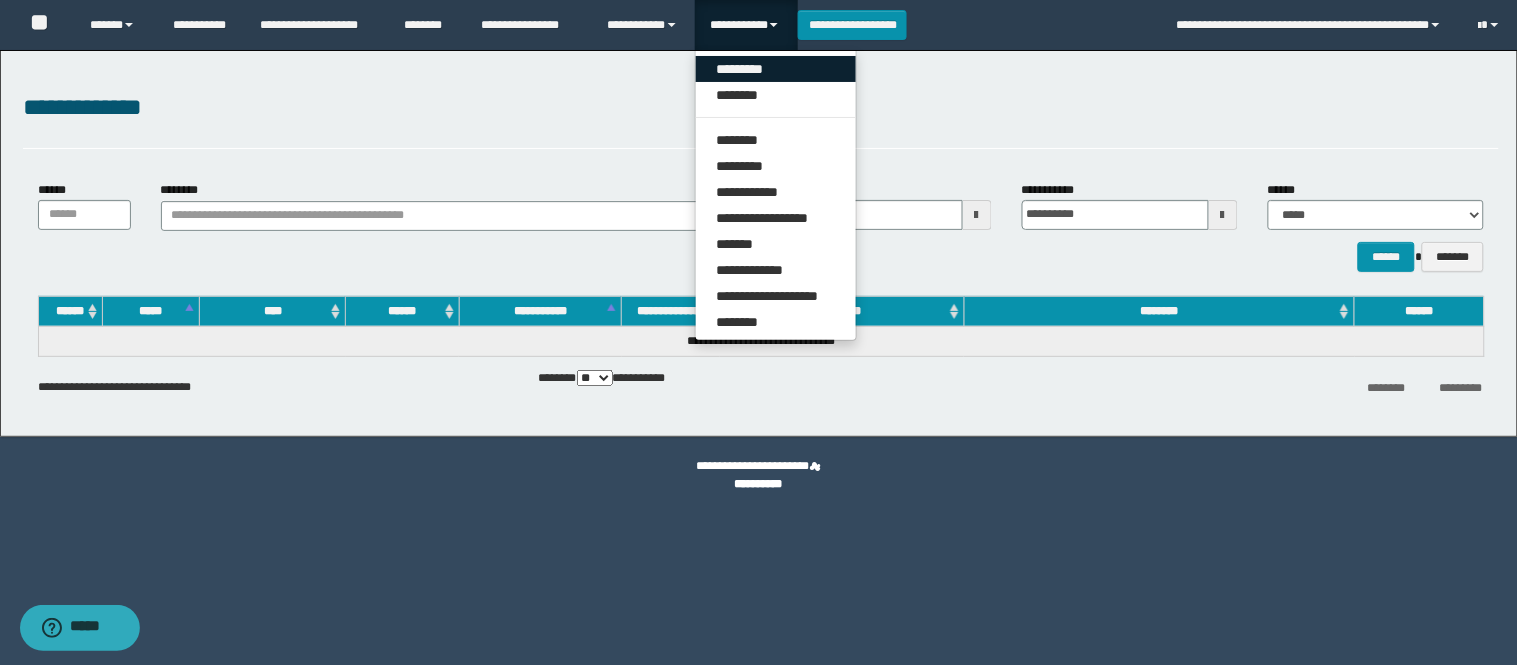 click on "*********" at bounding box center [776, 69] 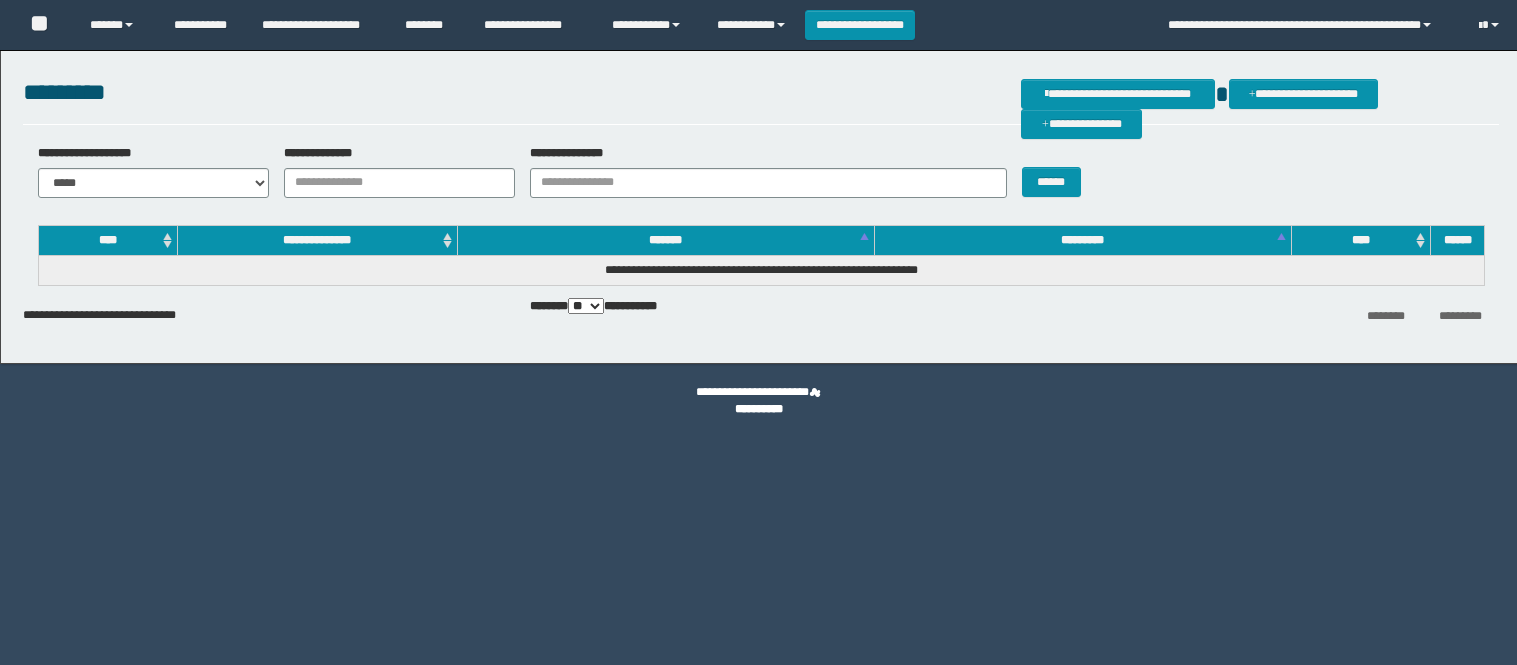 scroll, scrollTop: 0, scrollLeft: 0, axis: both 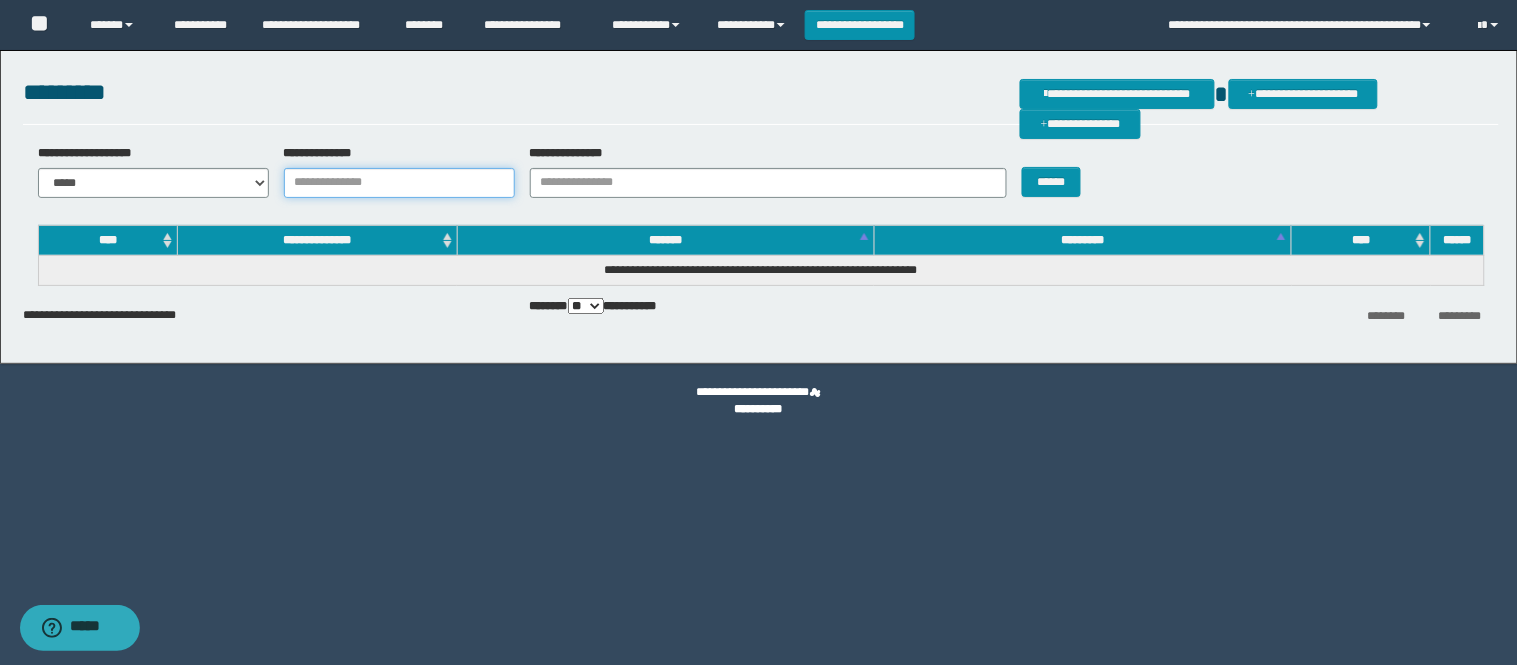 click on "**********" at bounding box center [399, 183] 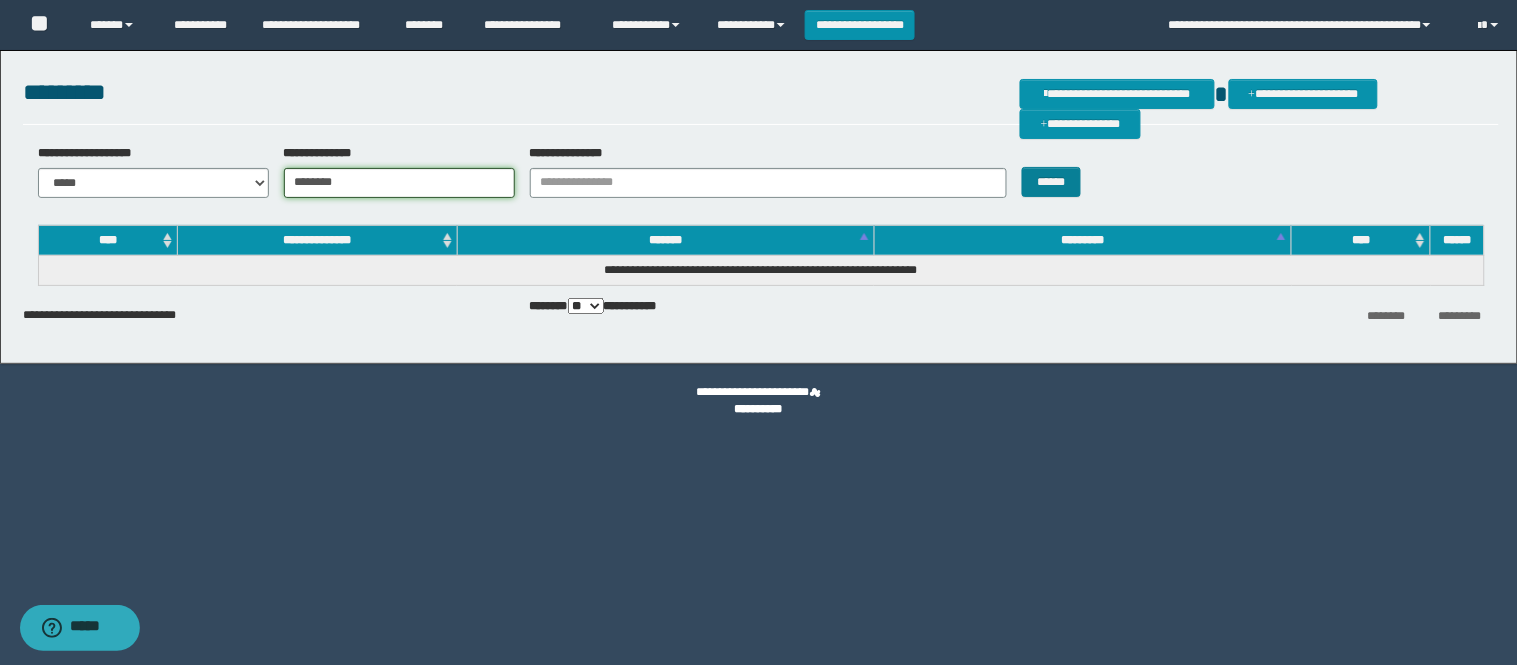 type on "********" 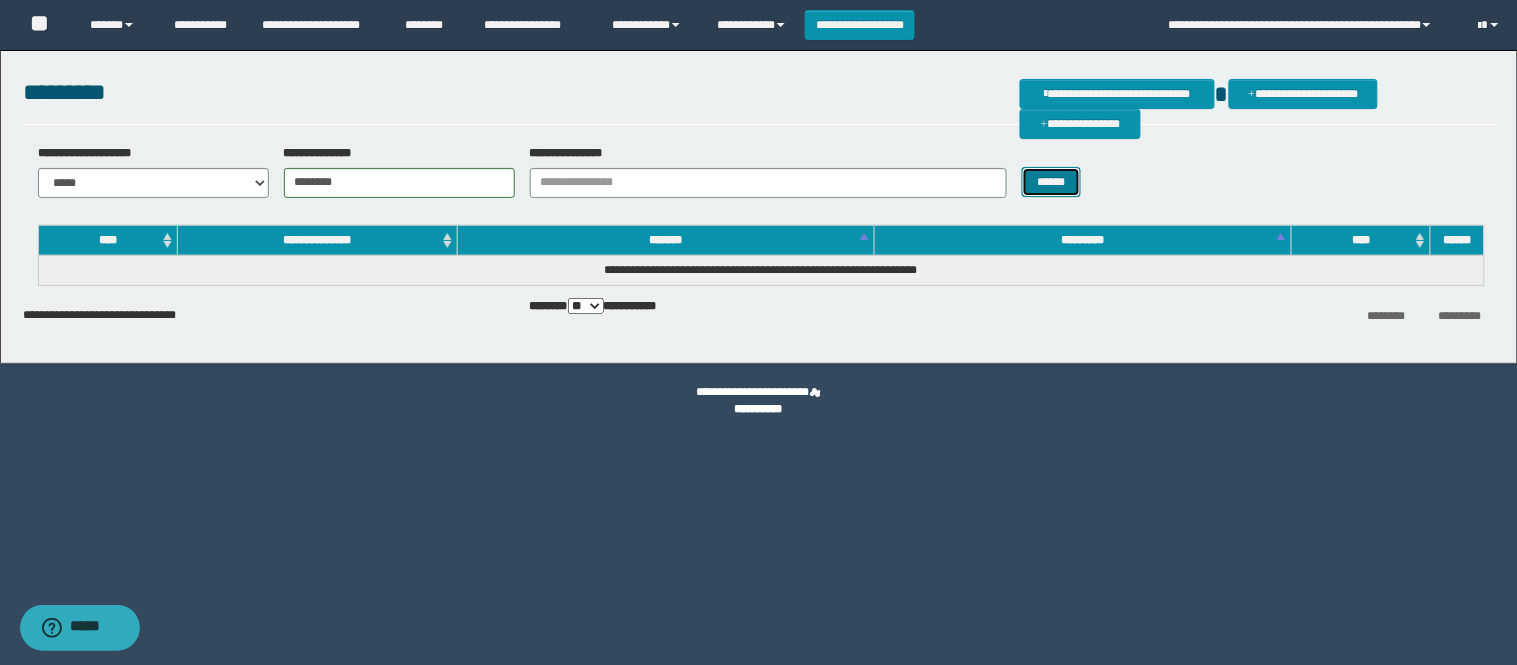 click on "******" at bounding box center [1052, 182] 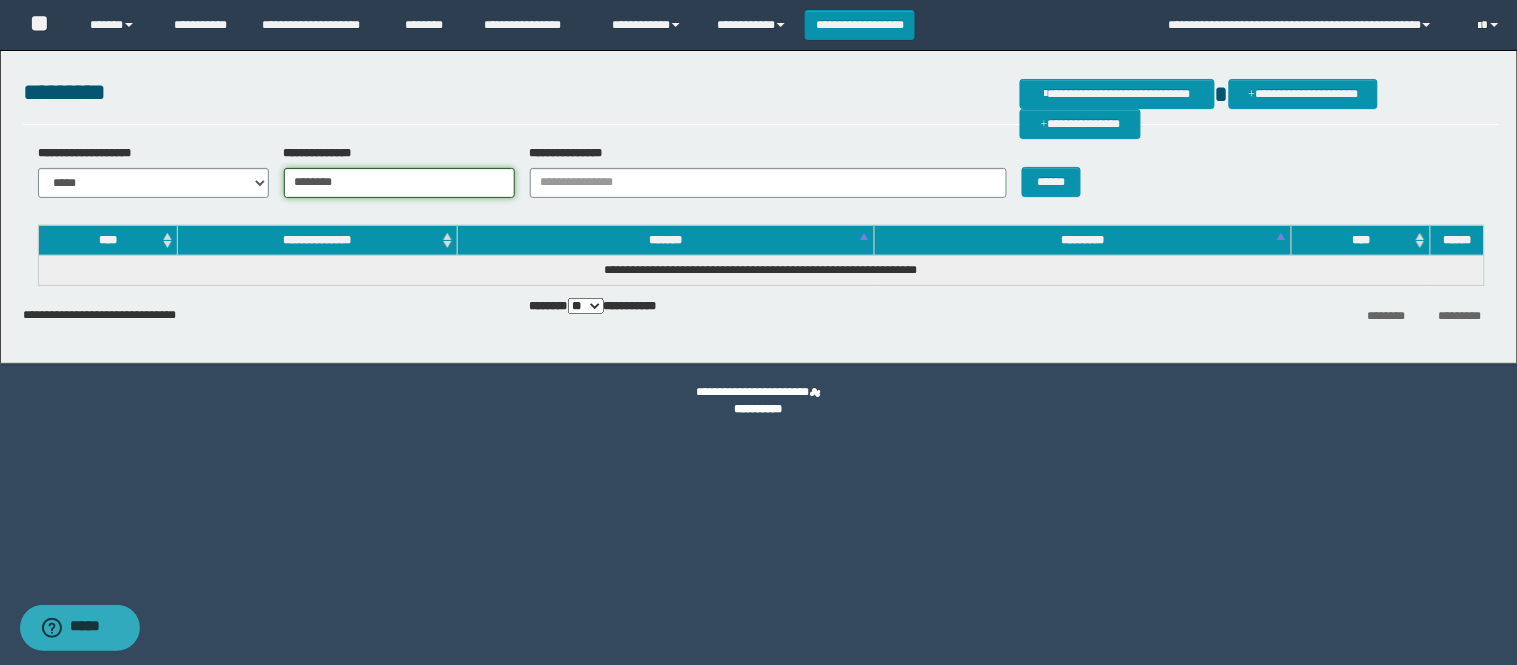 click on "********" at bounding box center (399, 183) 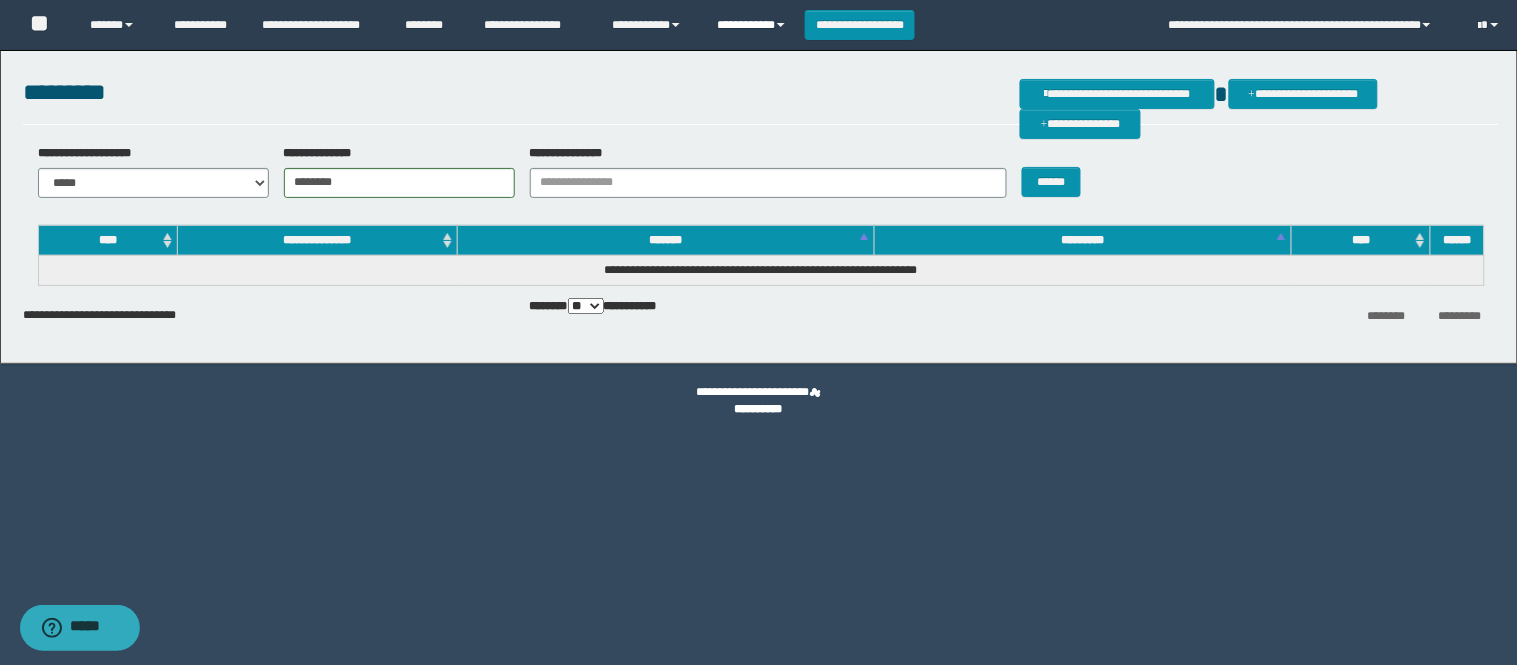 click on "**********" at bounding box center (753, 25) 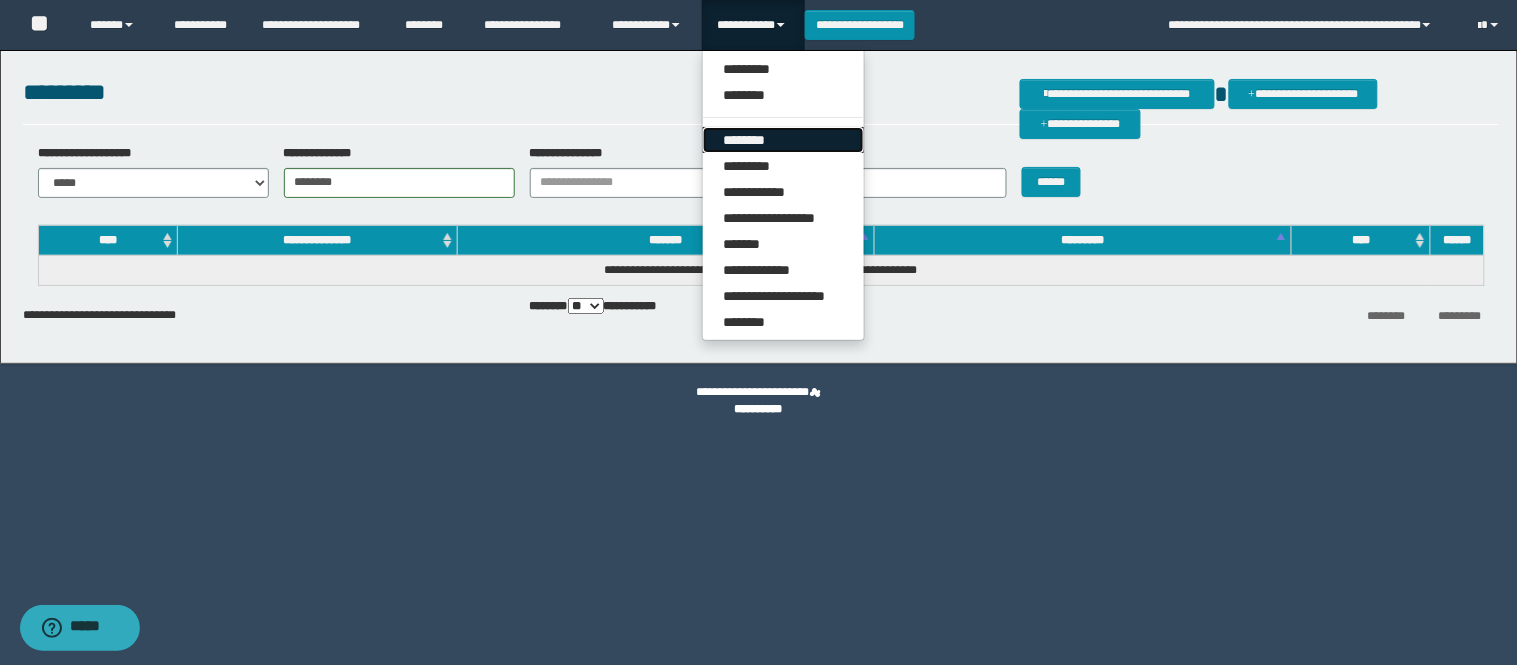 click on "********" at bounding box center (783, 140) 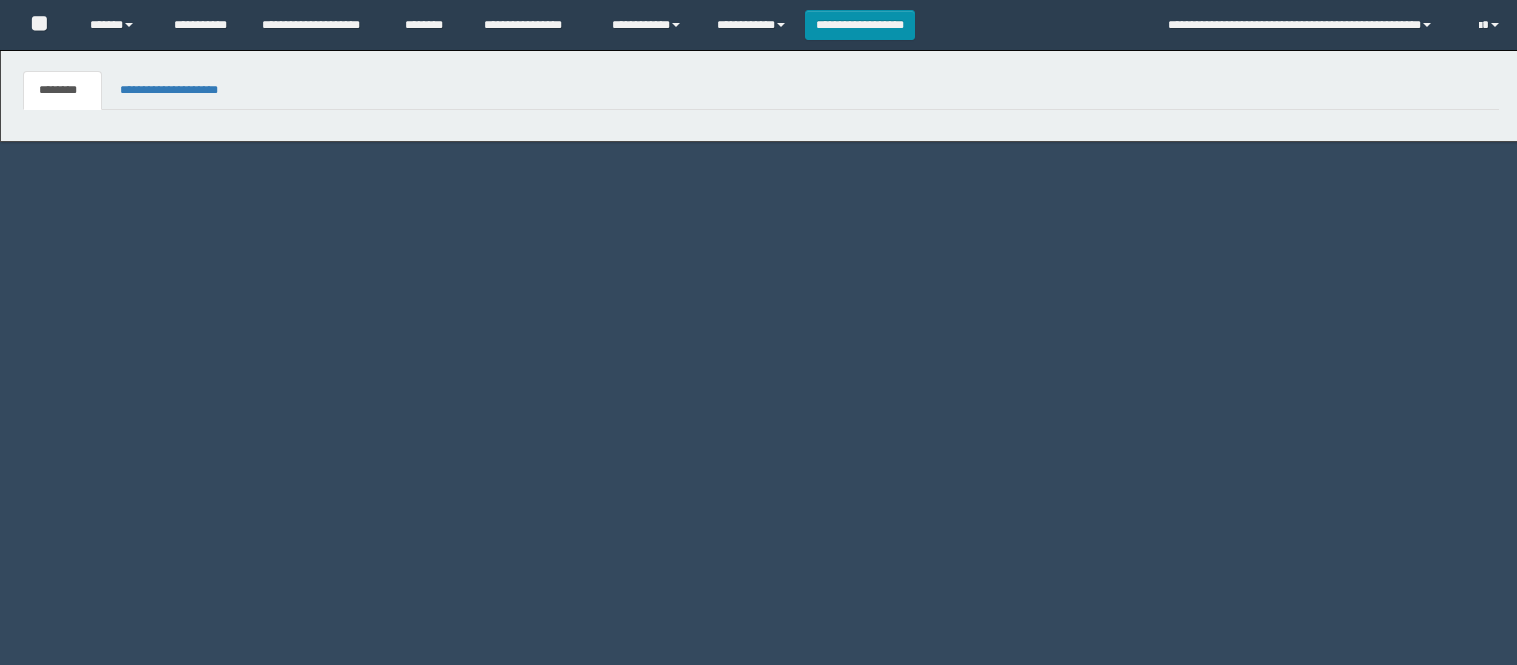scroll, scrollTop: 0, scrollLeft: 0, axis: both 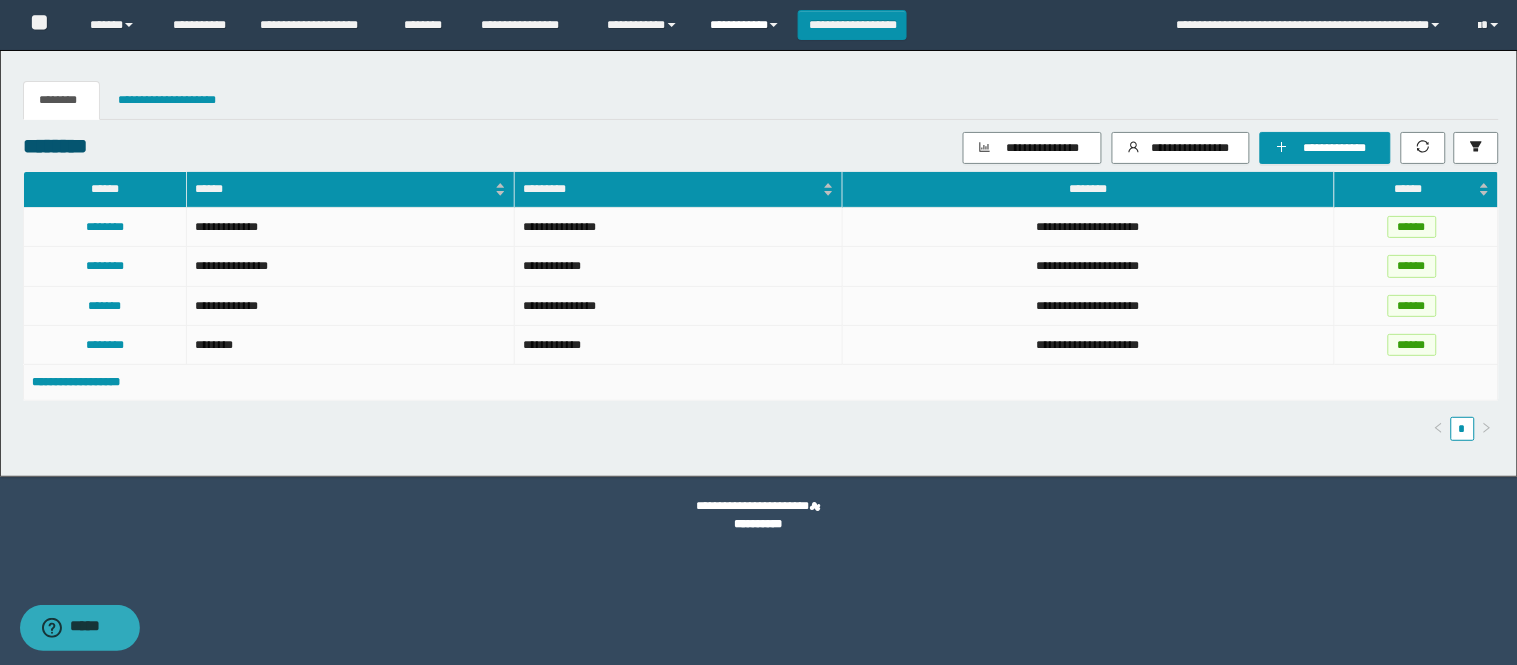click on "**********" at bounding box center [746, 25] 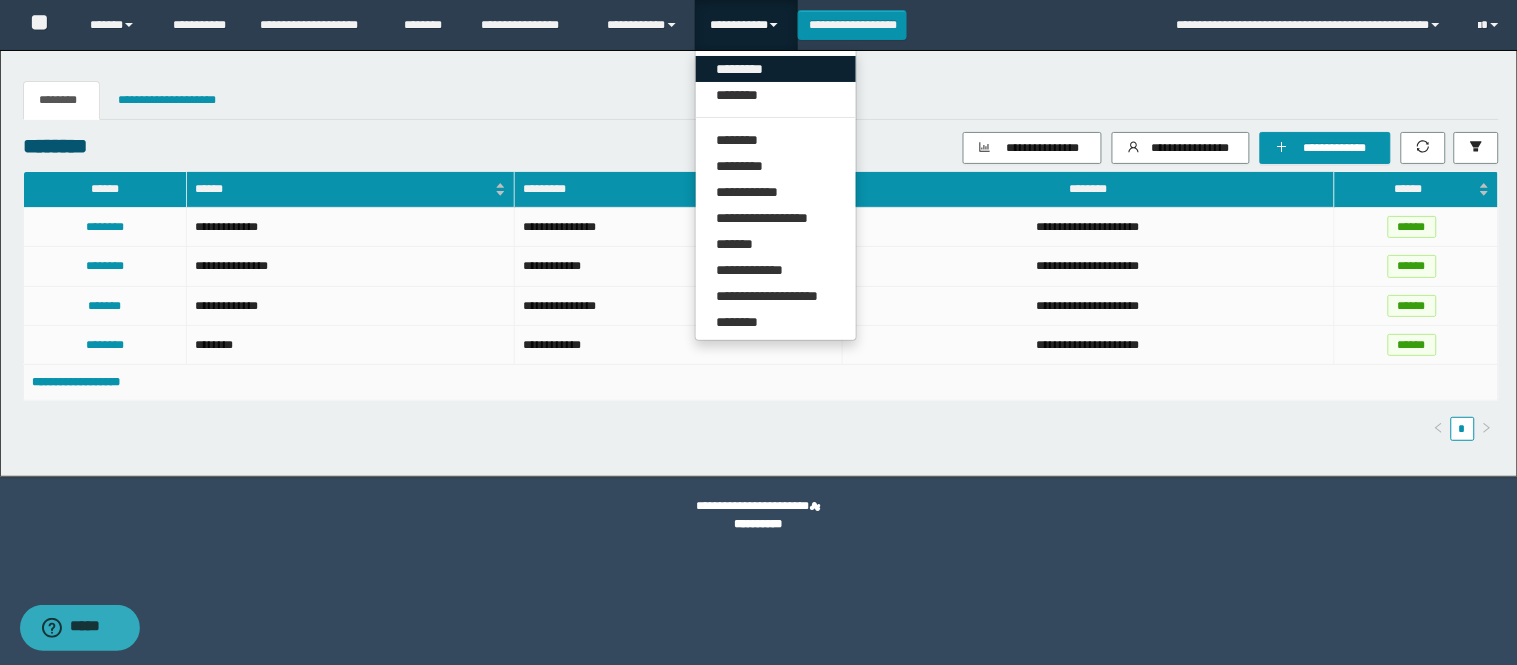 click on "*********" at bounding box center [776, 69] 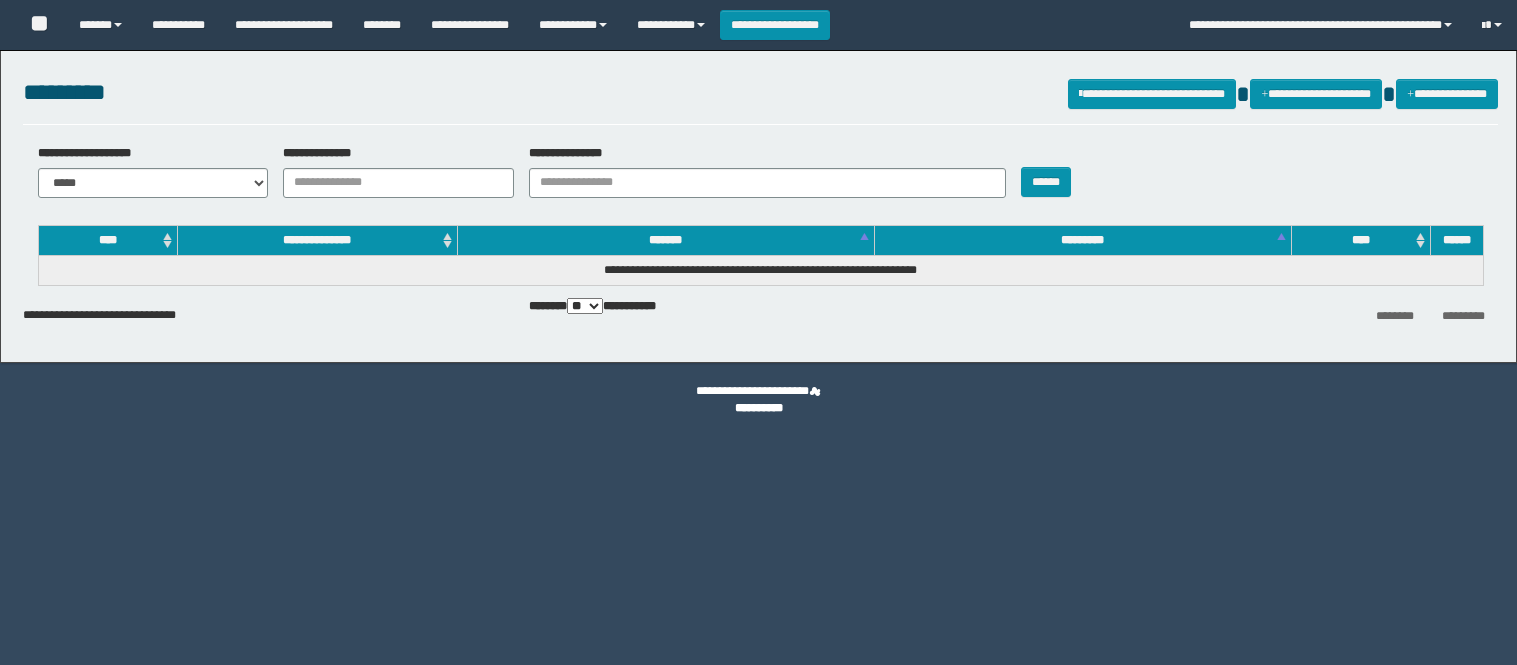scroll, scrollTop: 0, scrollLeft: 0, axis: both 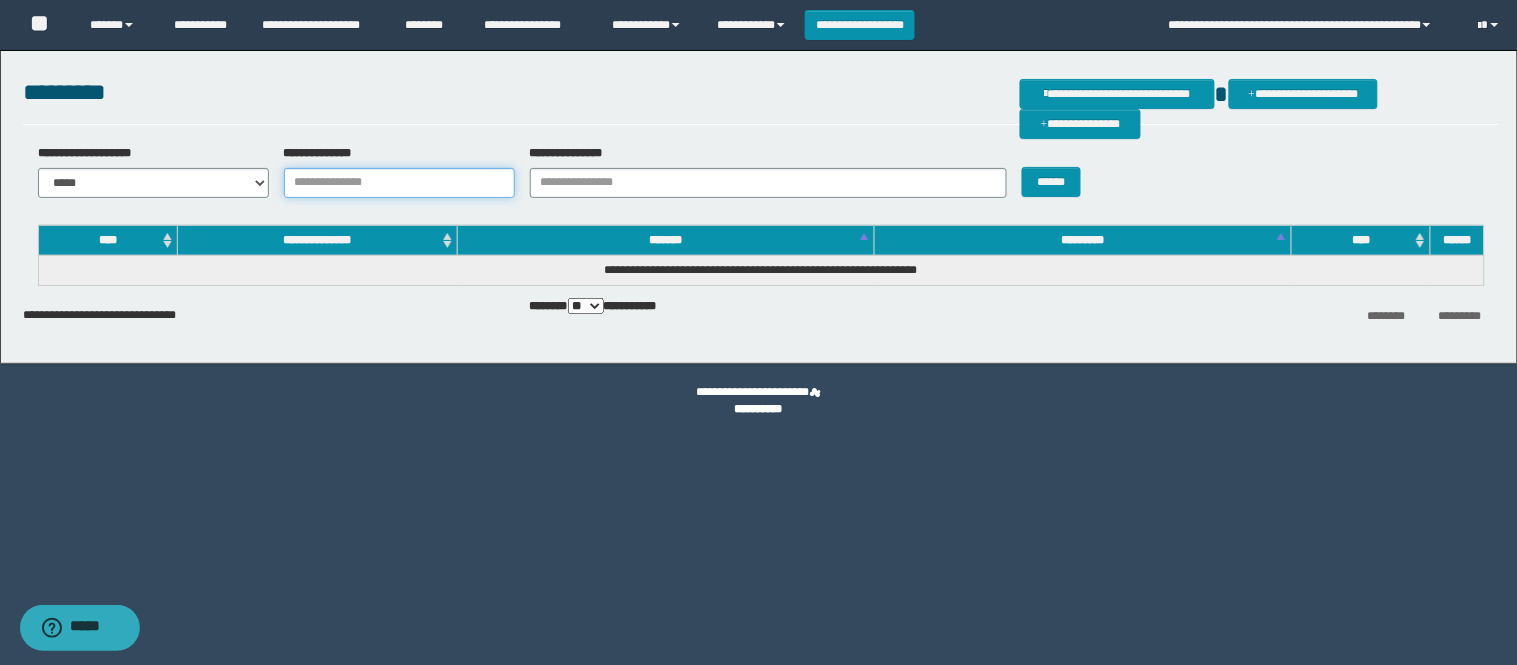 click on "**********" at bounding box center [399, 183] 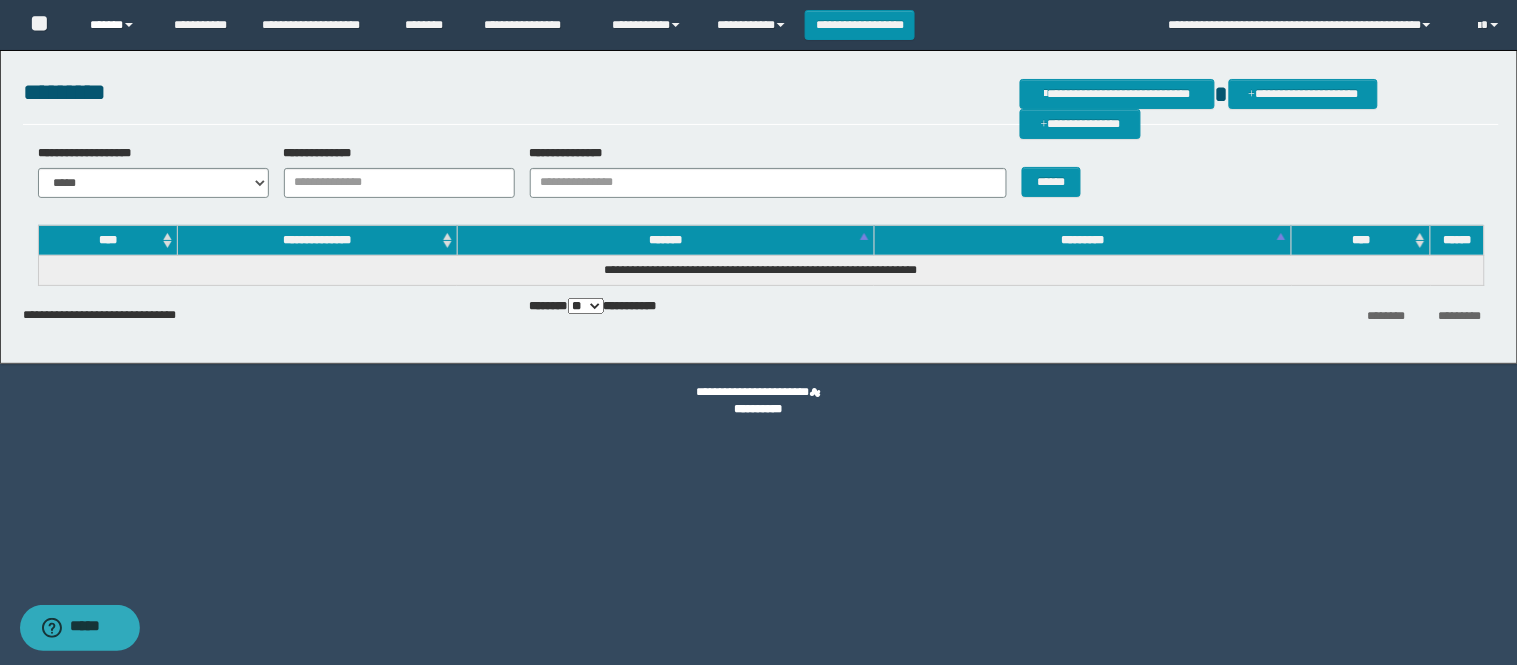 click on "******" at bounding box center (116, 25) 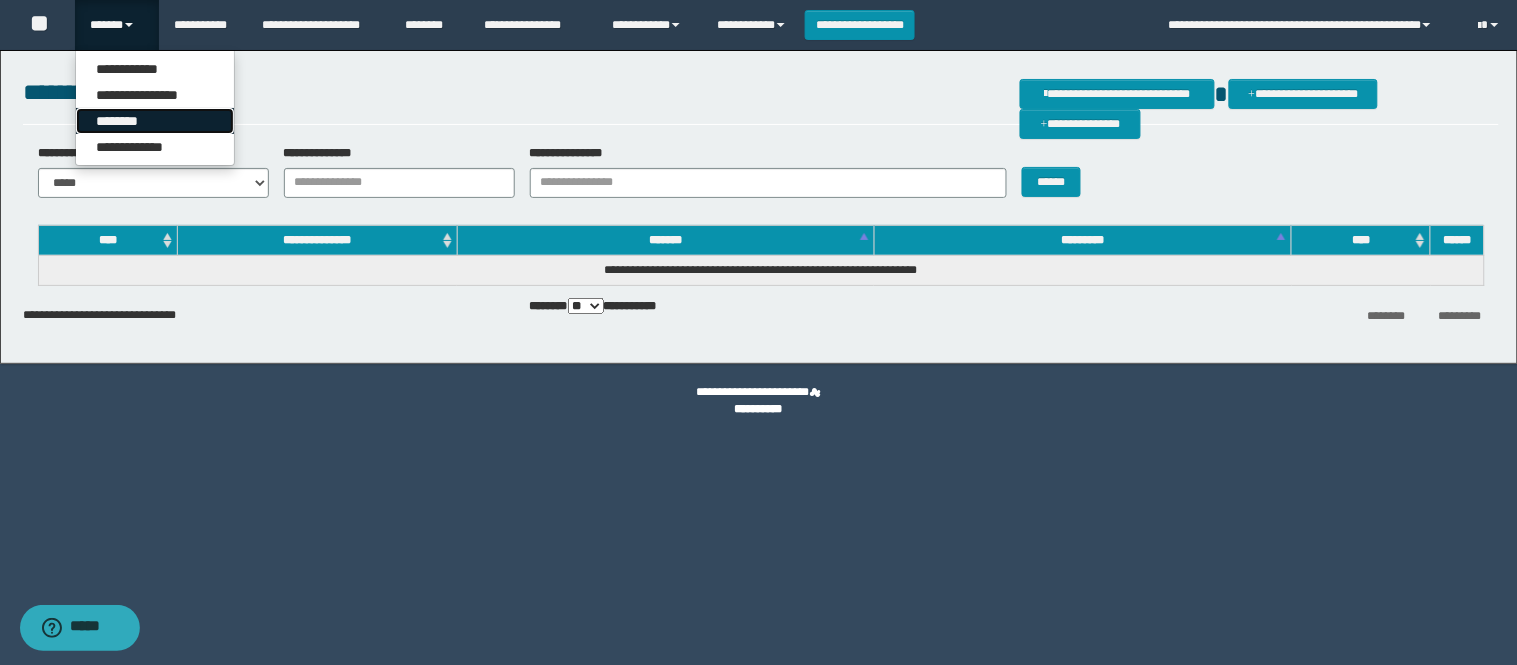 click on "********" at bounding box center [155, 121] 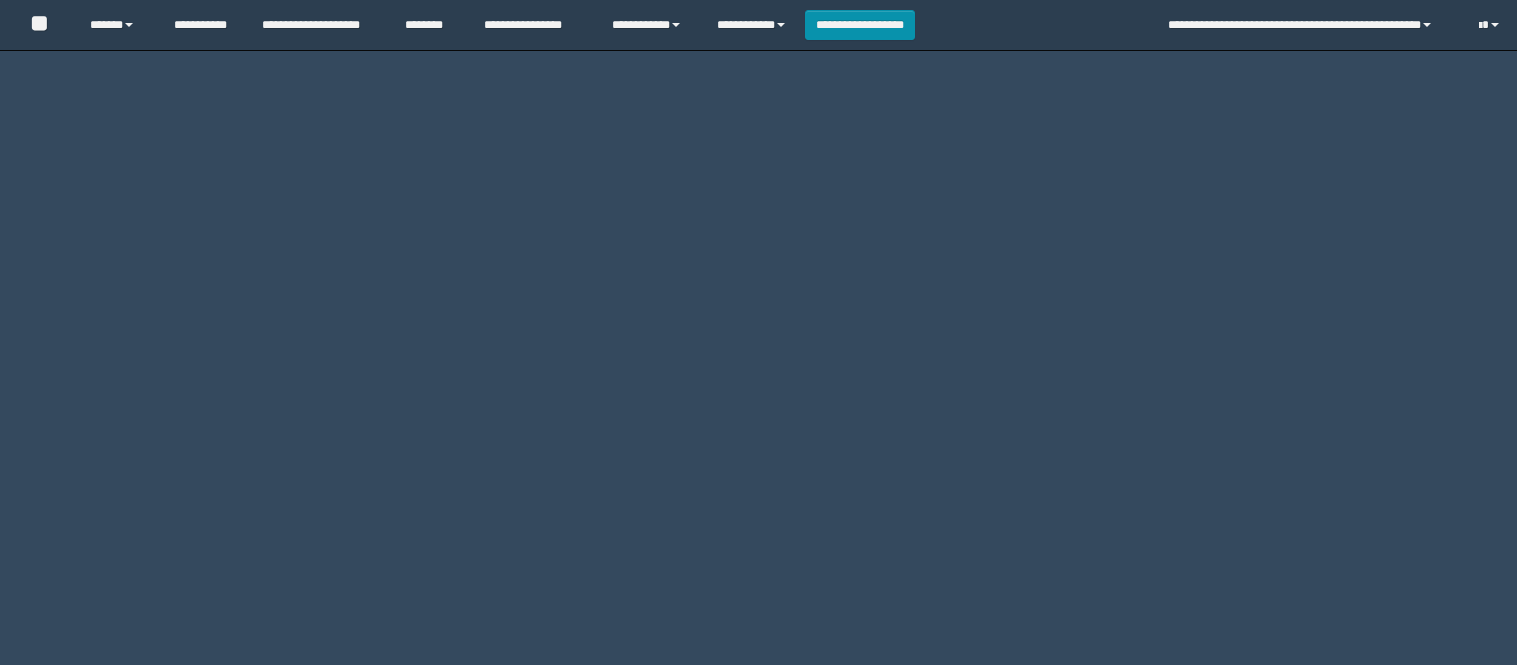 scroll, scrollTop: 0, scrollLeft: 0, axis: both 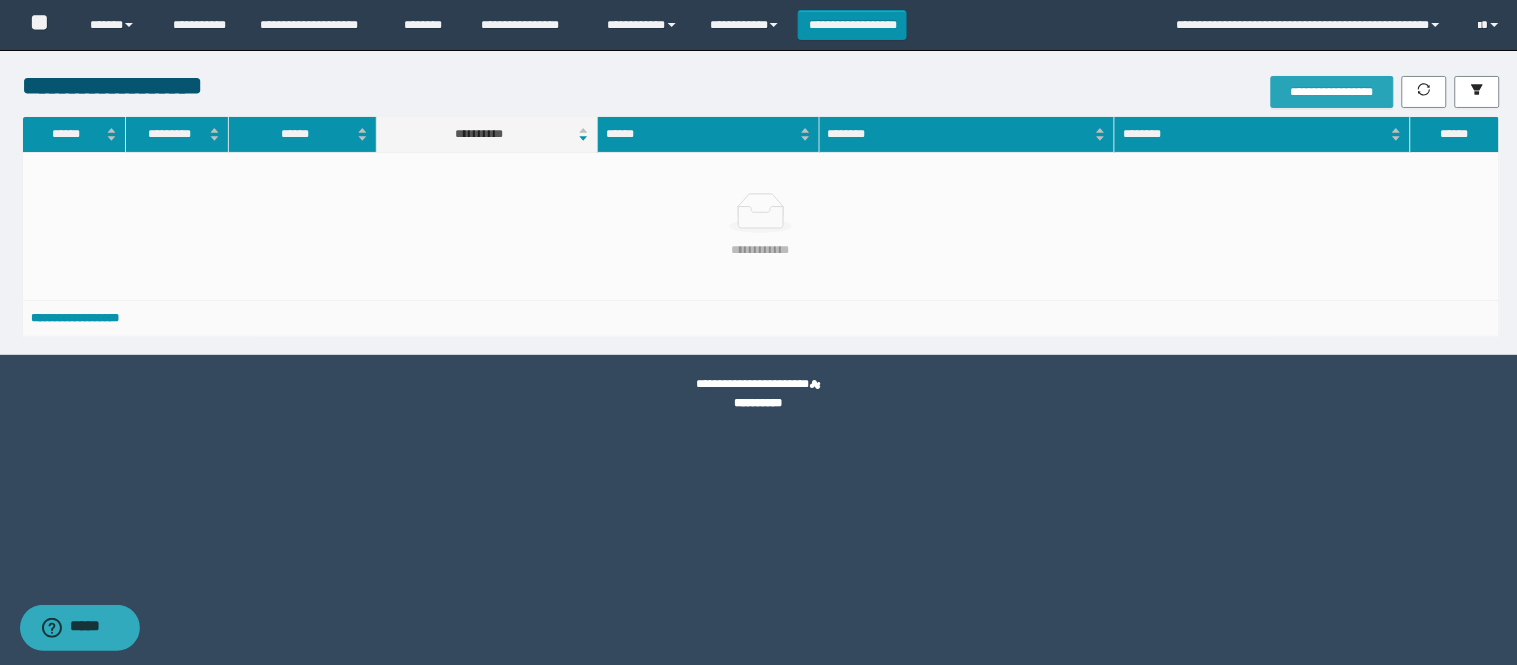 click on "**********" at bounding box center [1332, 92] 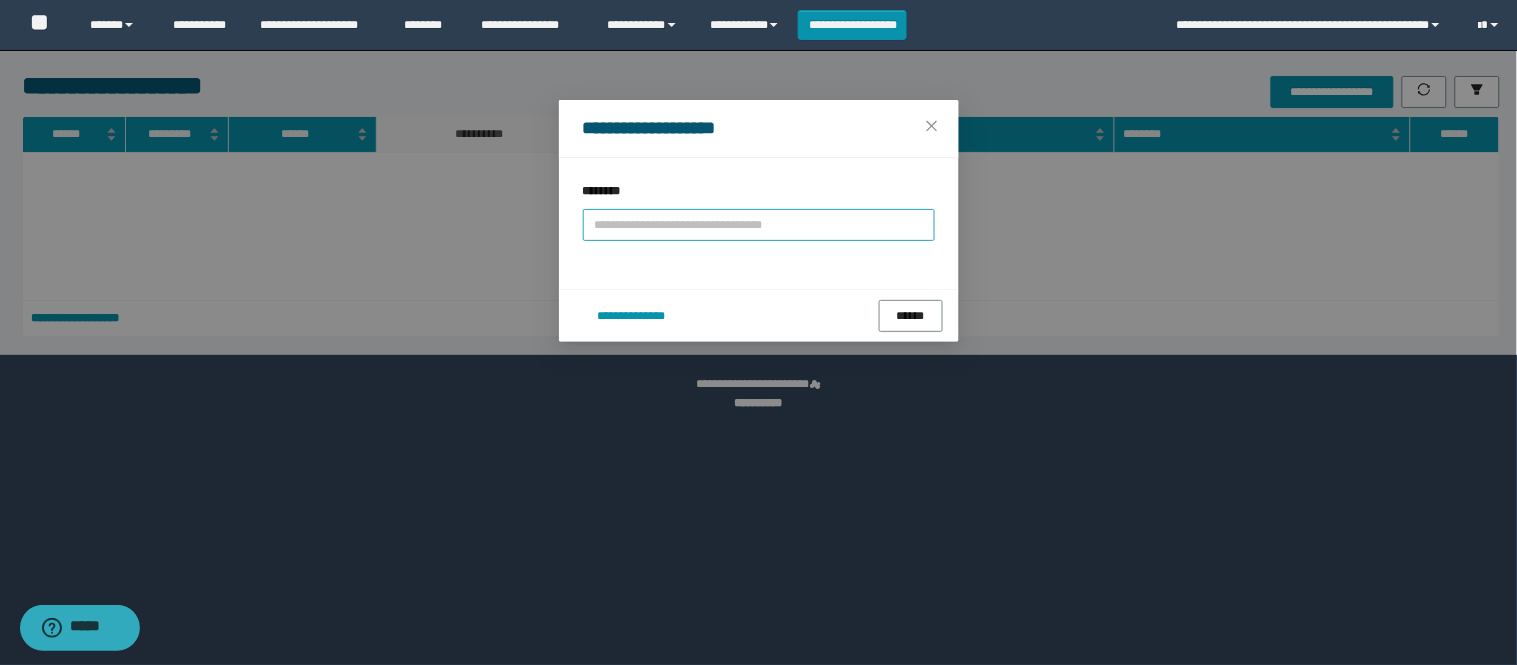 click at bounding box center (759, 225) 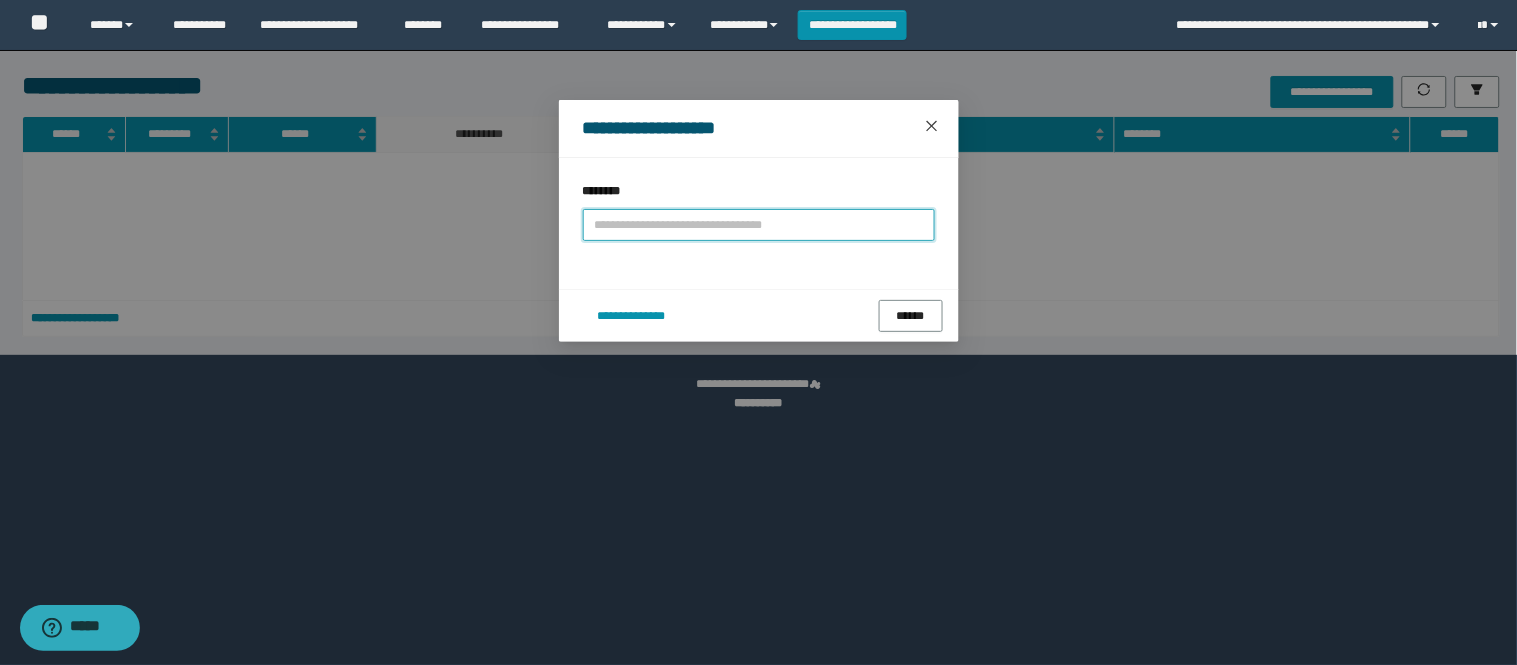 click at bounding box center [932, 127] 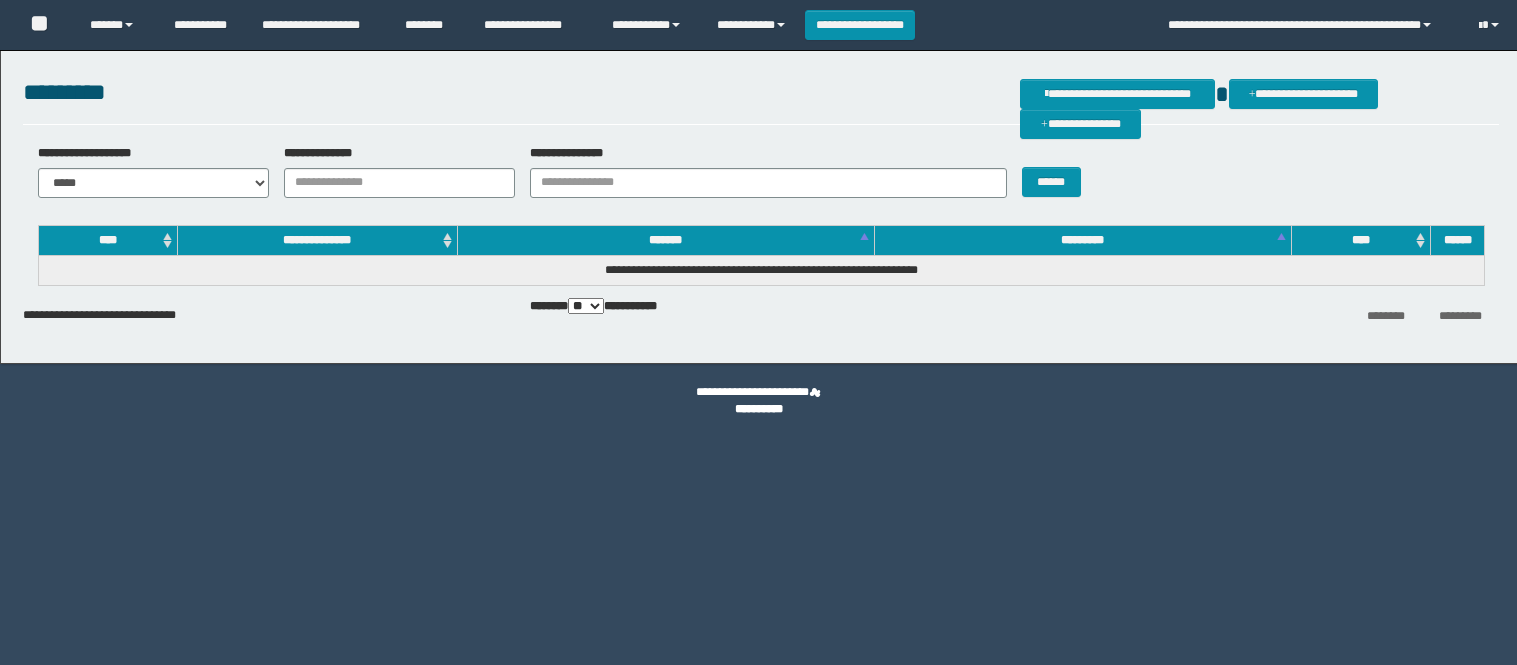 scroll, scrollTop: 0, scrollLeft: 0, axis: both 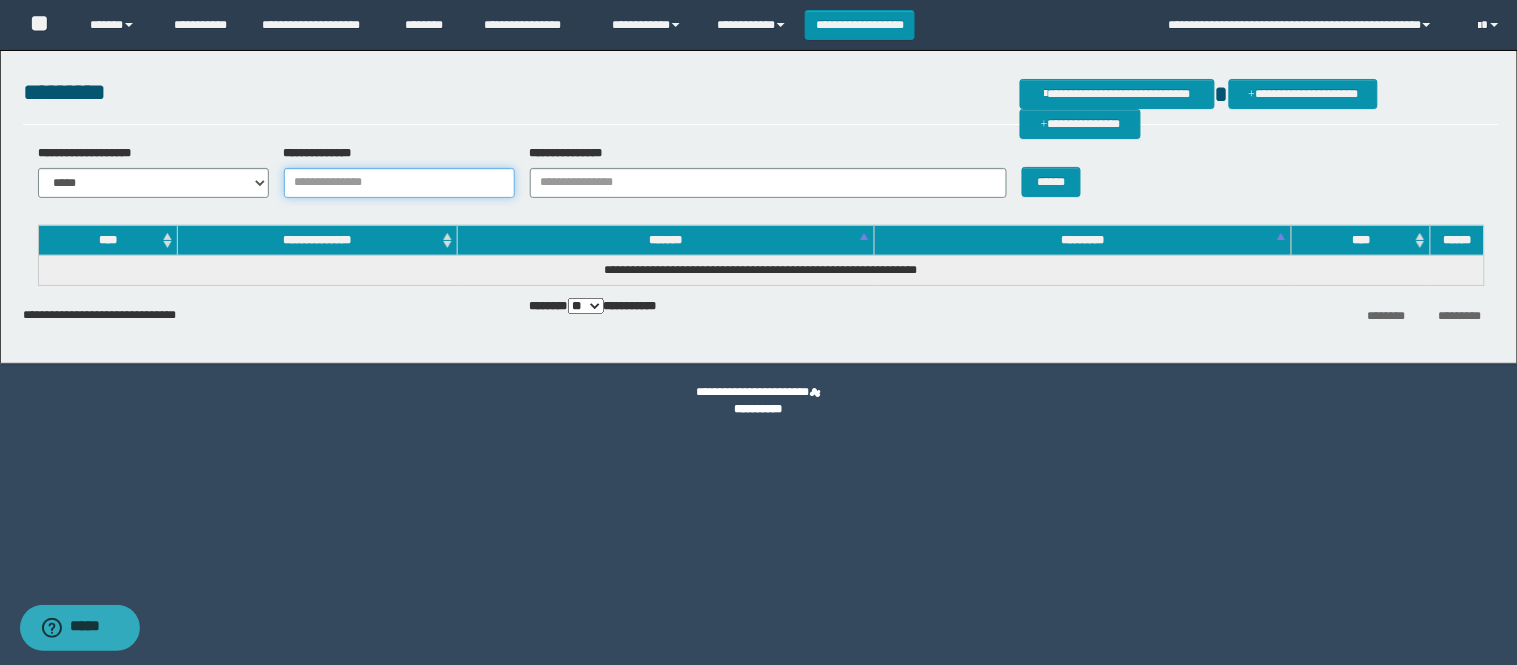 click on "**********" at bounding box center (399, 183) 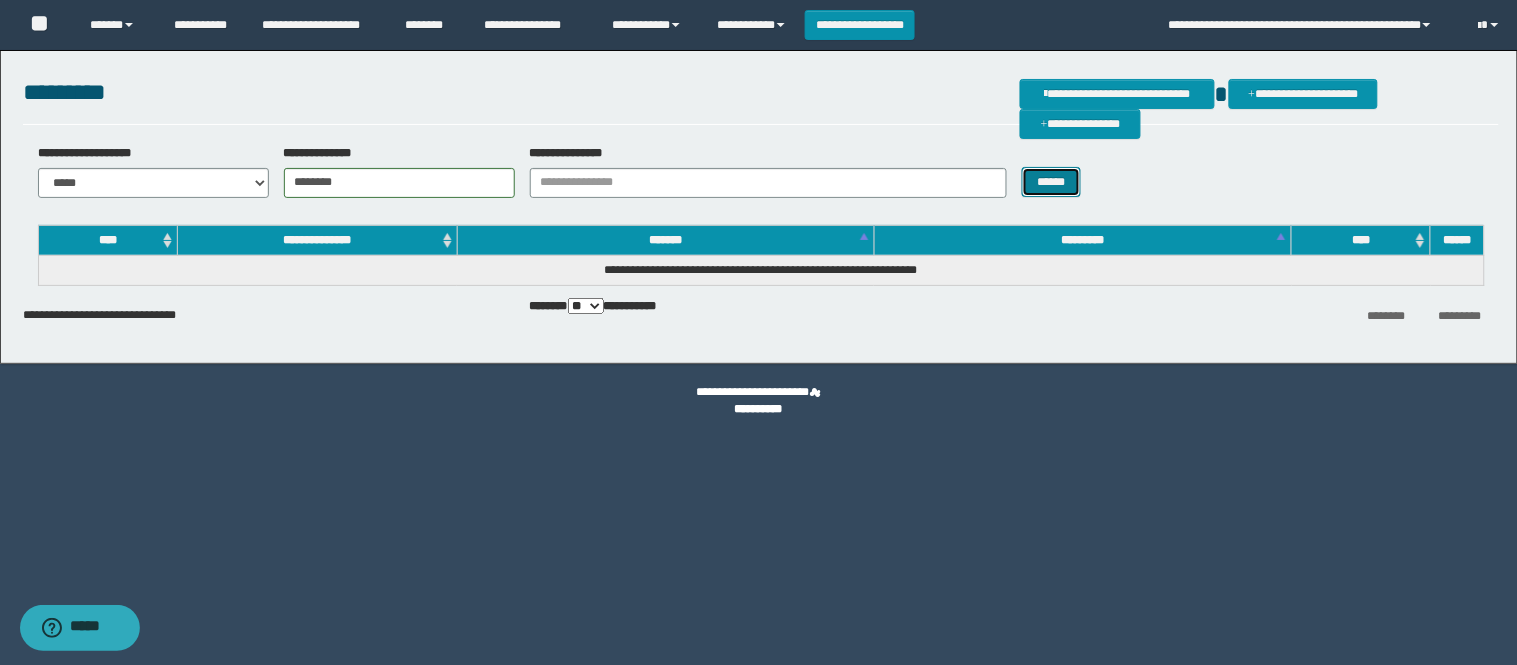 click on "******" at bounding box center (1052, 182) 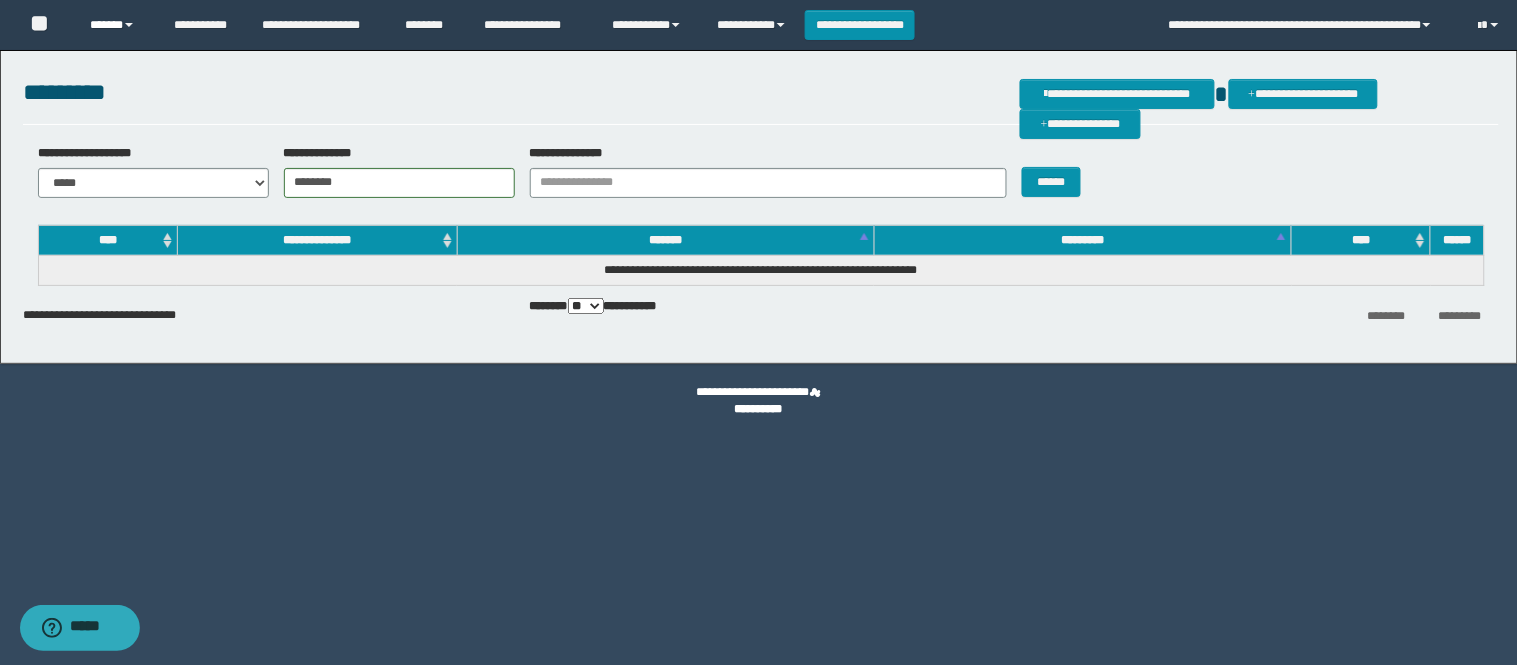 click on "******" at bounding box center [116, 25] 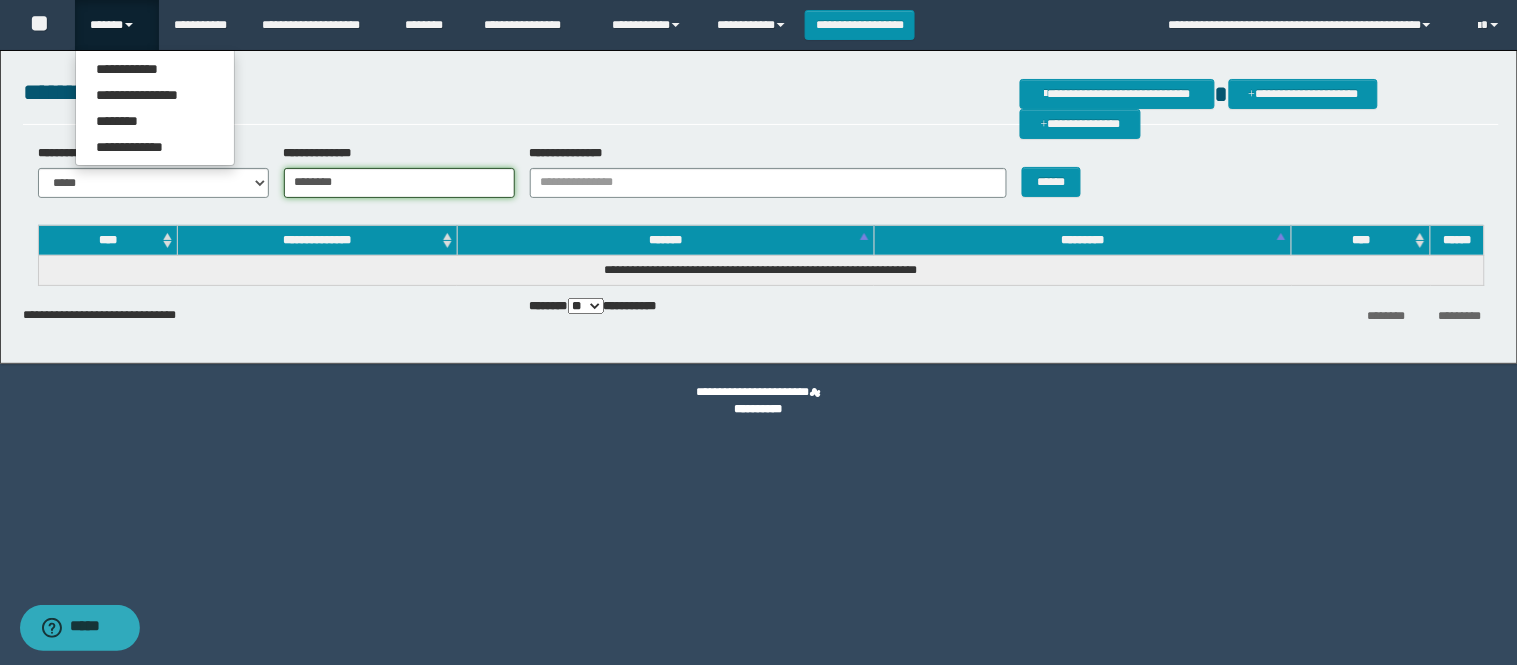 click on "********" at bounding box center (399, 183) 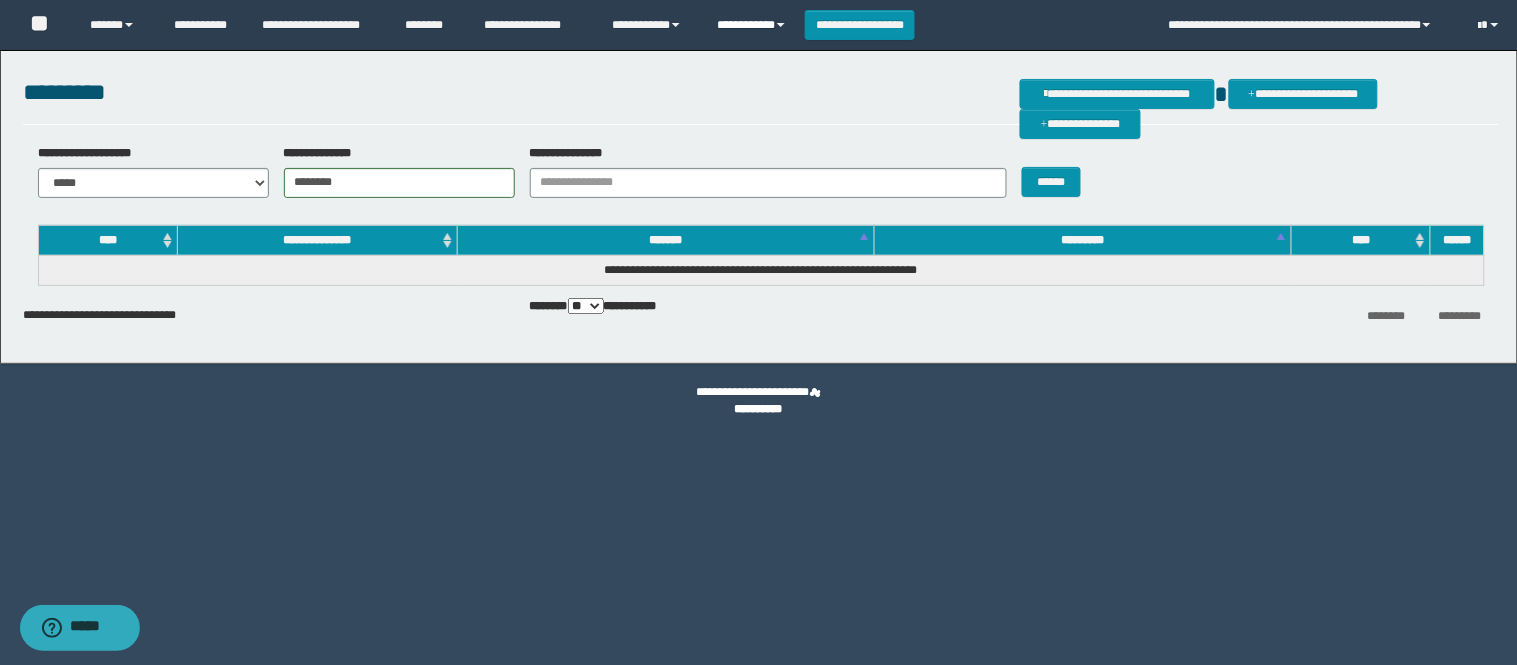 click on "**********" at bounding box center (753, 25) 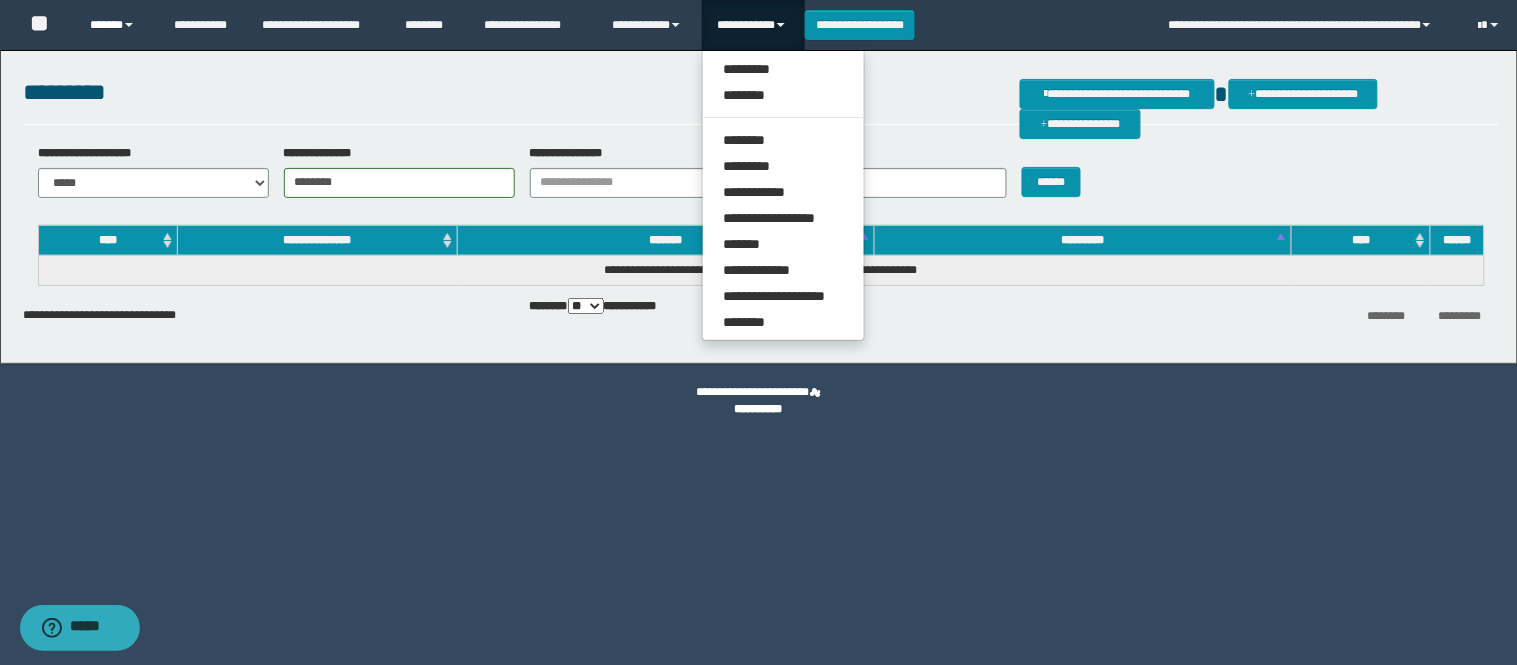 click on "******" at bounding box center (116, 25) 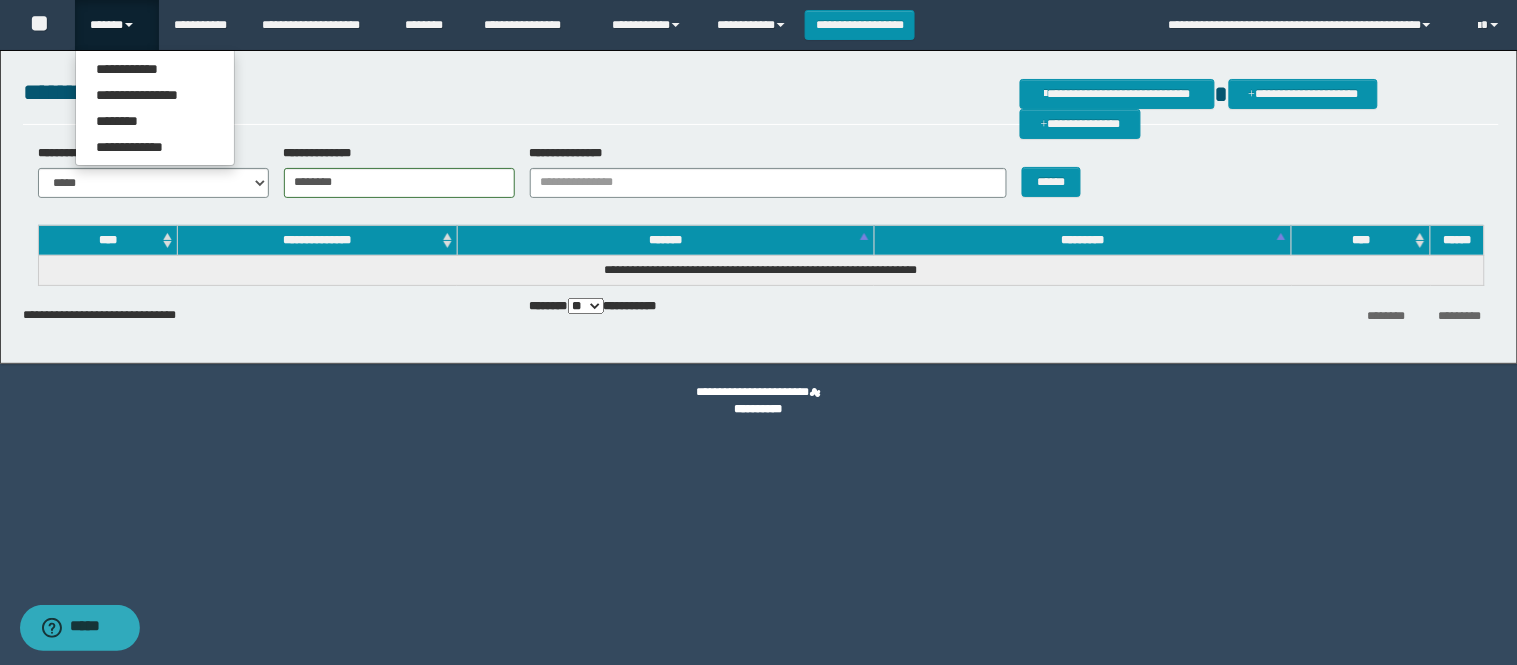 click on "**********" at bounding box center (761, 92) 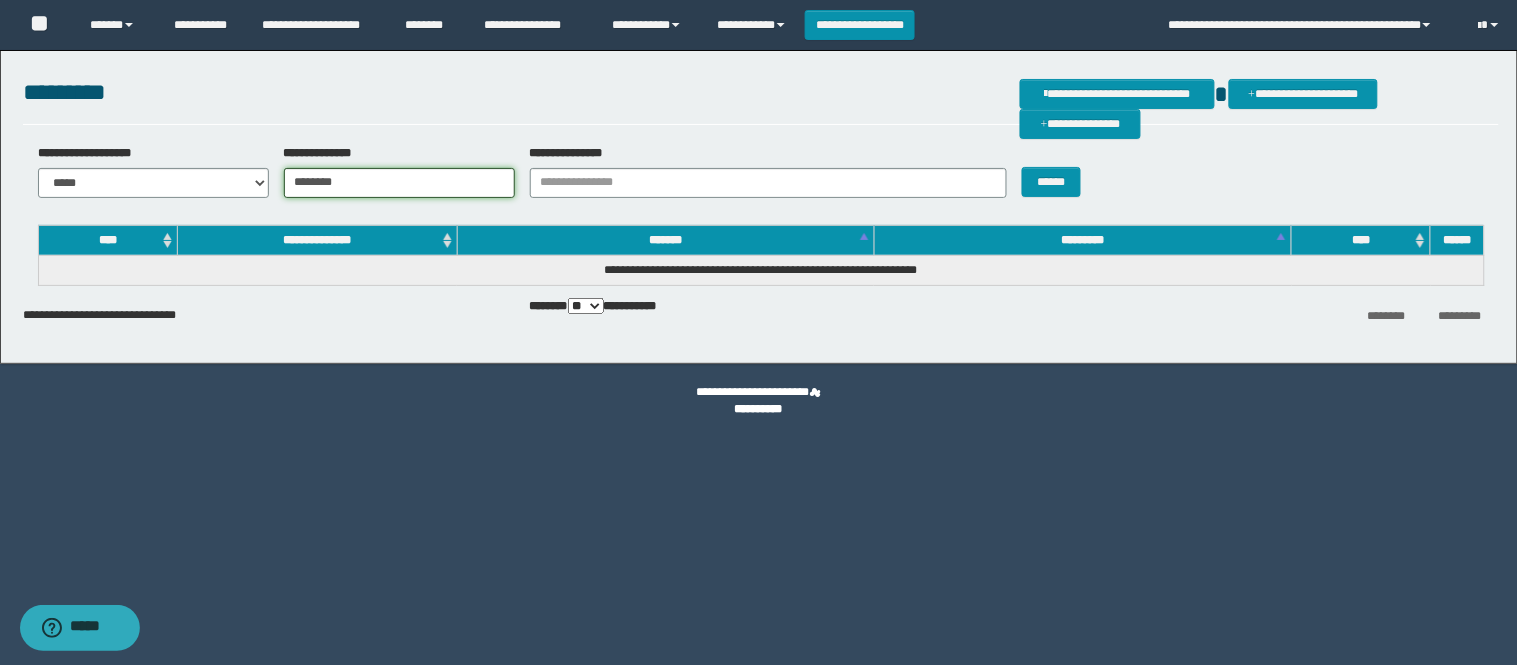 click on "********" at bounding box center [399, 183] 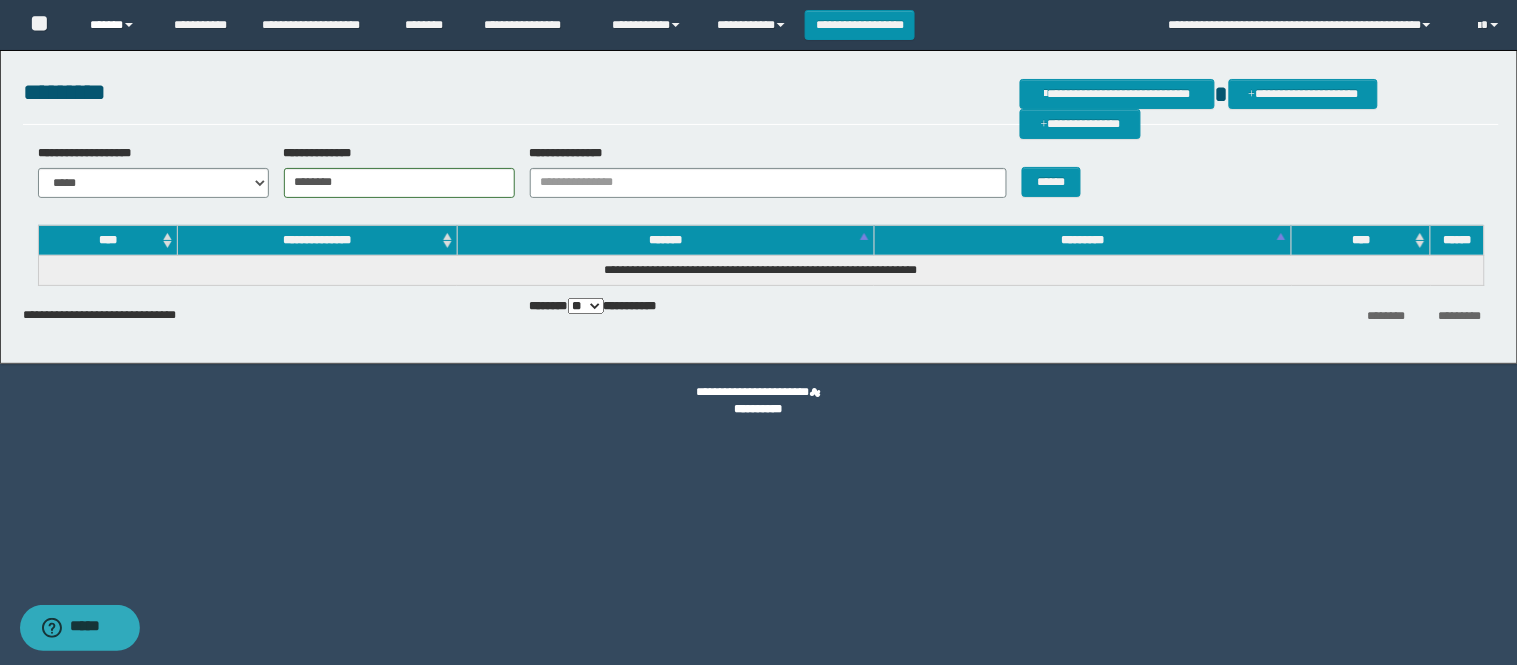 click on "******" at bounding box center [116, 25] 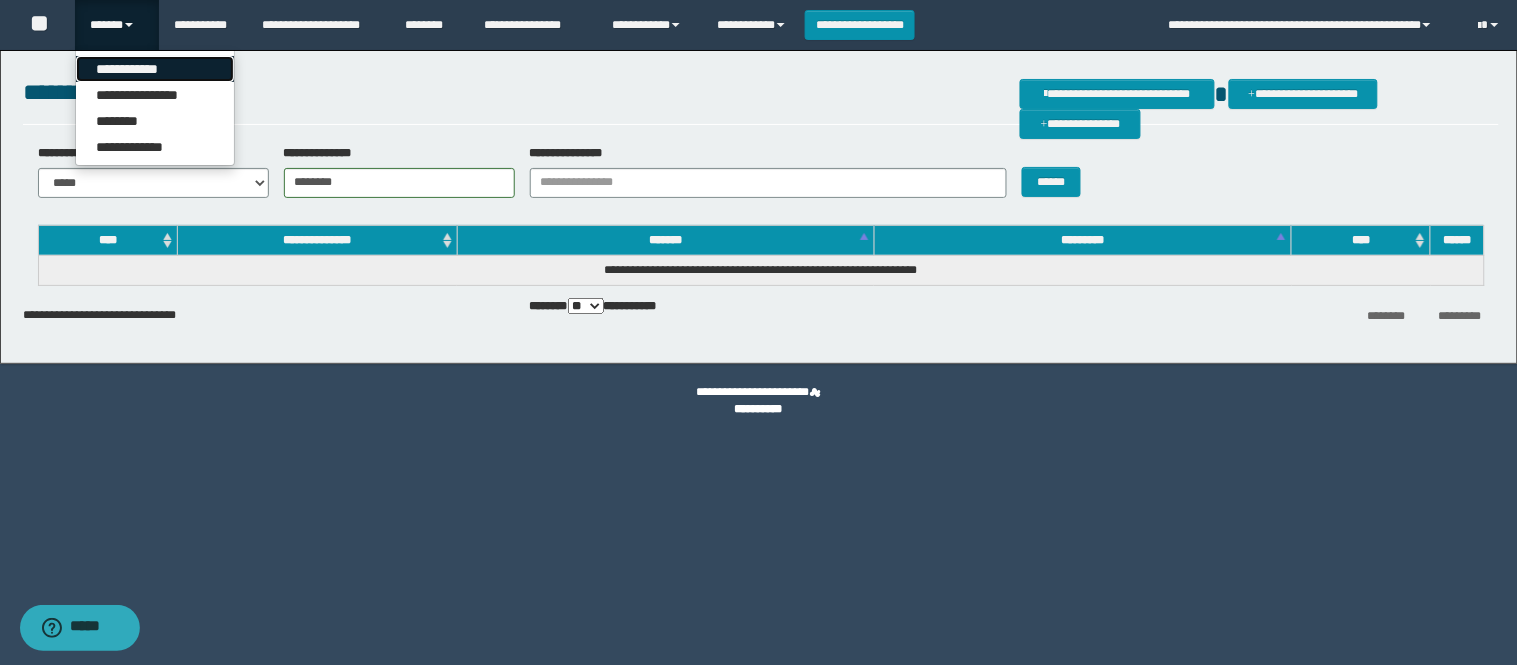 click on "**********" at bounding box center (155, 69) 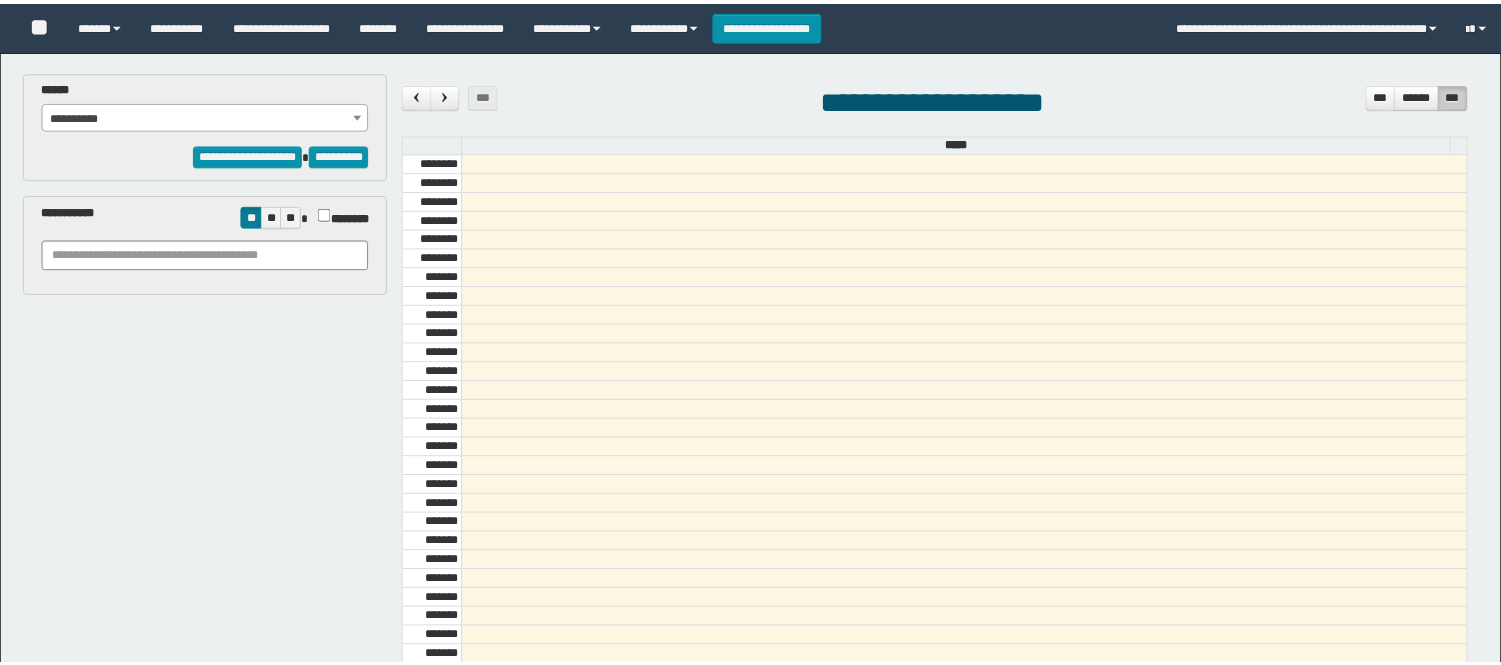 scroll, scrollTop: 0, scrollLeft: 0, axis: both 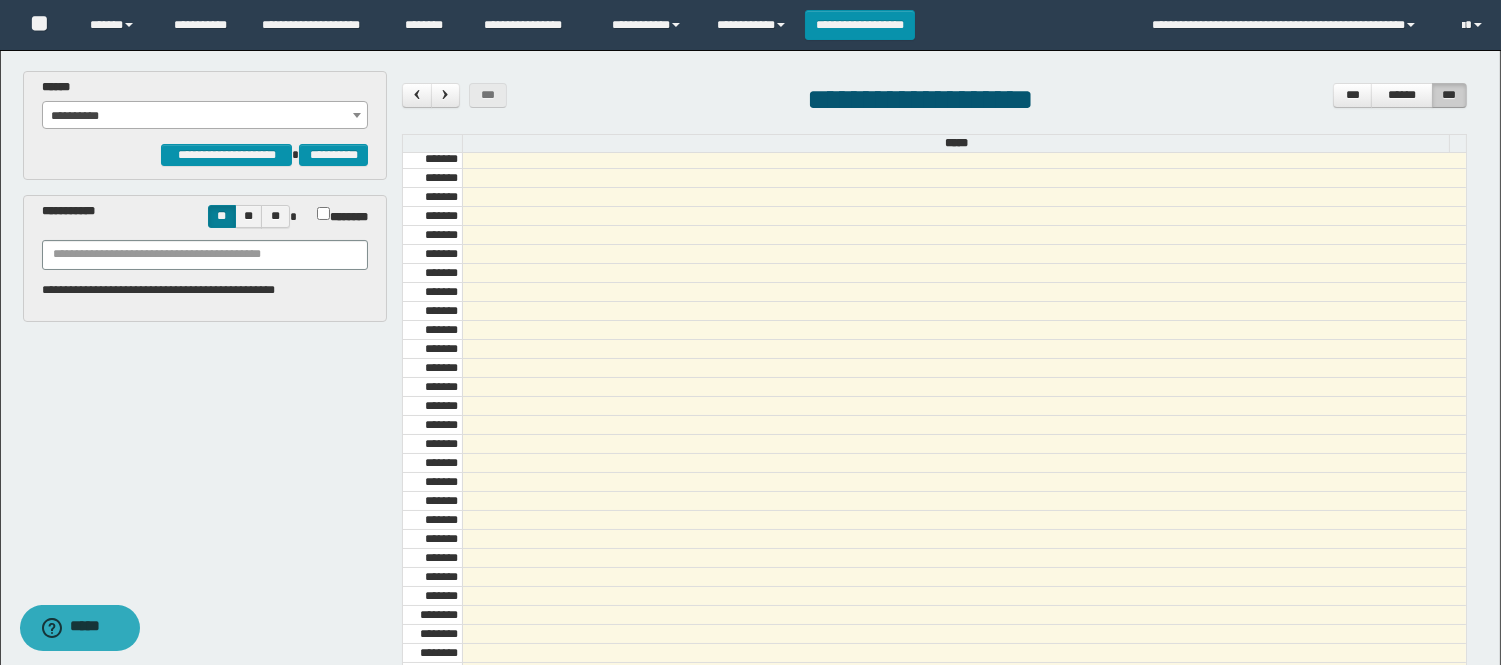 click on "**********" at bounding box center (205, 116) 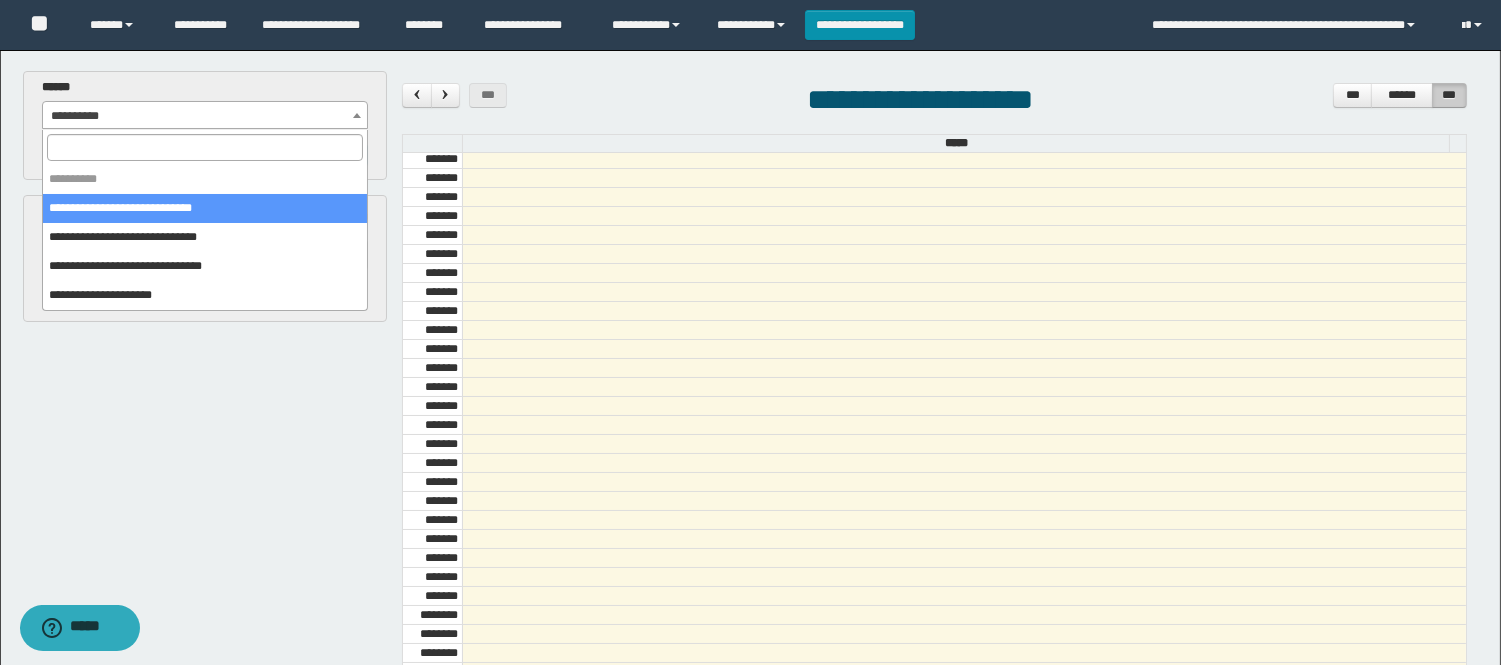 select on "******" 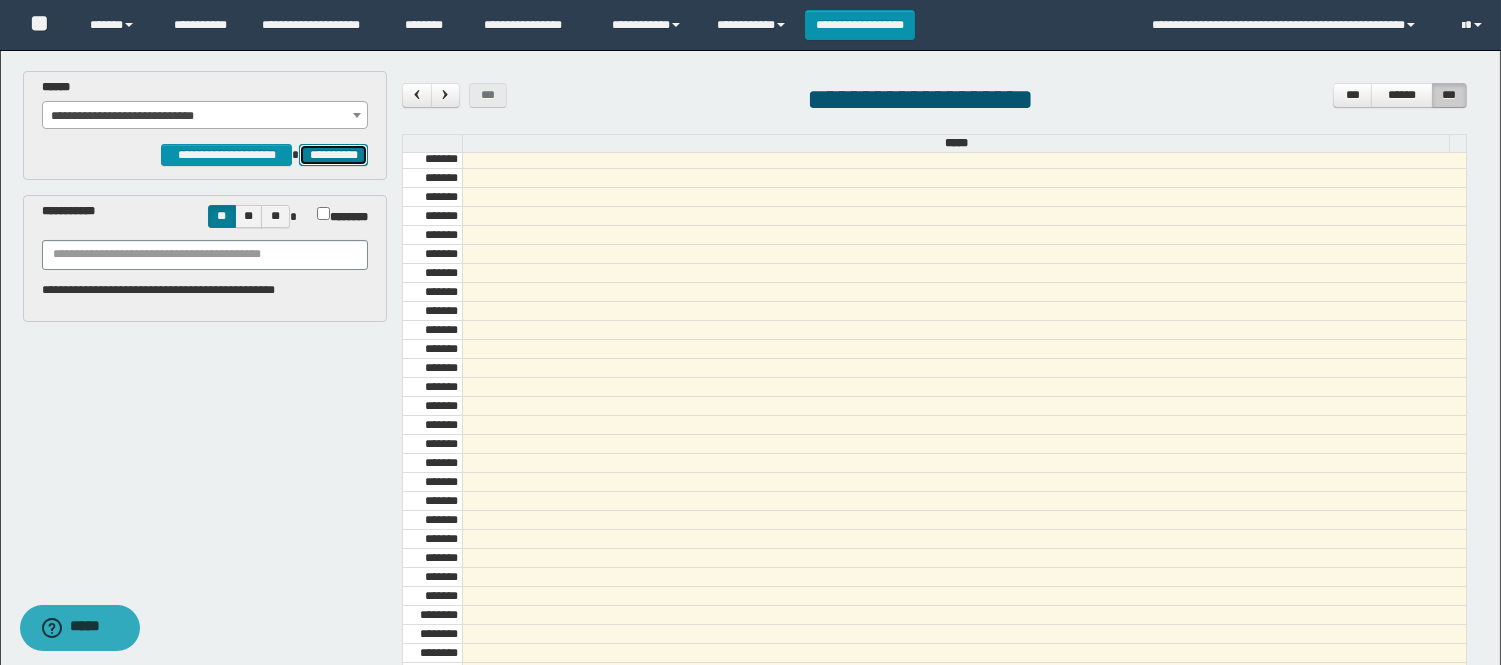 click on "**********" at bounding box center (333, 155) 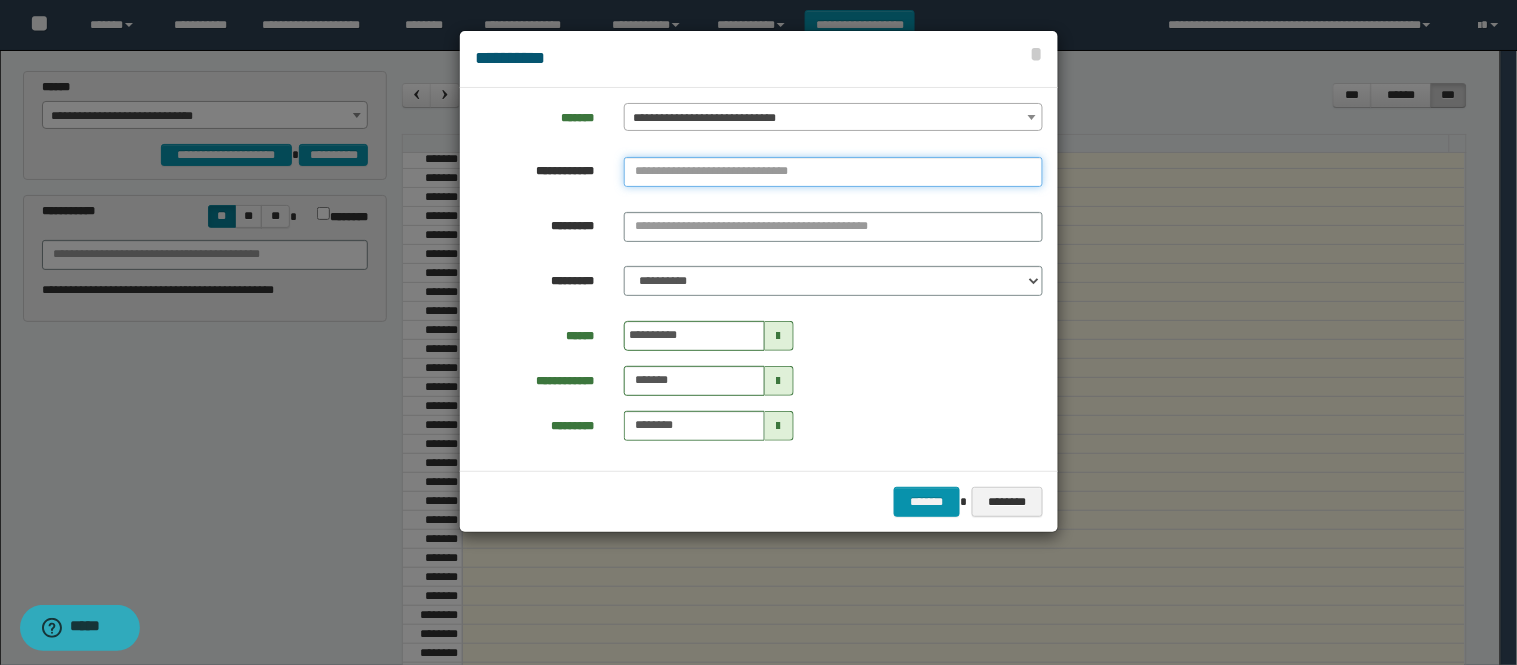 click at bounding box center [833, 172] 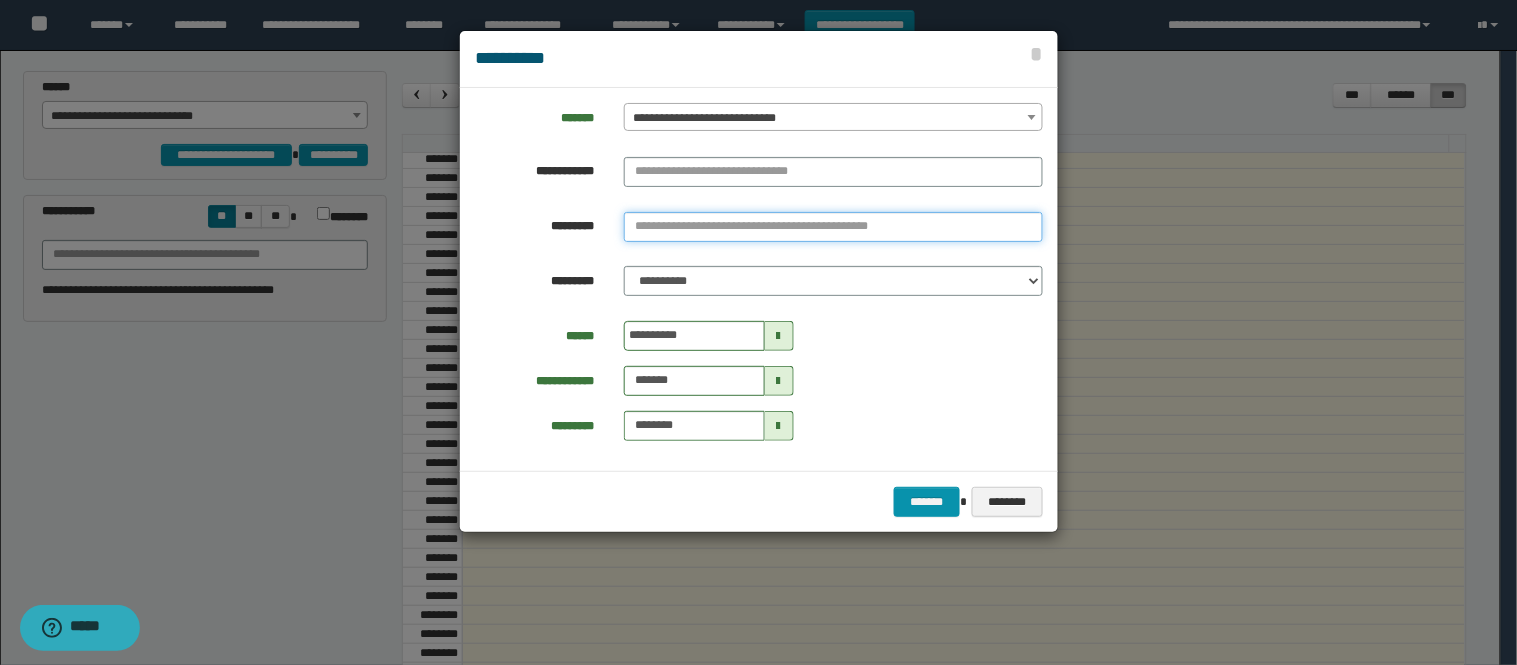 click on "**********" at bounding box center [833, 227] 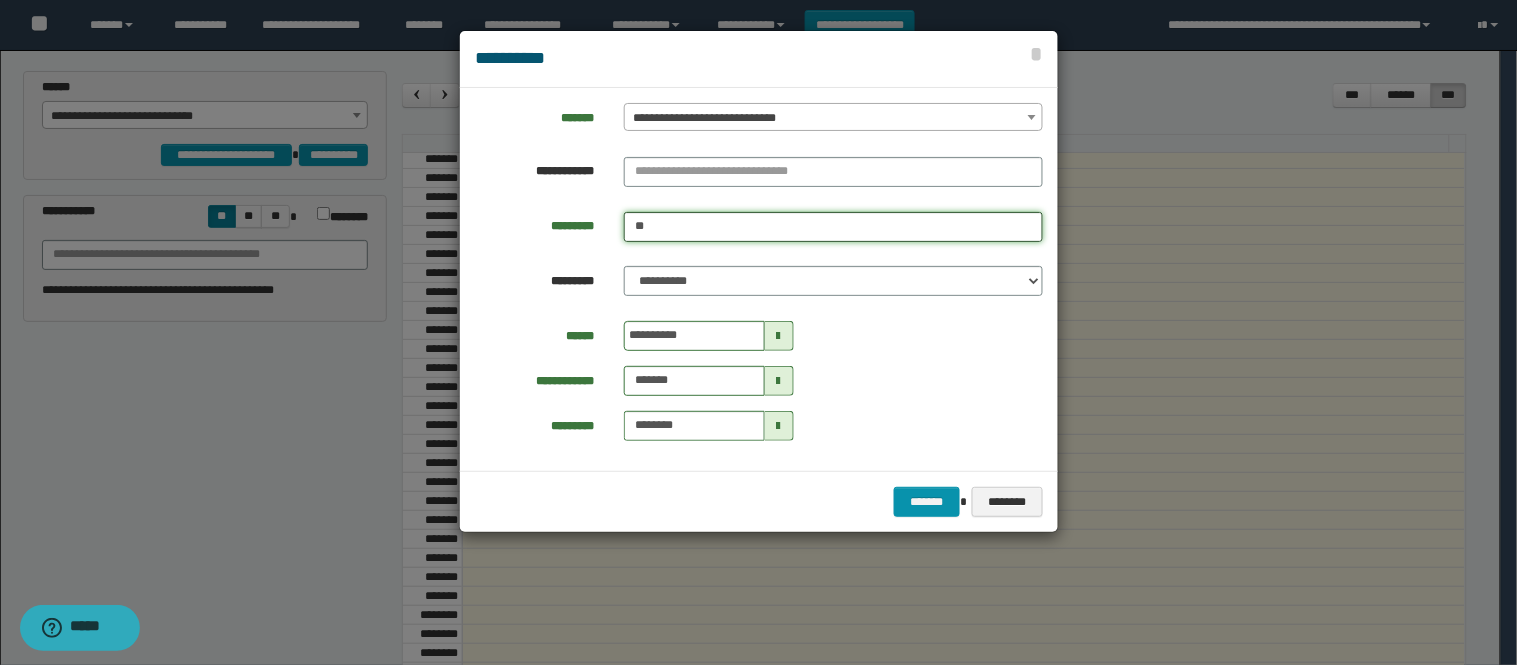 type on "***" 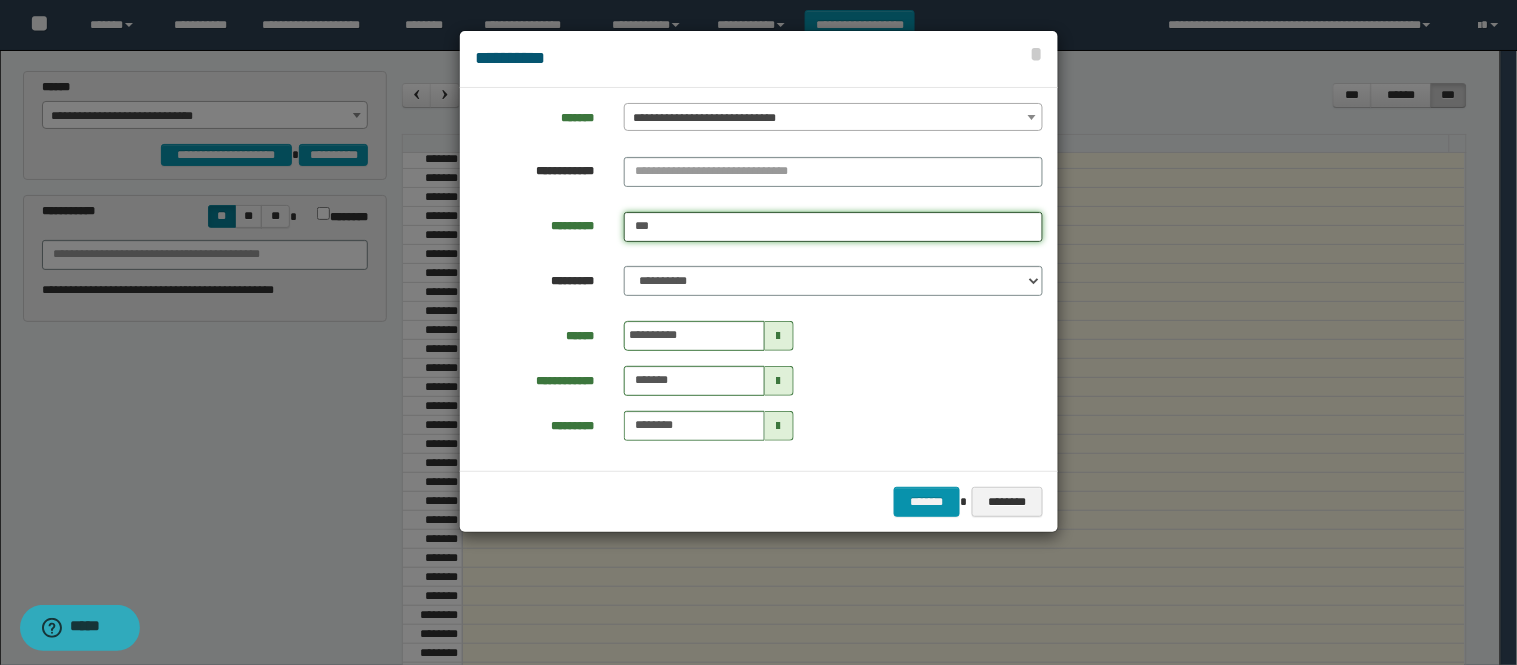 type on "***" 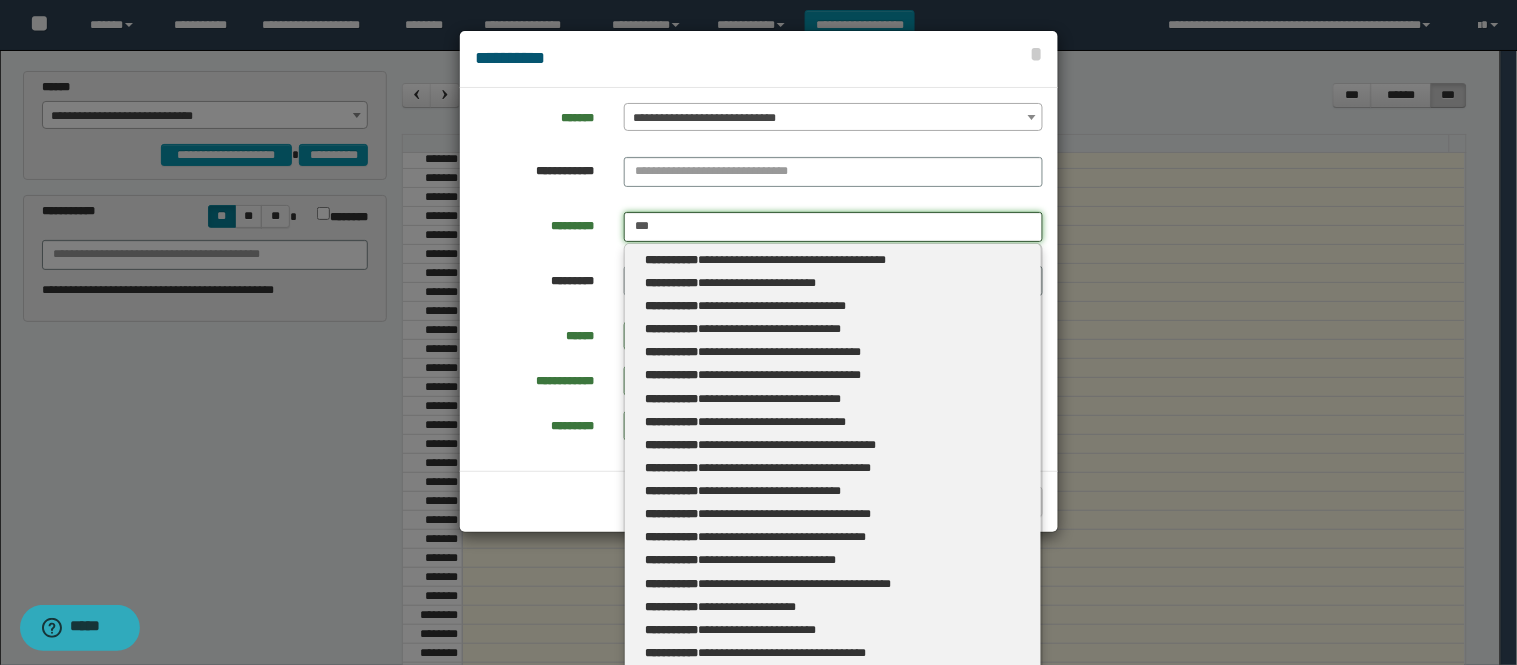 type 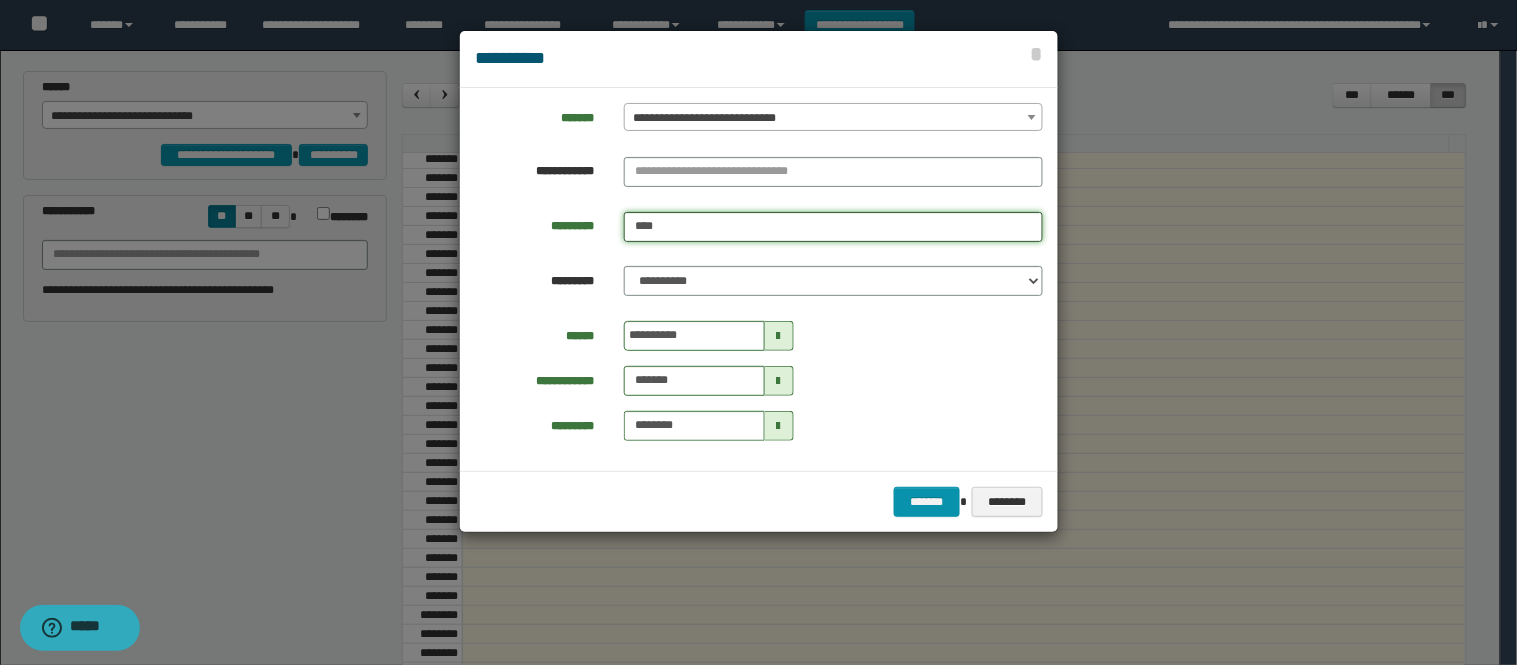 type on "****" 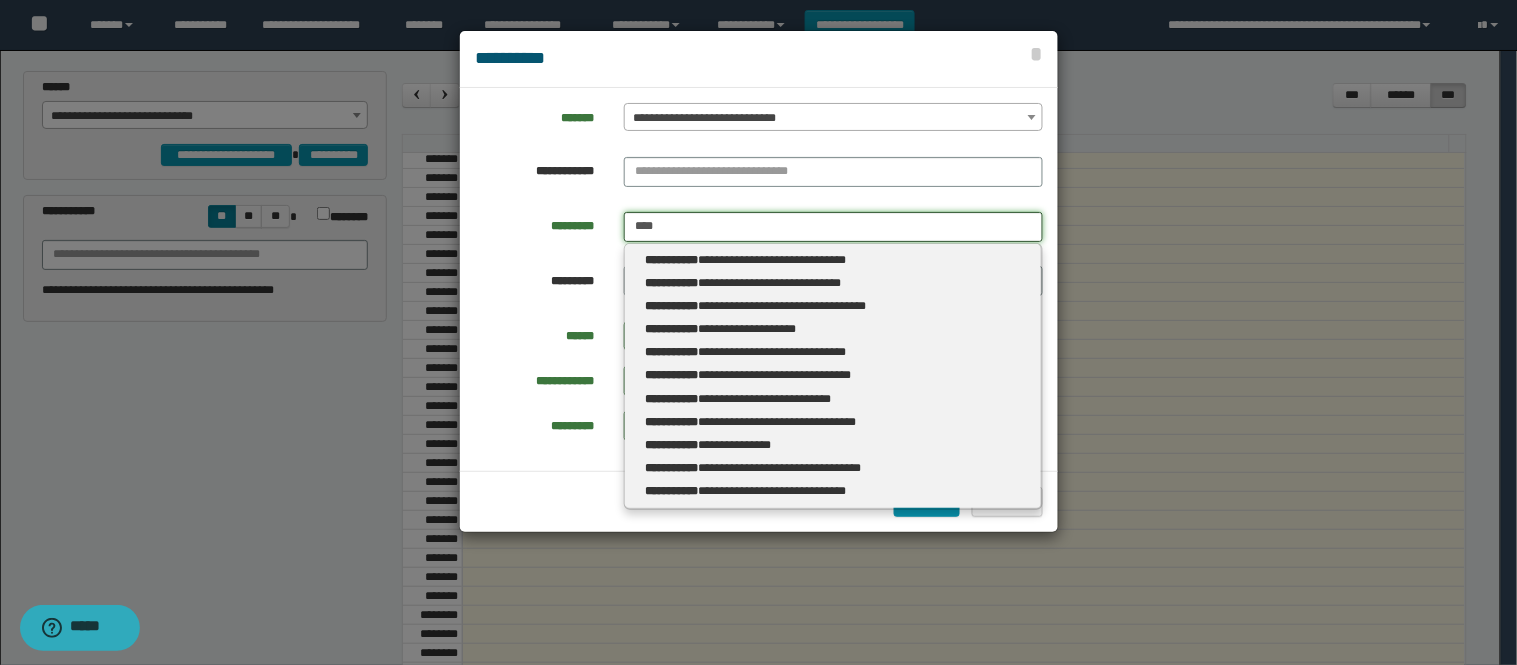 type 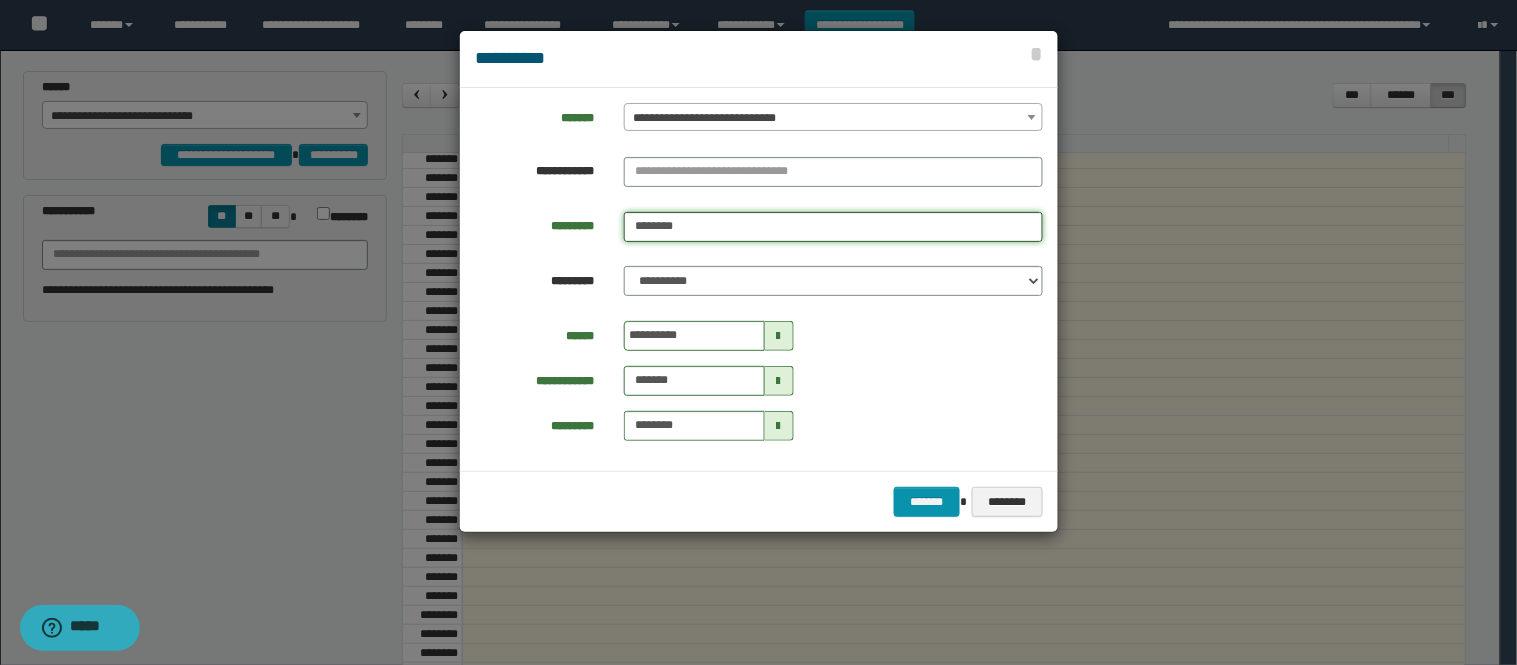click on "********" at bounding box center [833, 227] 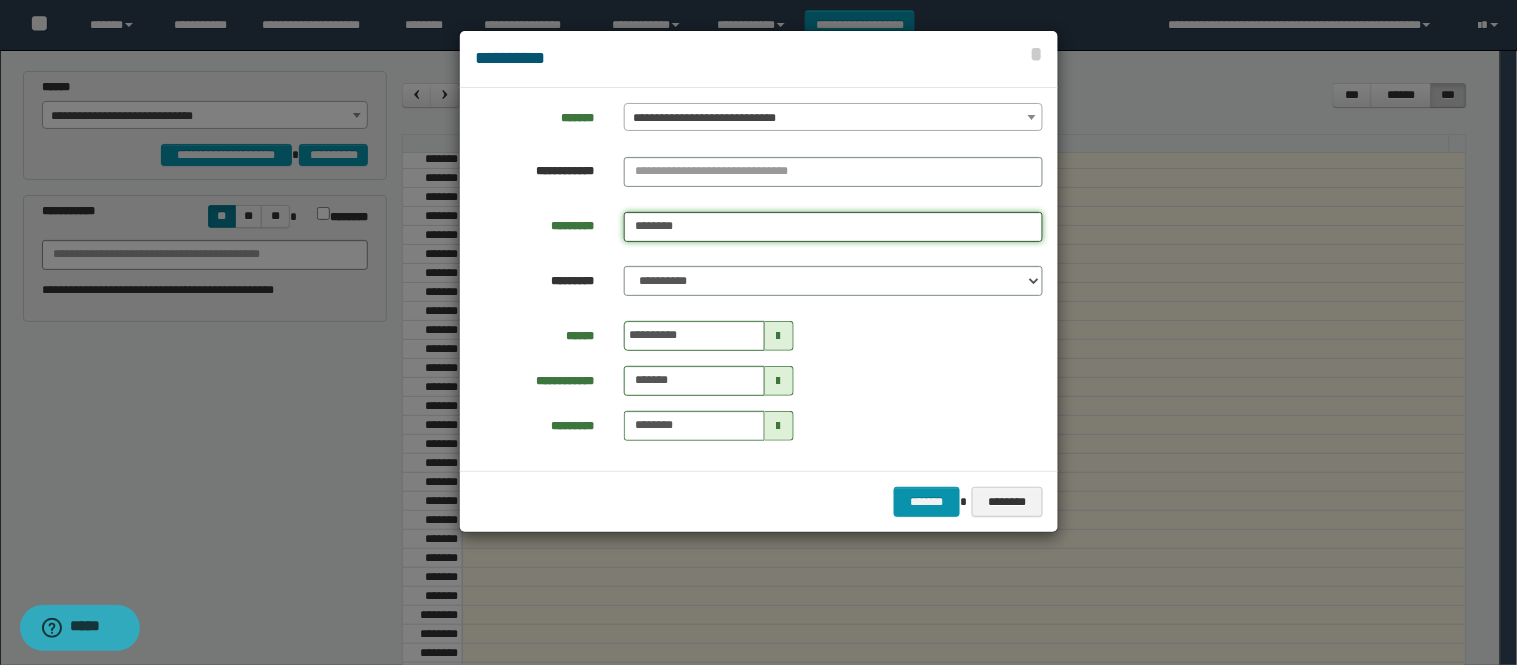 drag, startPoint x: 647, startPoint y: 224, endPoint x: 666, endPoint y: 223, distance: 19.026299 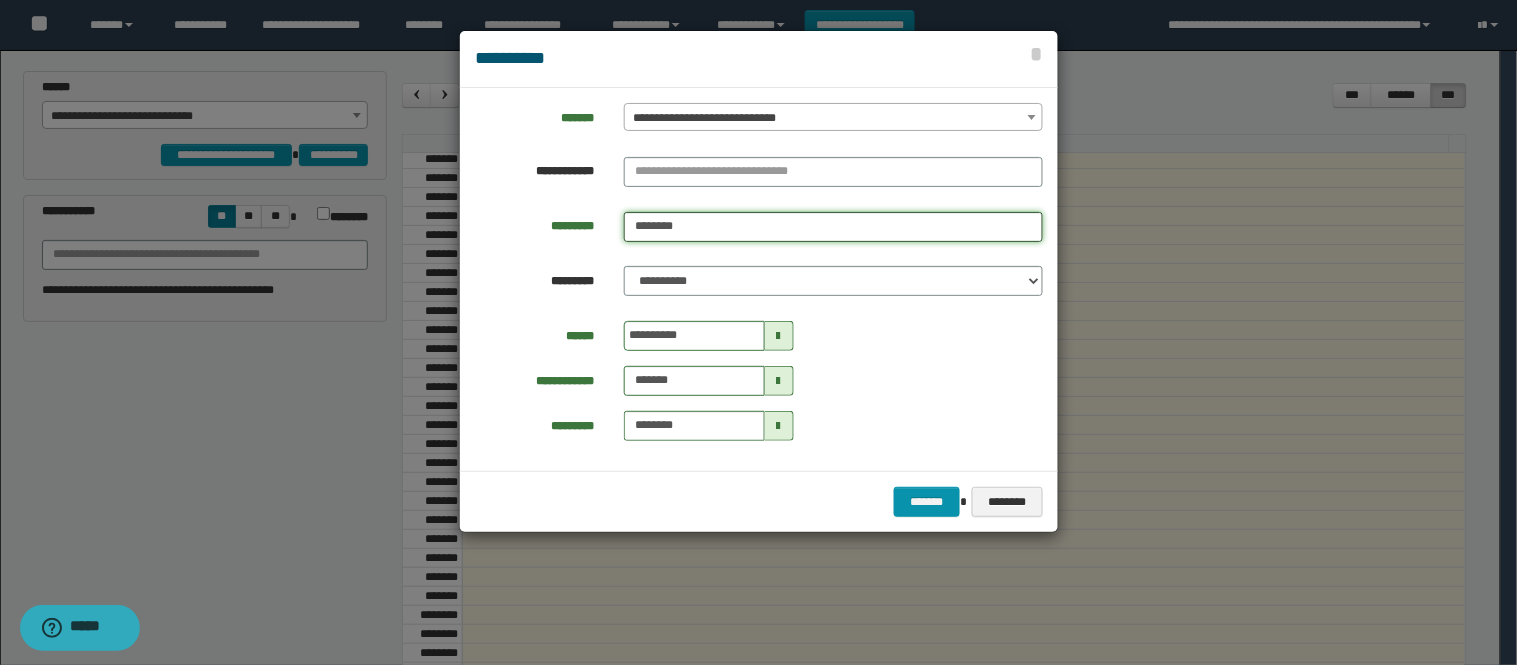 drag, startPoint x: 696, startPoint y: 227, endPoint x: 667, endPoint y: 223, distance: 29.274563 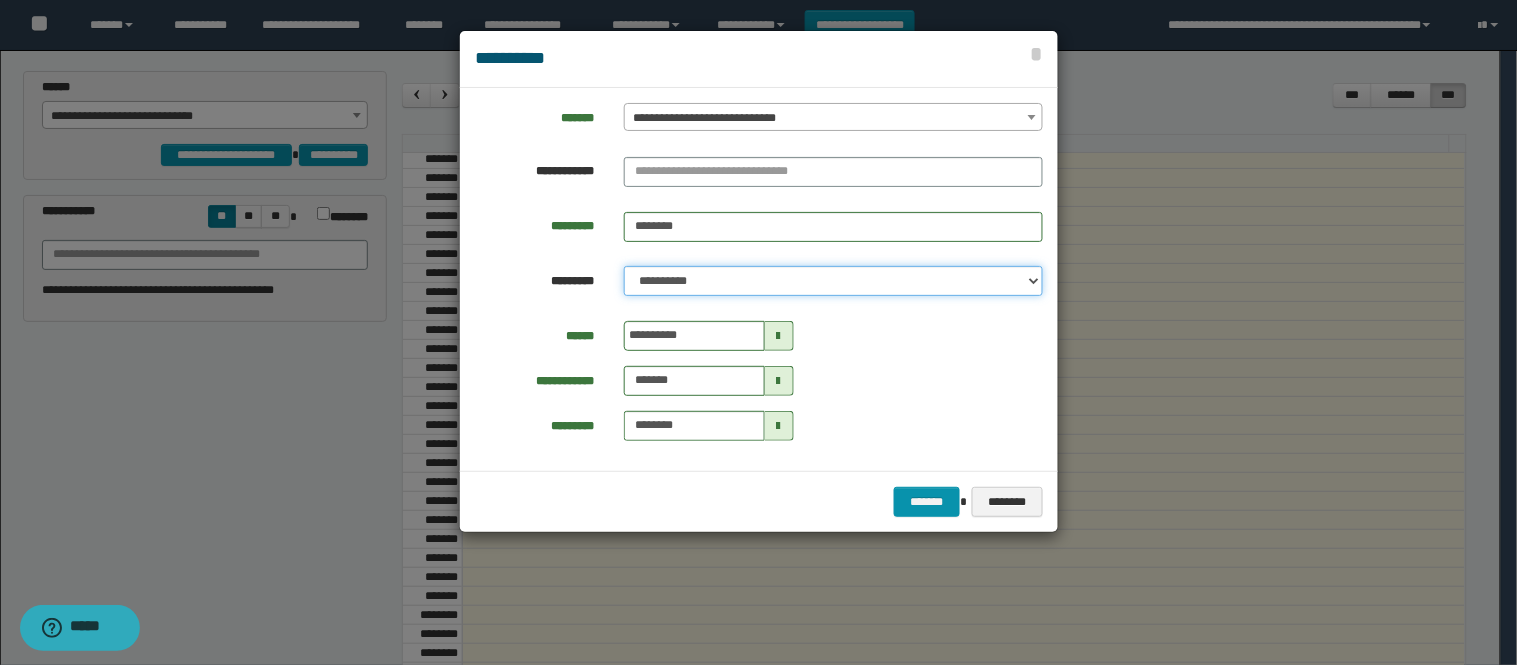 click on "**********" at bounding box center (833, 281) 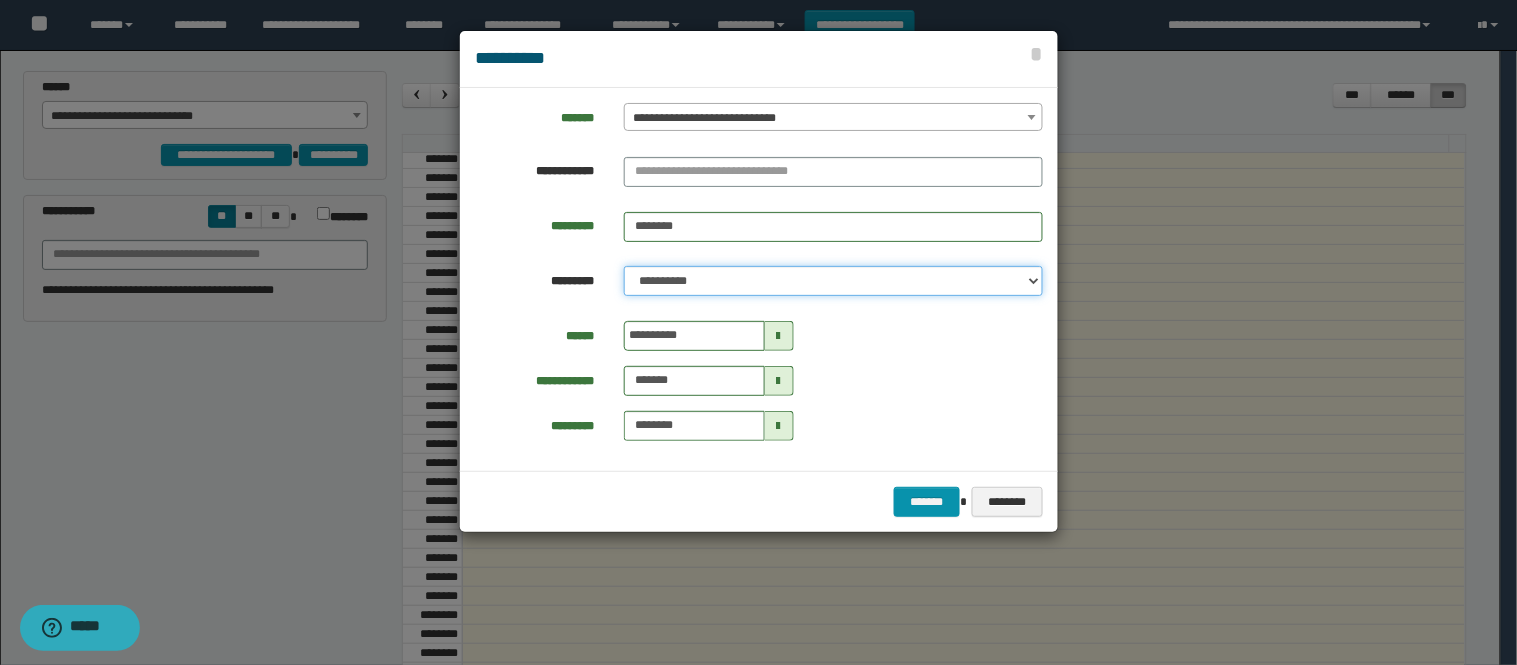 select on "****" 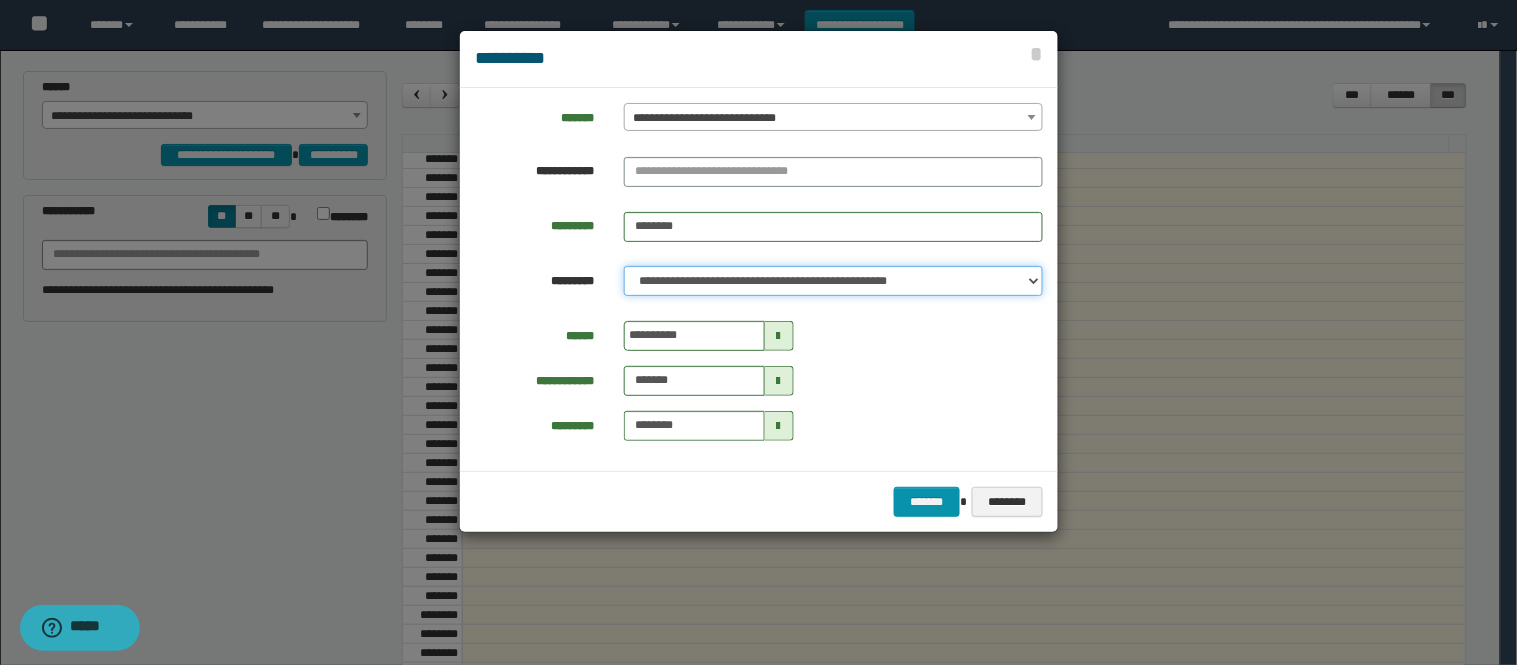 click on "**********" at bounding box center [833, 281] 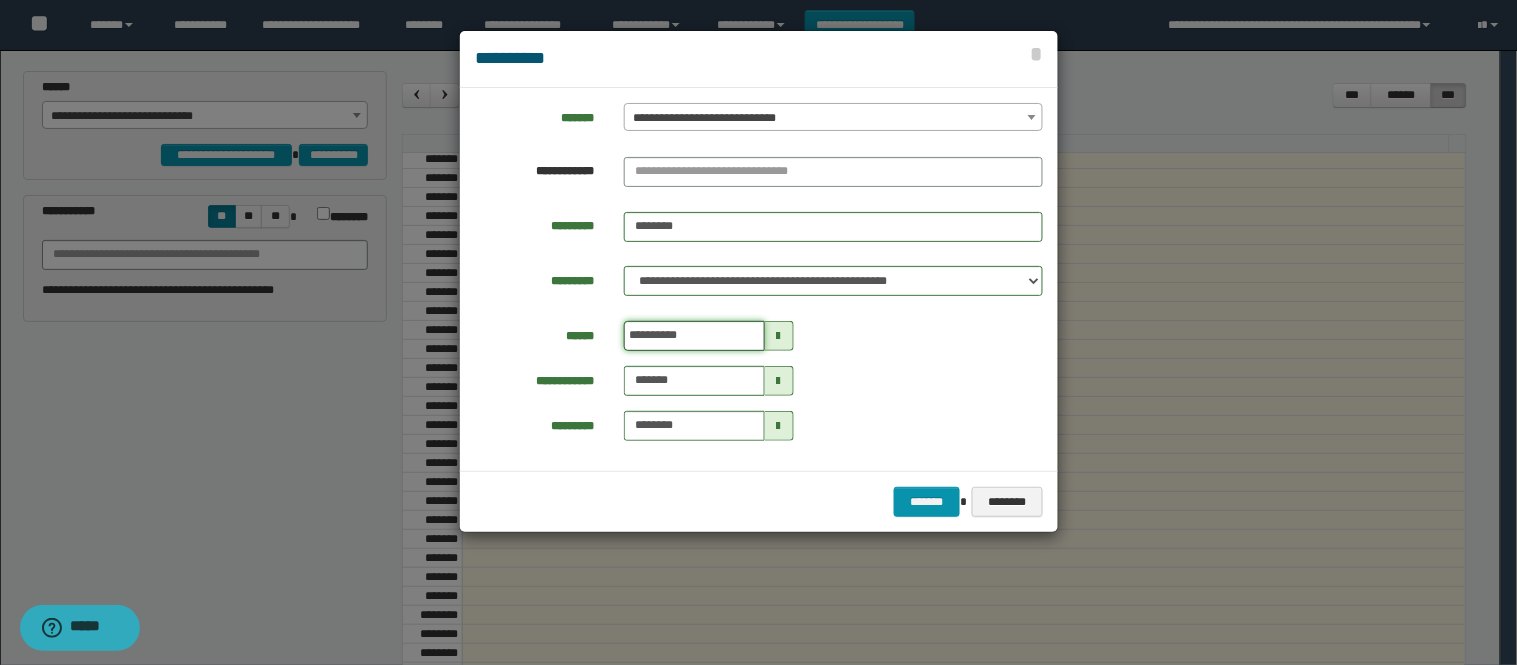 click on "**********" at bounding box center (694, 336) 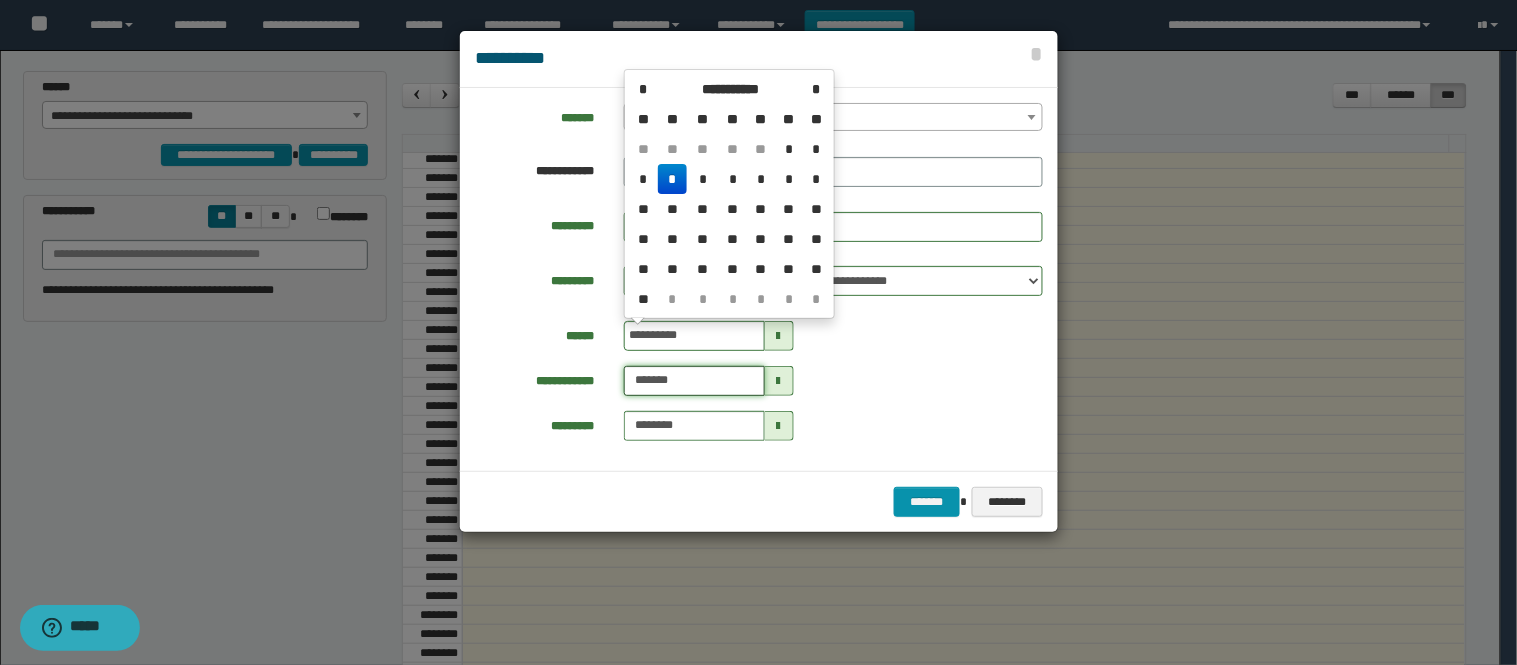 click on "*******" at bounding box center [694, 381] 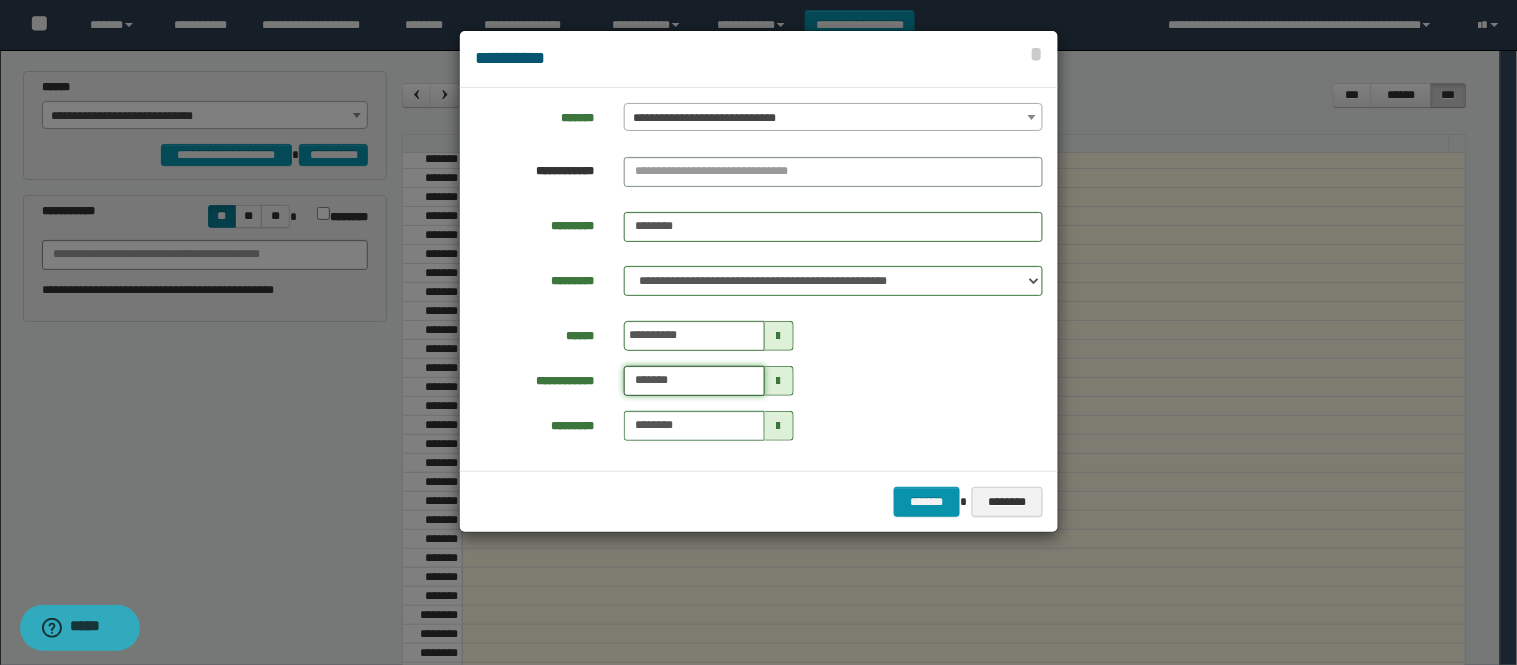 click on "*******" at bounding box center (694, 381) 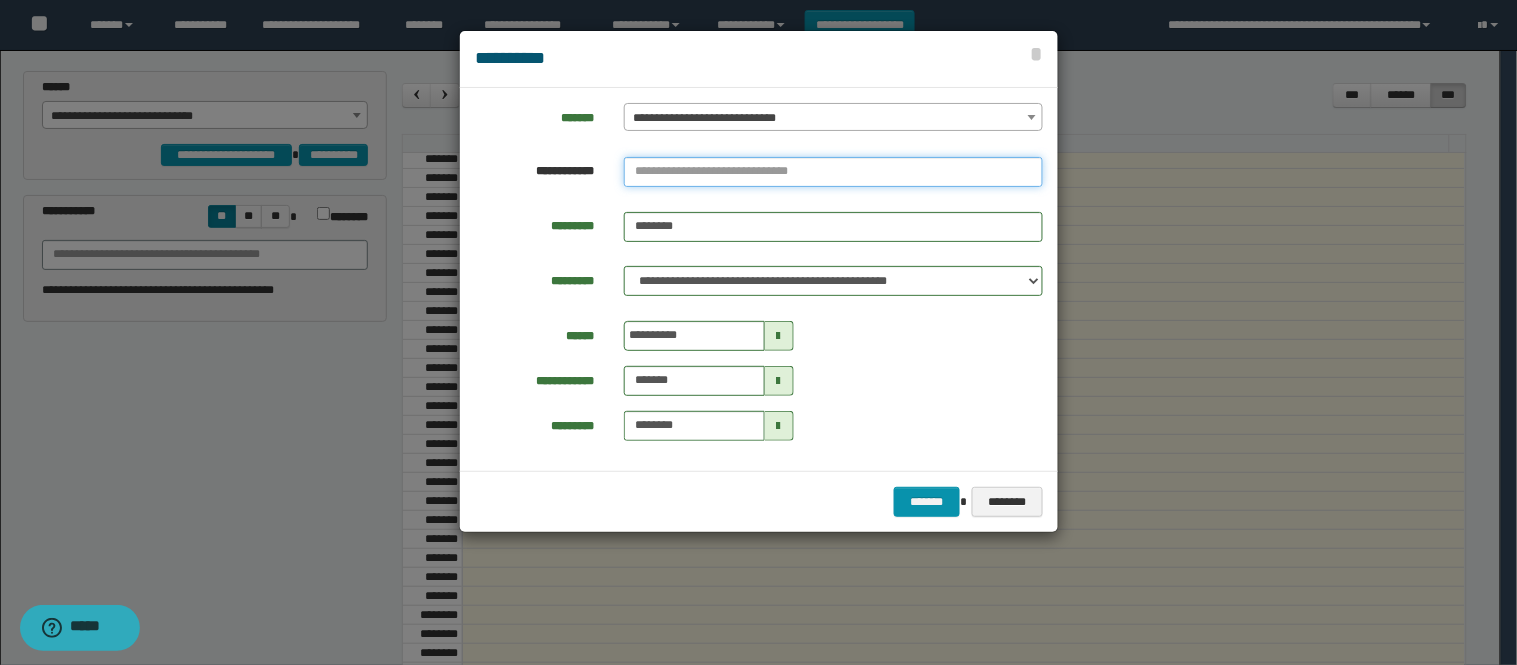 type on "*******" 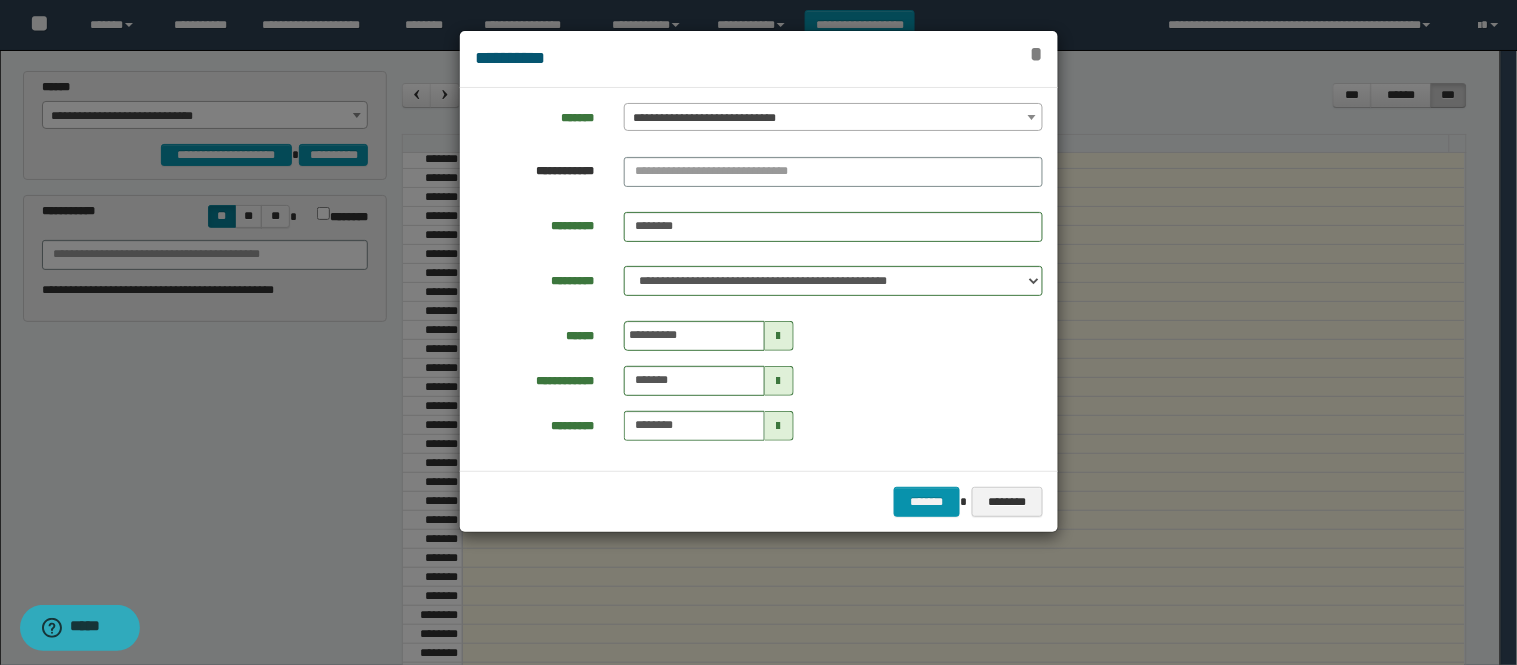 click on "*" at bounding box center (1036, 54) 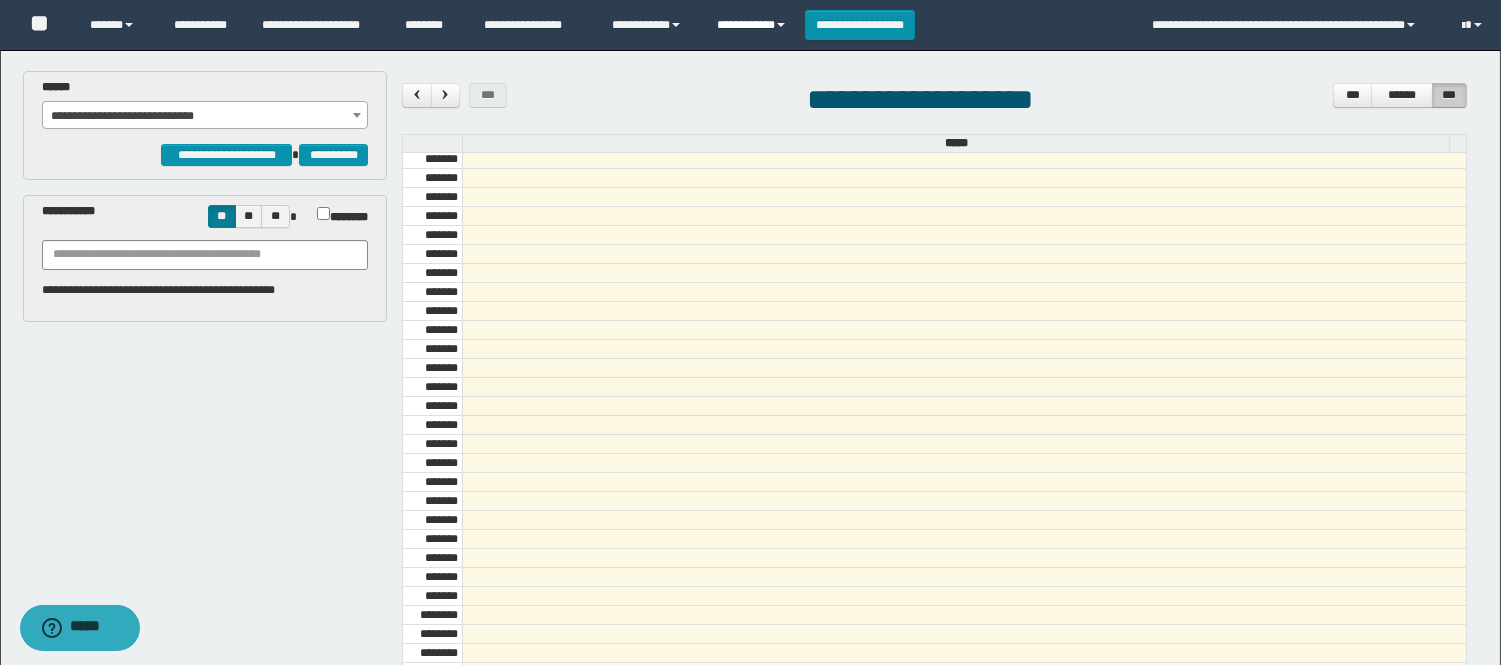 click on "**********" at bounding box center [753, 25] 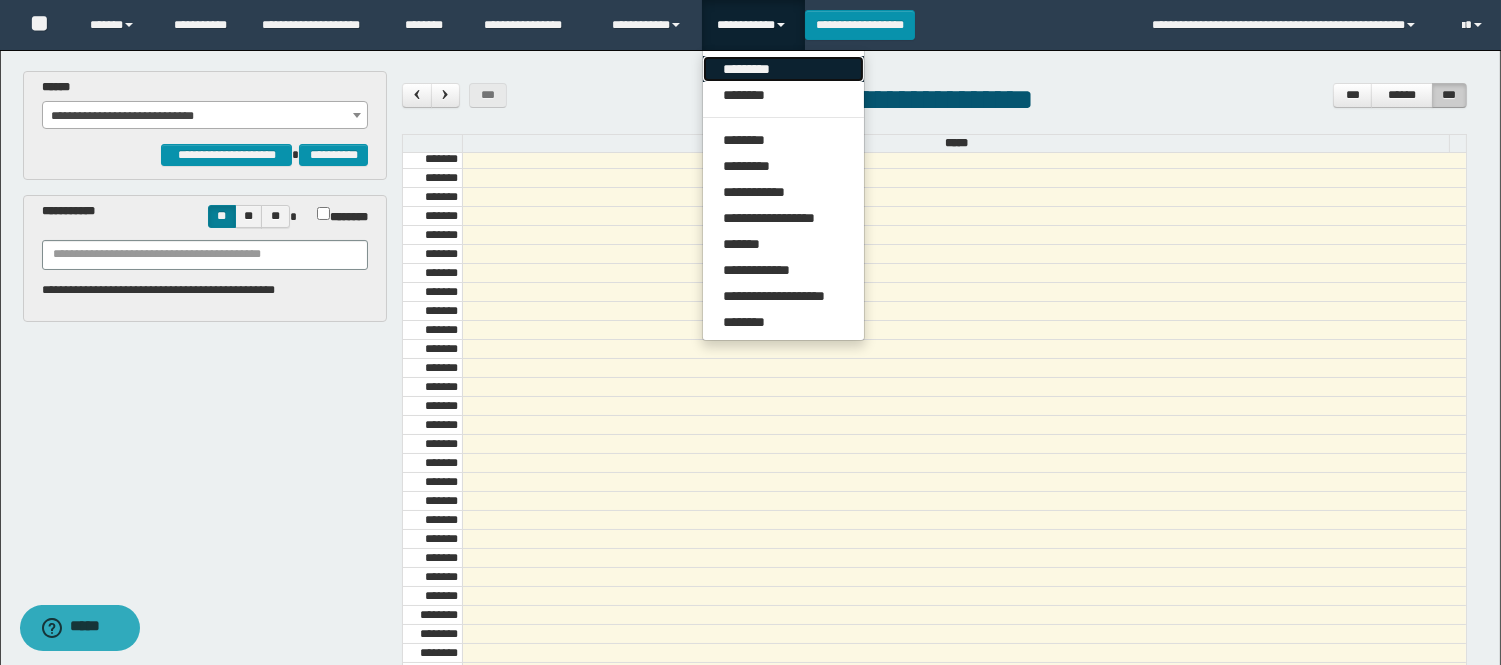 click on "*********" at bounding box center (783, 69) 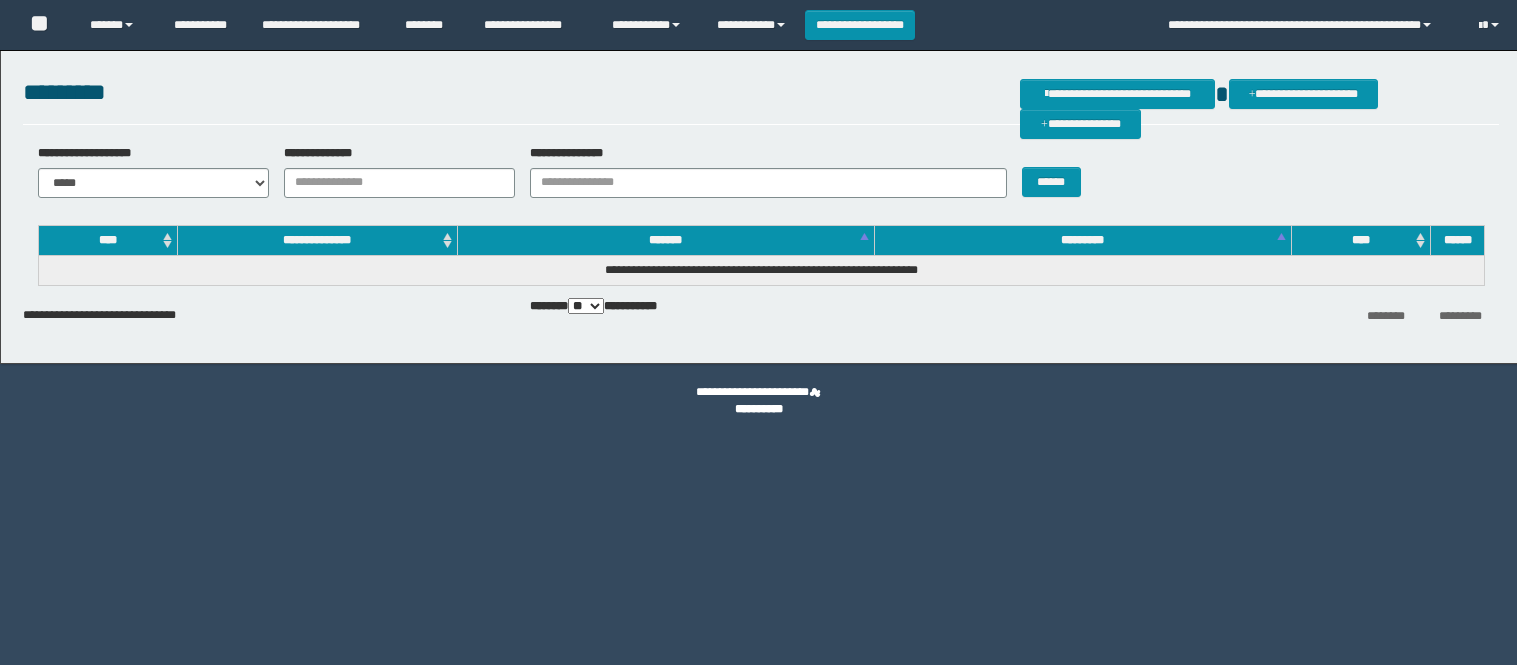 scroll, scrollTop: 0, scrollLeft: 0, axis: both 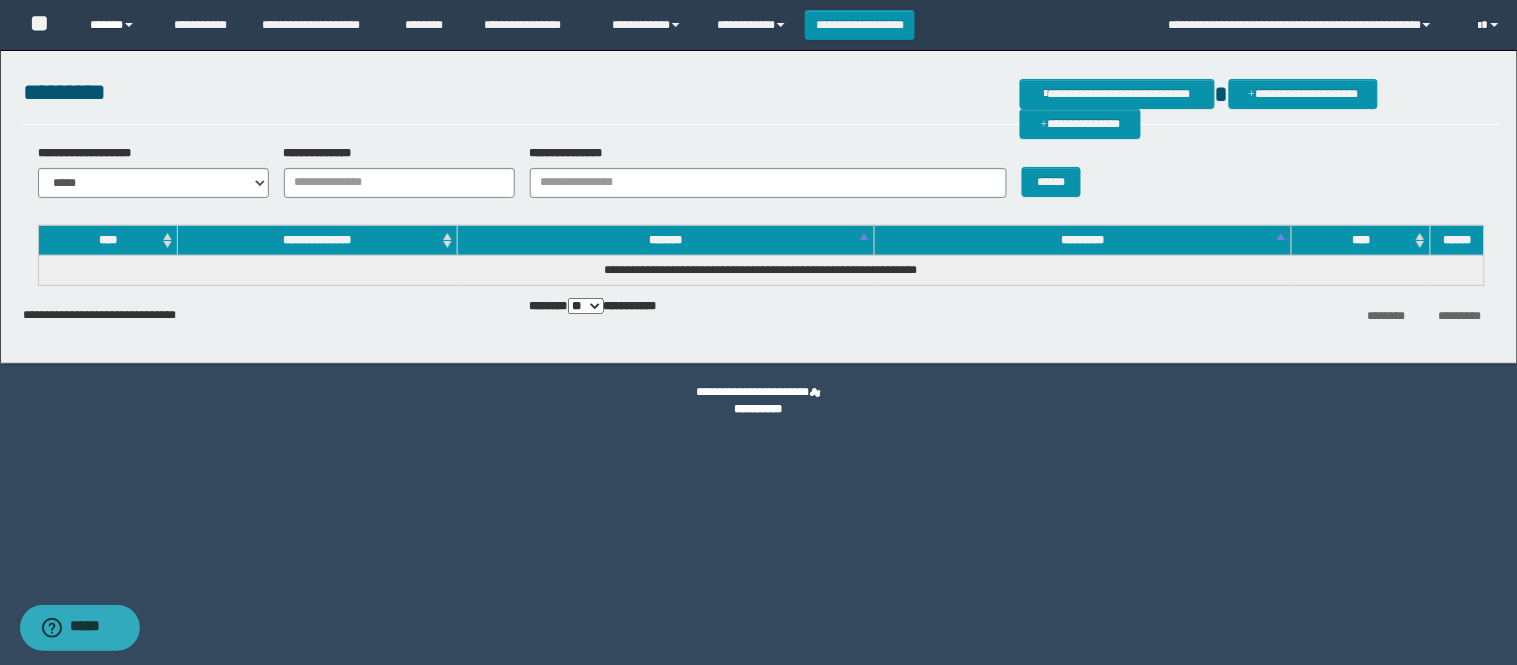 click on "******" at bounding box center (116, 25) 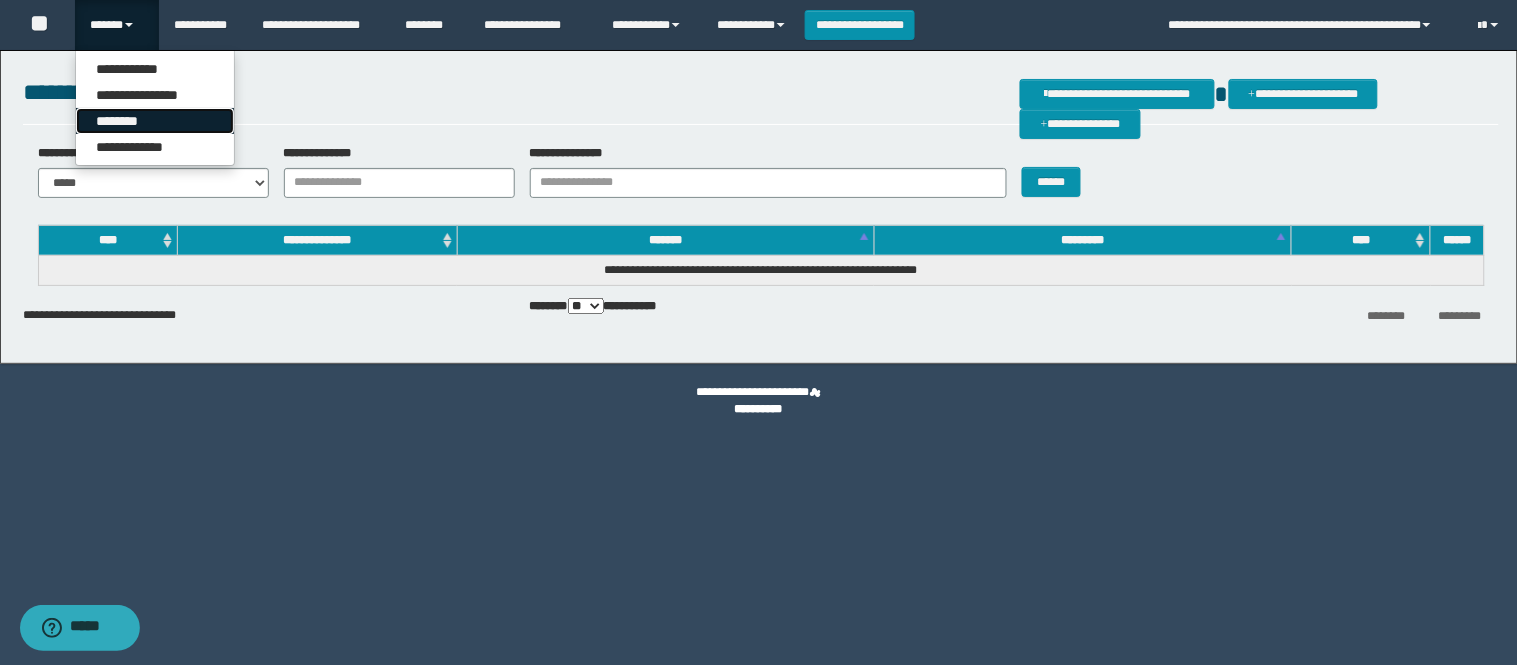 click on "********" at bounding box center [155, 121] 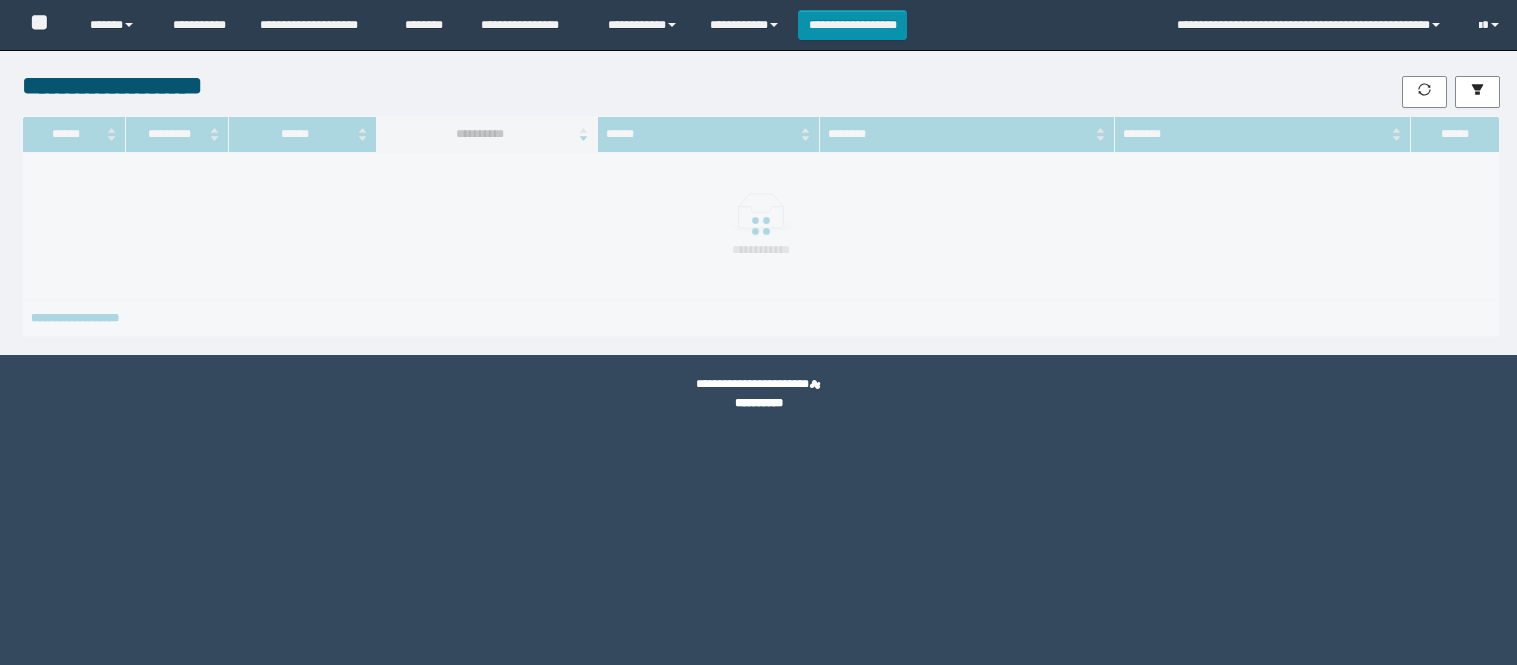 scroll, scrollTop: 0, scrollLeft: 0, axis: both 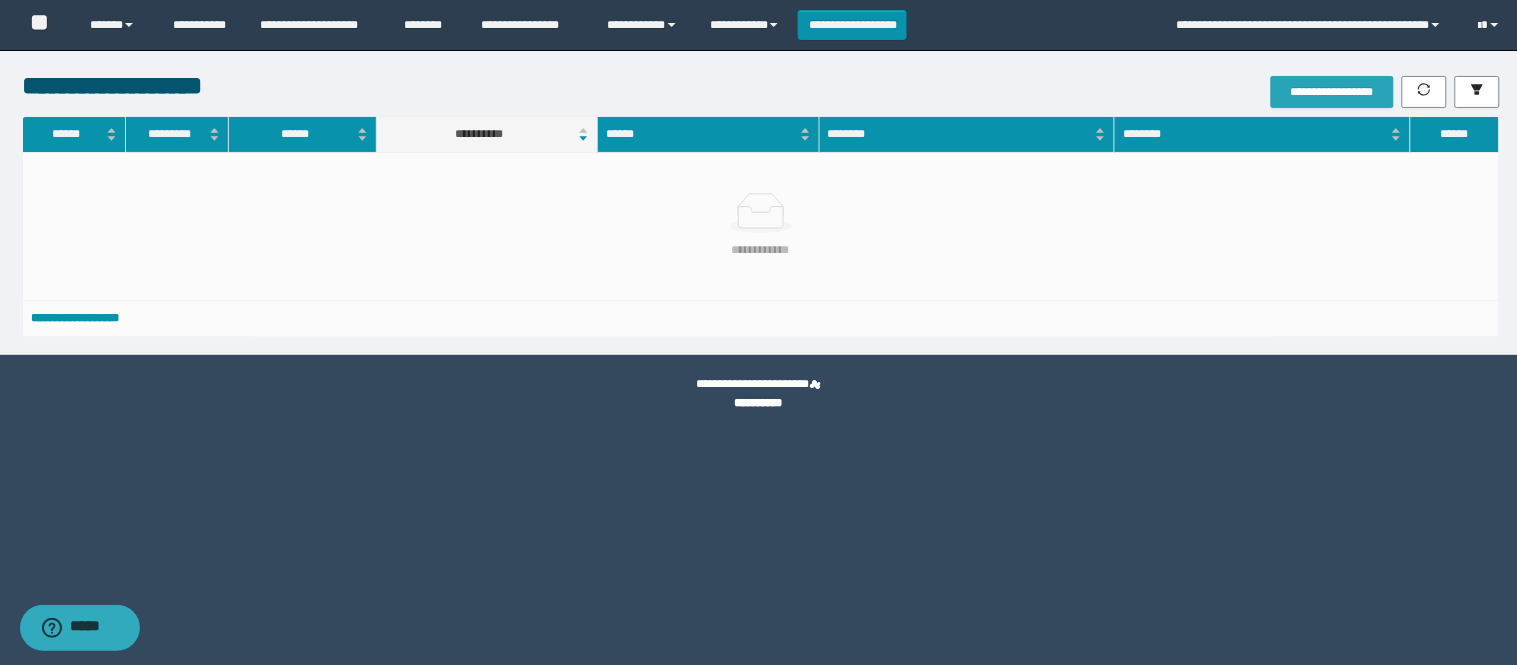 click on "**********" at bounding box center (1332, 92) 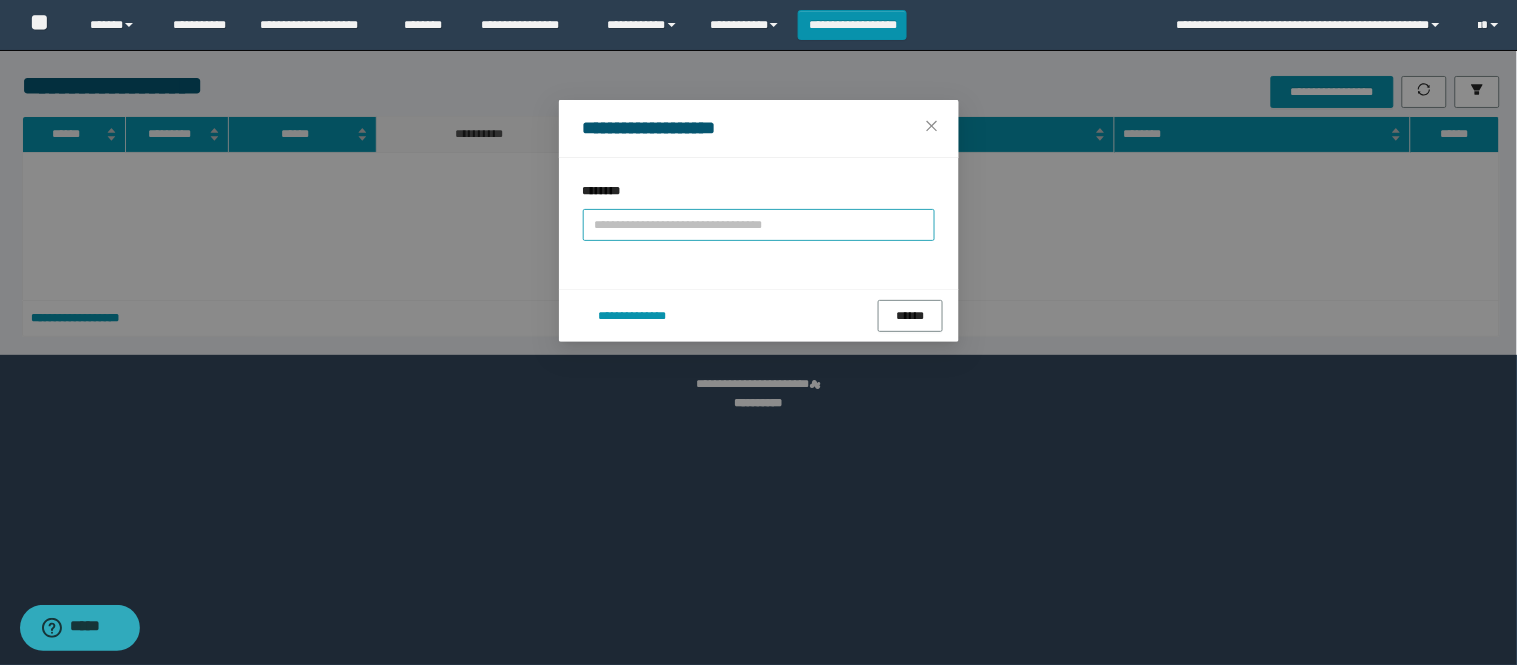 click at bounding box center (759, 225) 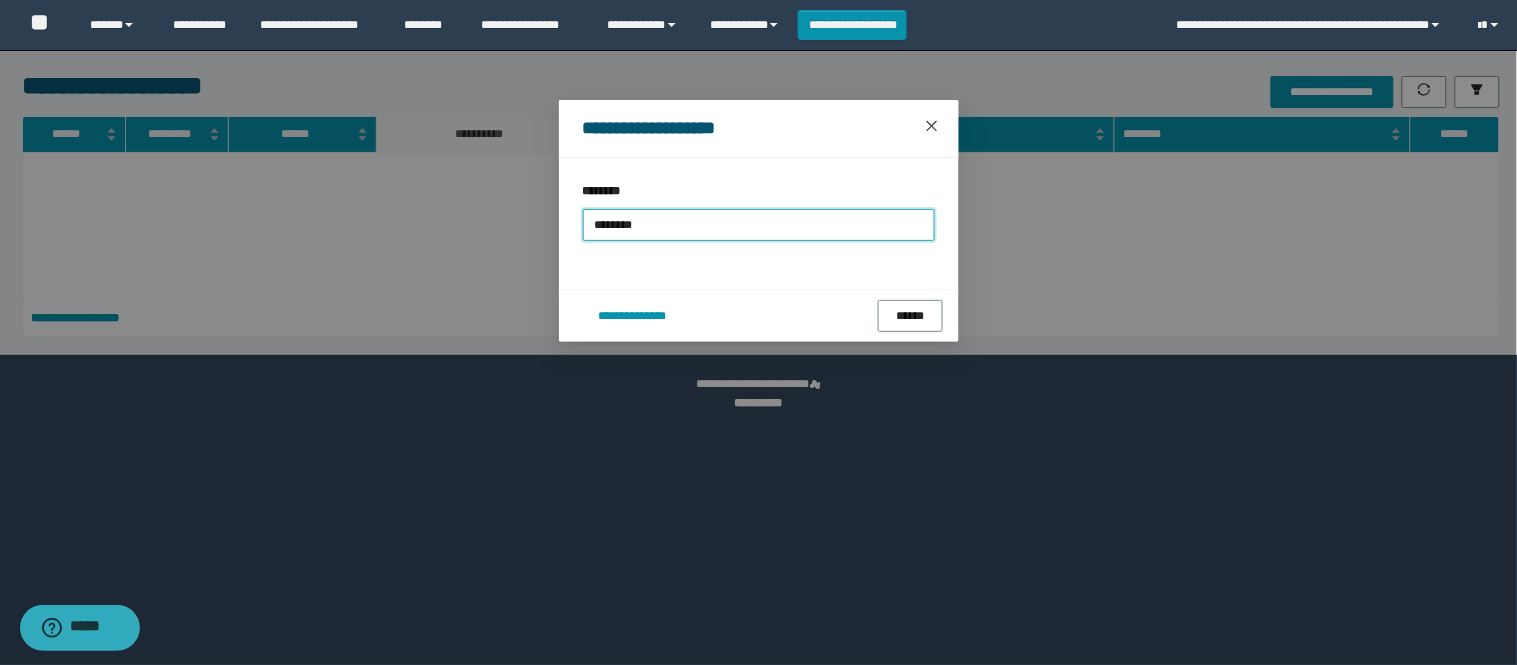 type on "********" 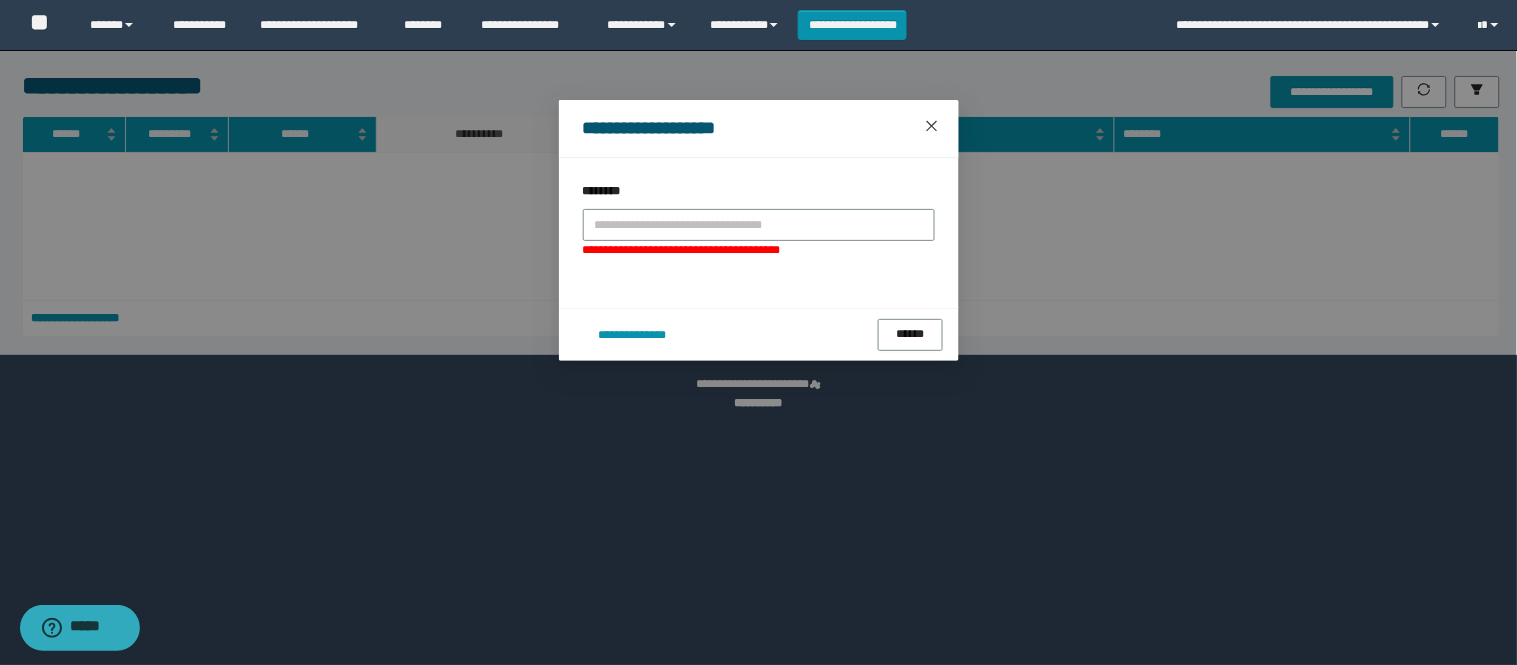 click 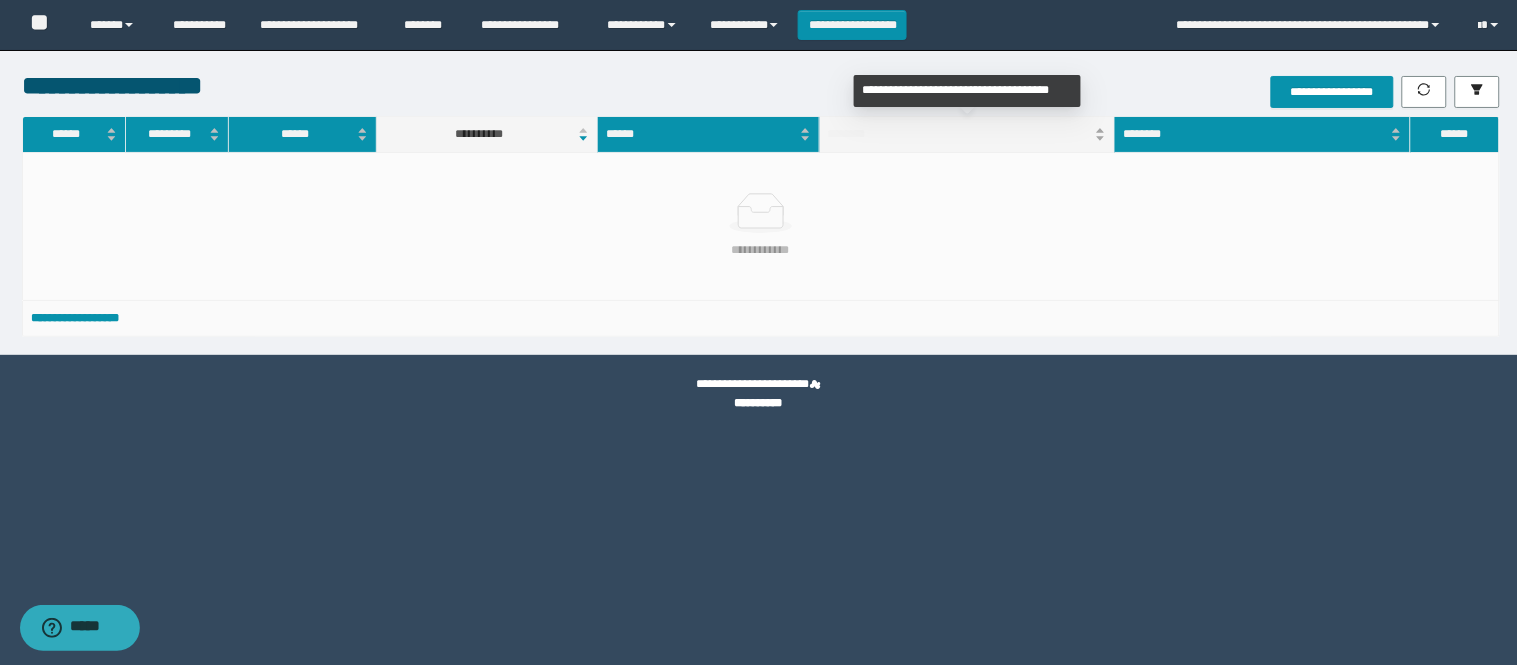 click on "********" at bounding box center (967, 134) 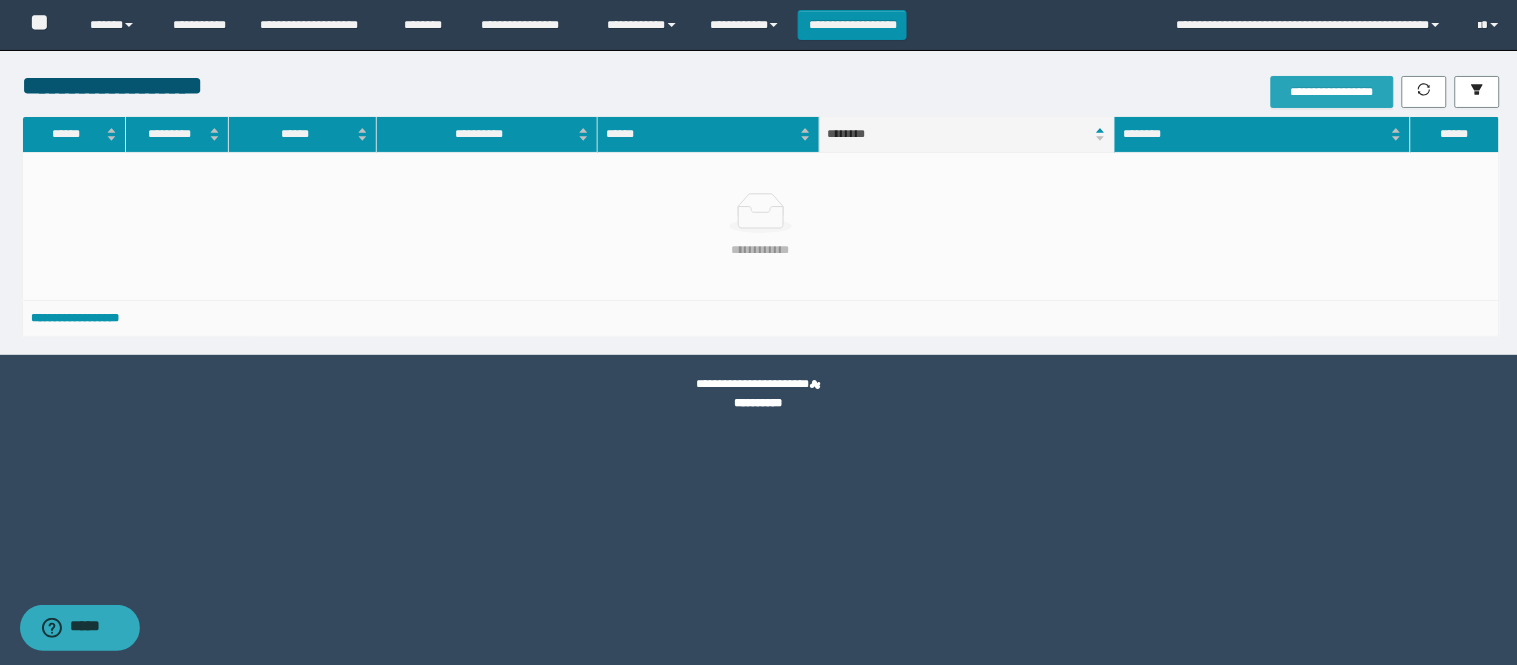 click on "**********" at bounding box center (1332, 92) 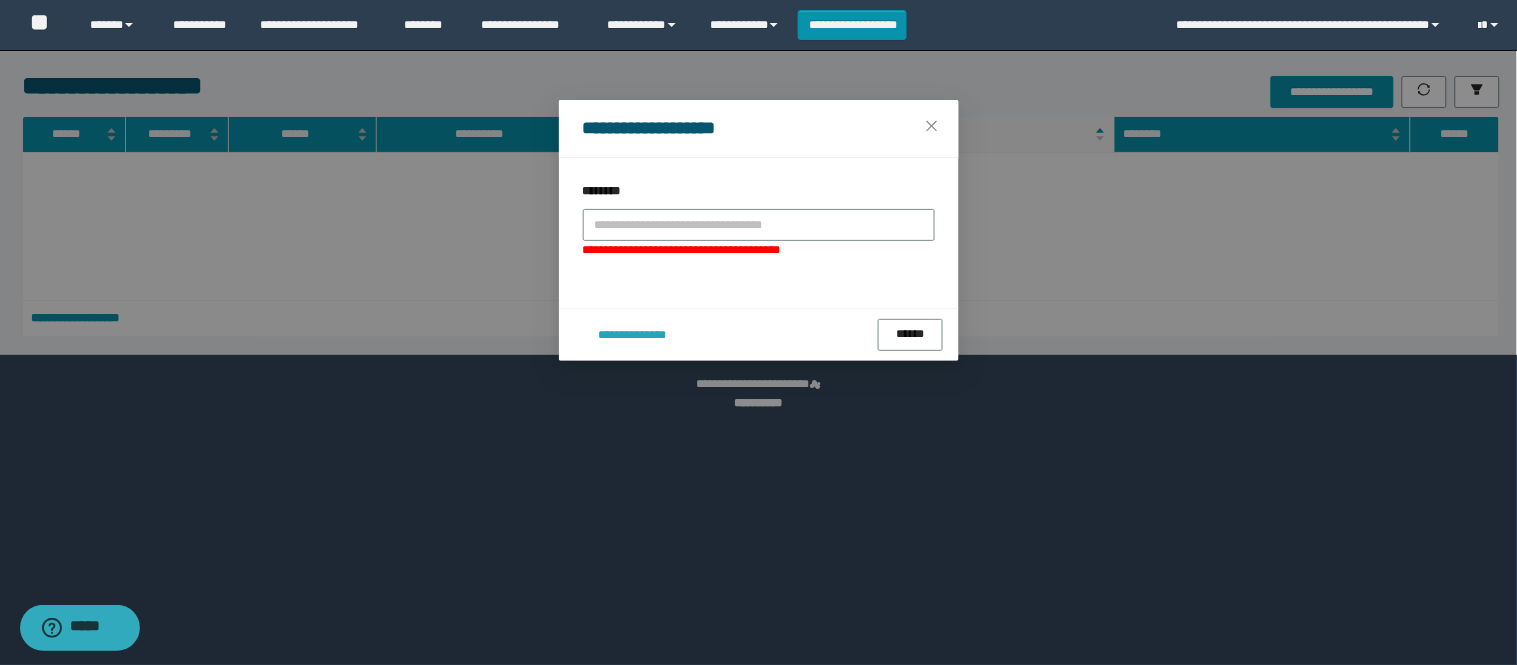 click on "**********" at bounding box center (632, 335) 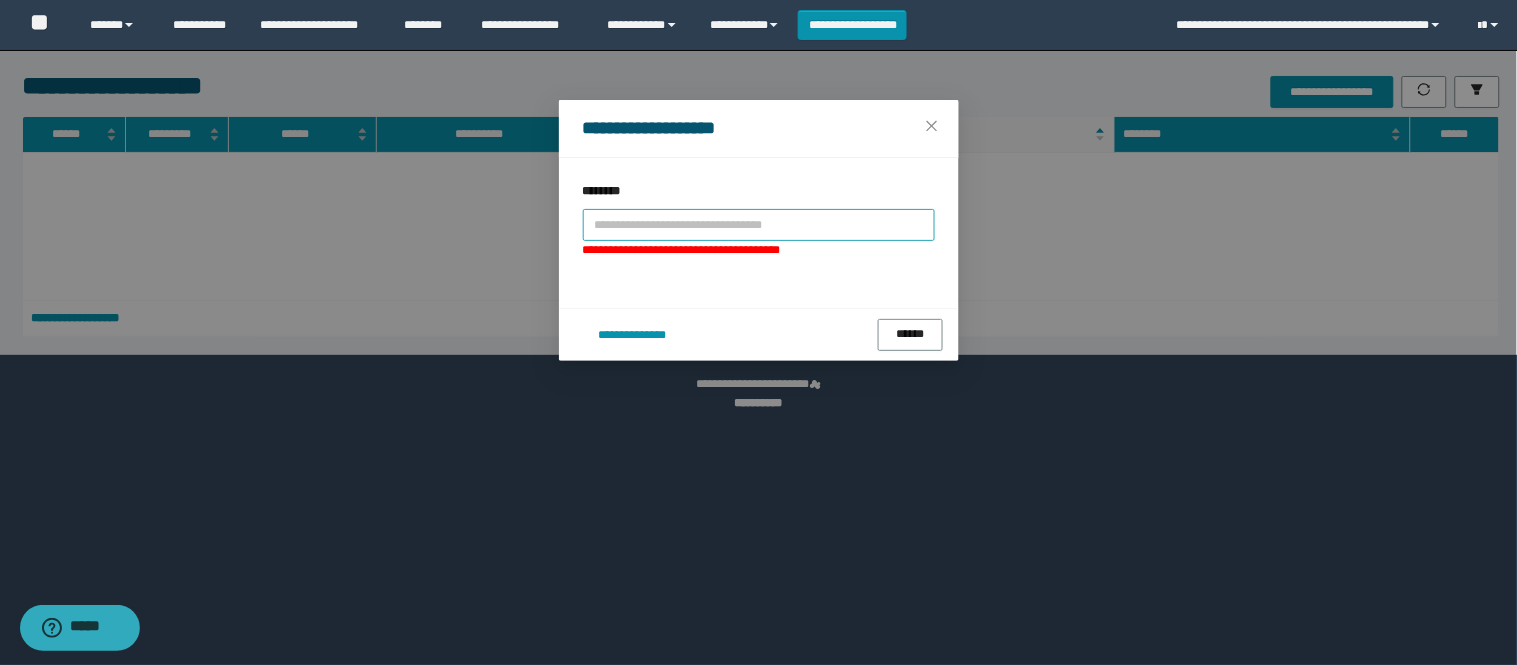 click at bounding box center [759, 225] 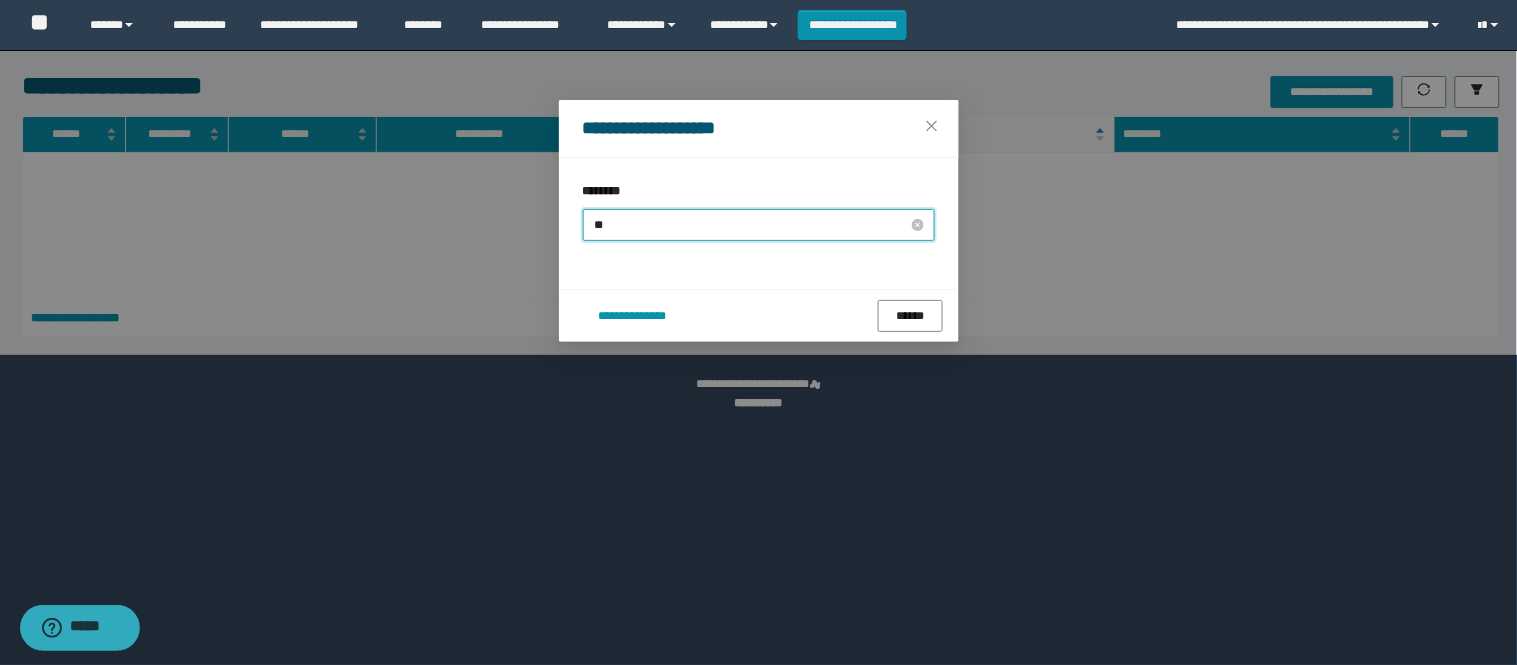 type on "*" 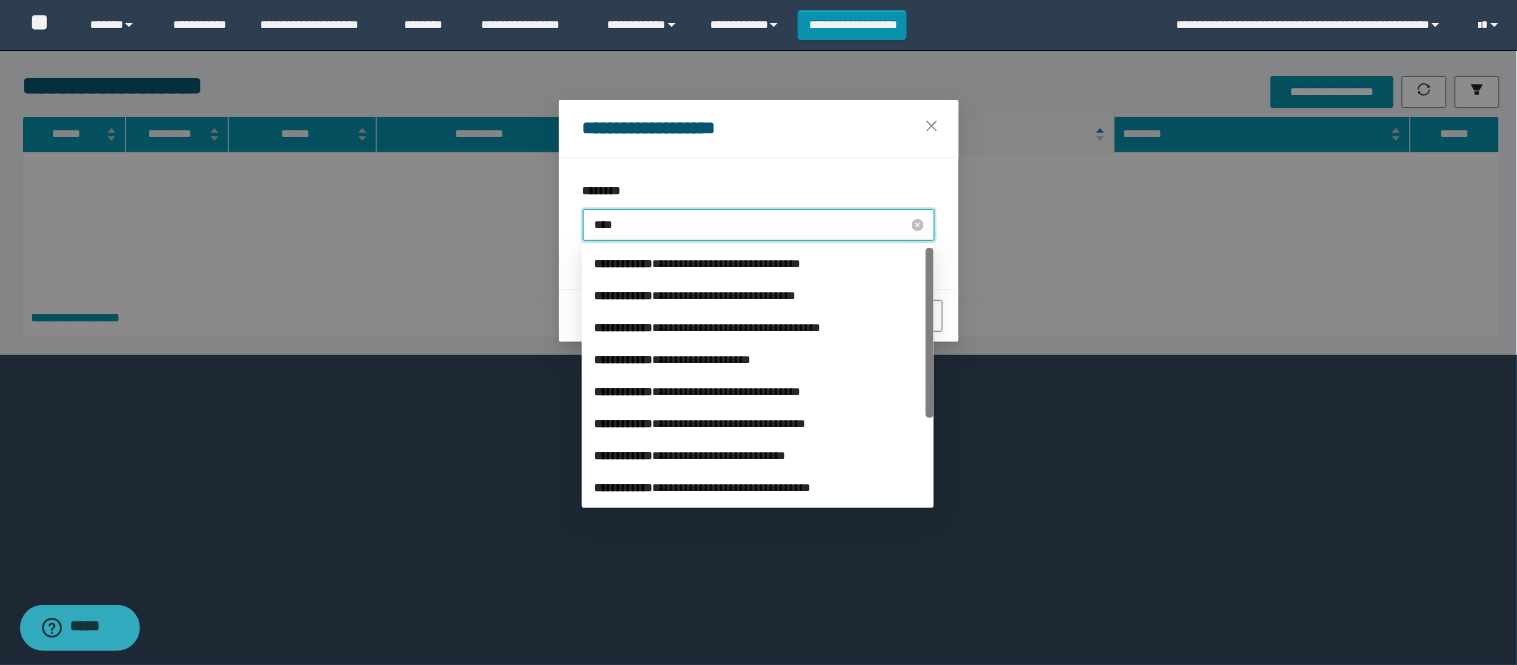 type on "*****" 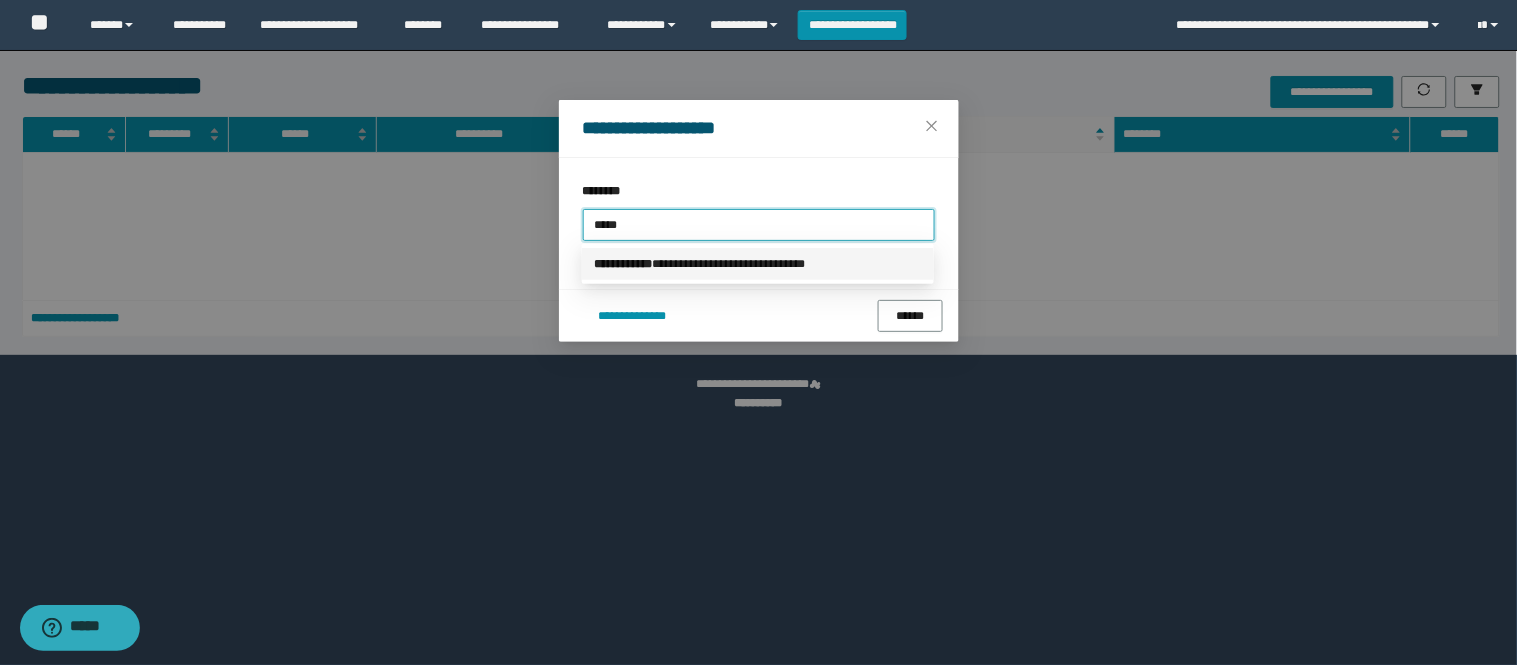 click on "**********" at bounding box center [758, 264] 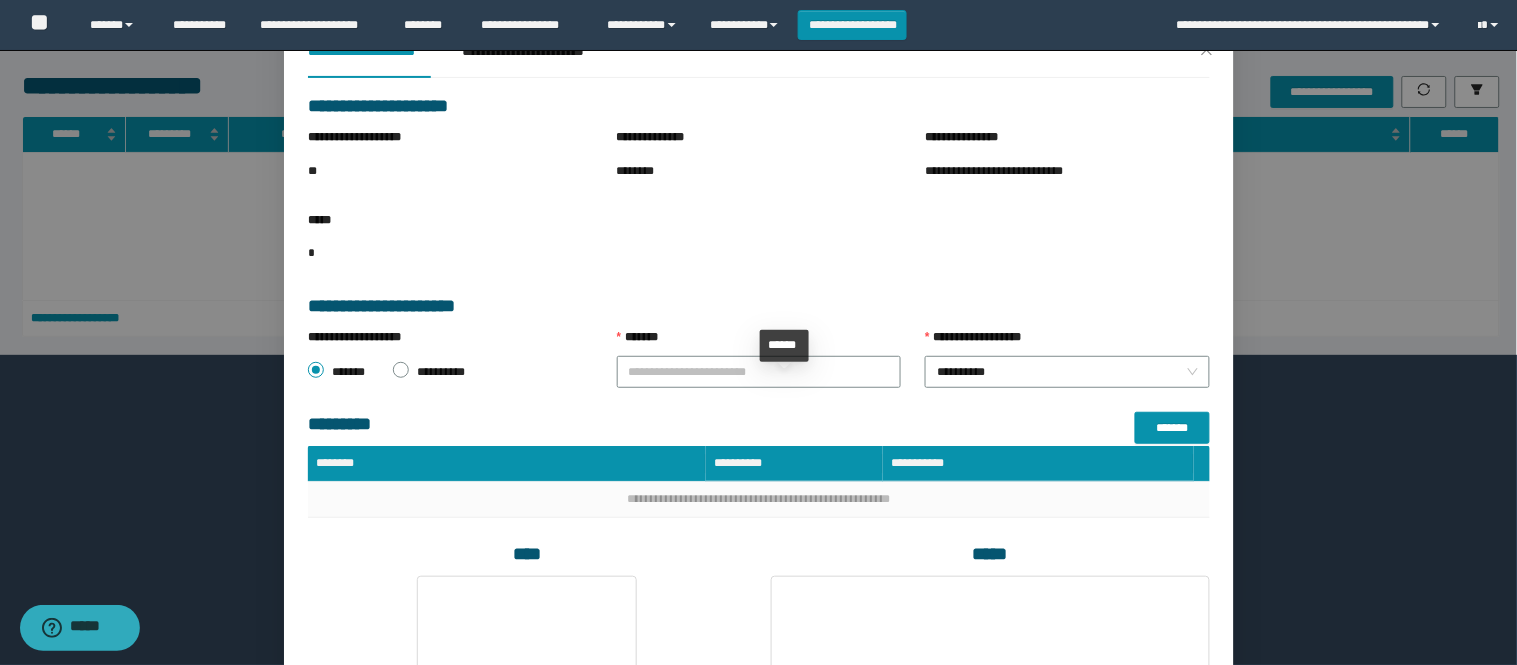scroll, scrollTop: 0, scrollLeft: 0, axis: both 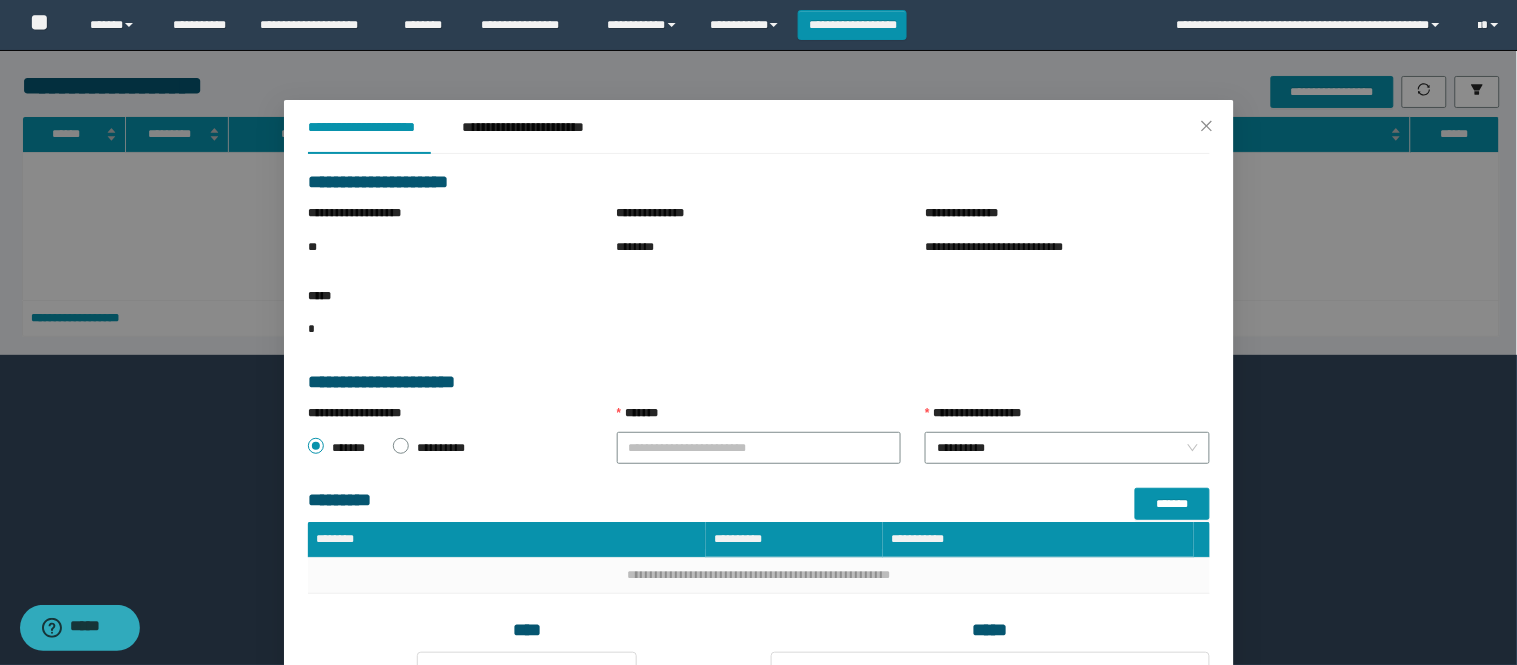 click on "**********" at bounding box center [1006, 247] 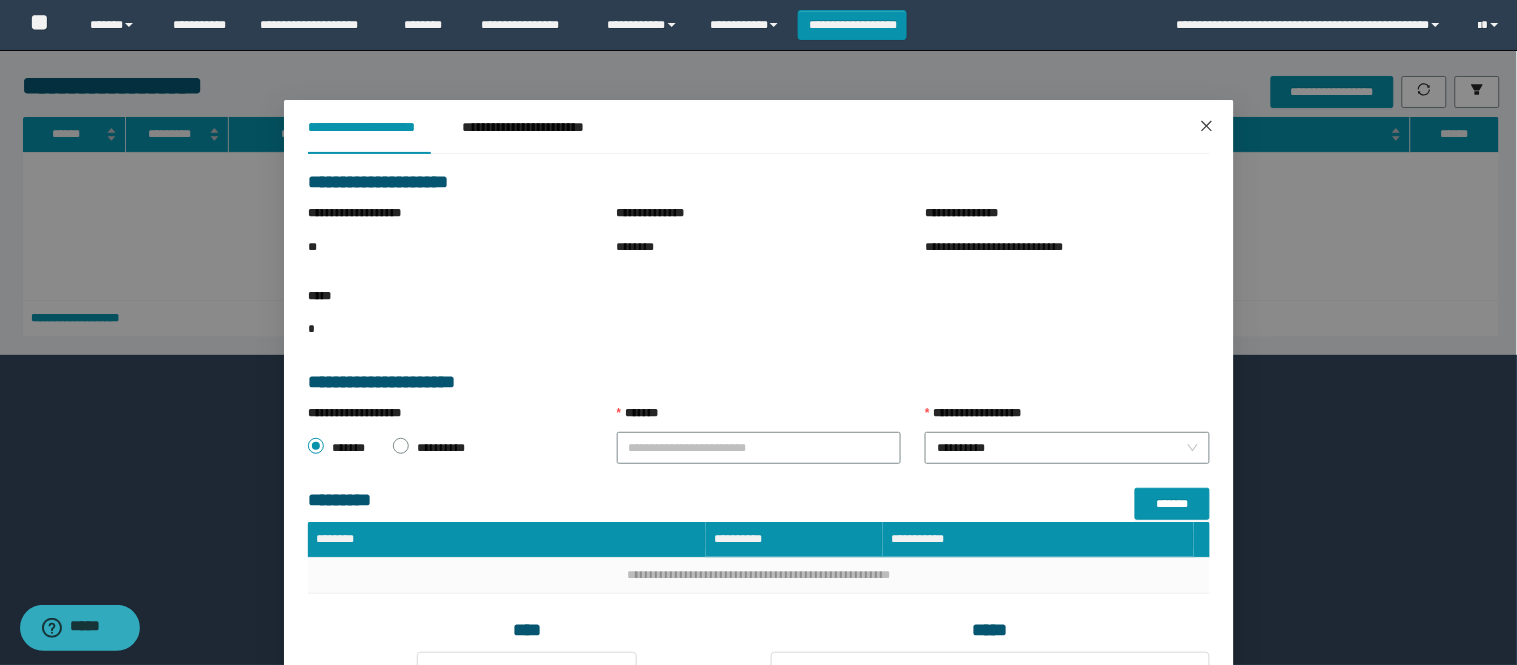click 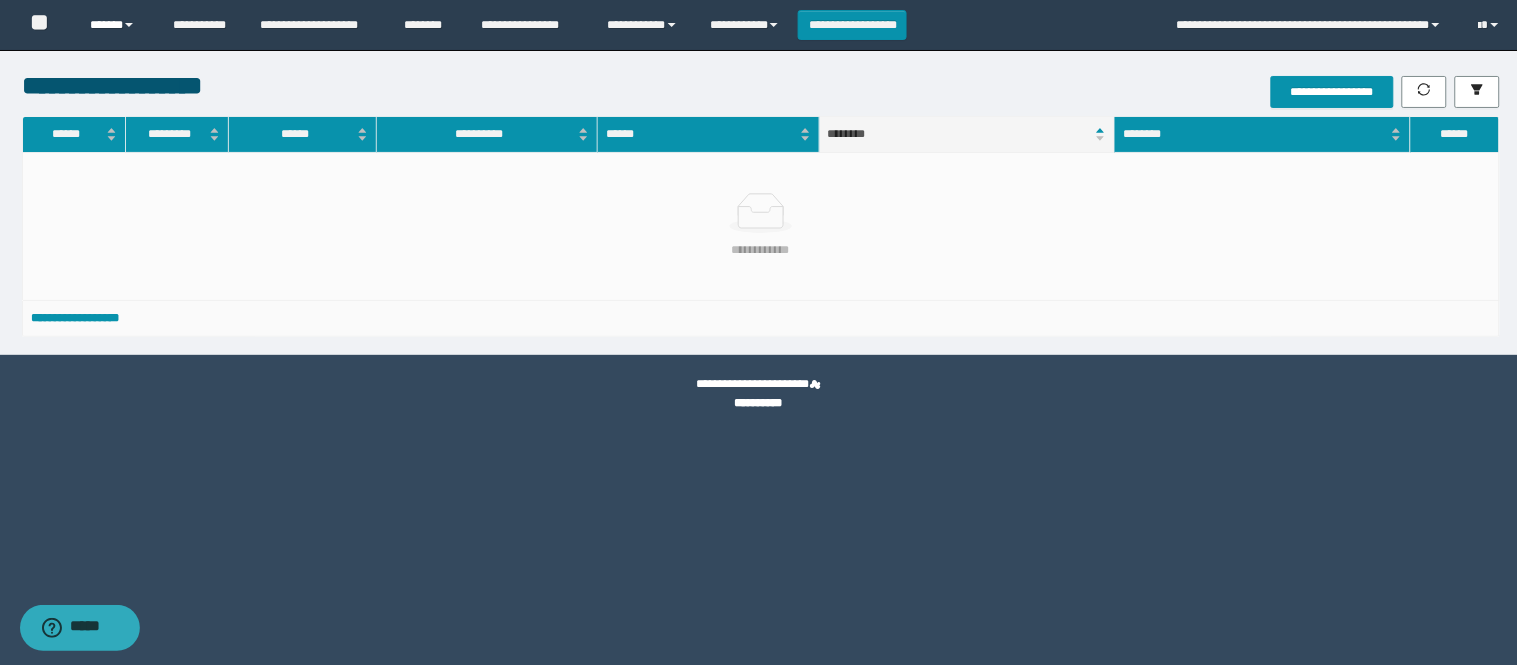 click on "******" at bounding box center [116, 25] 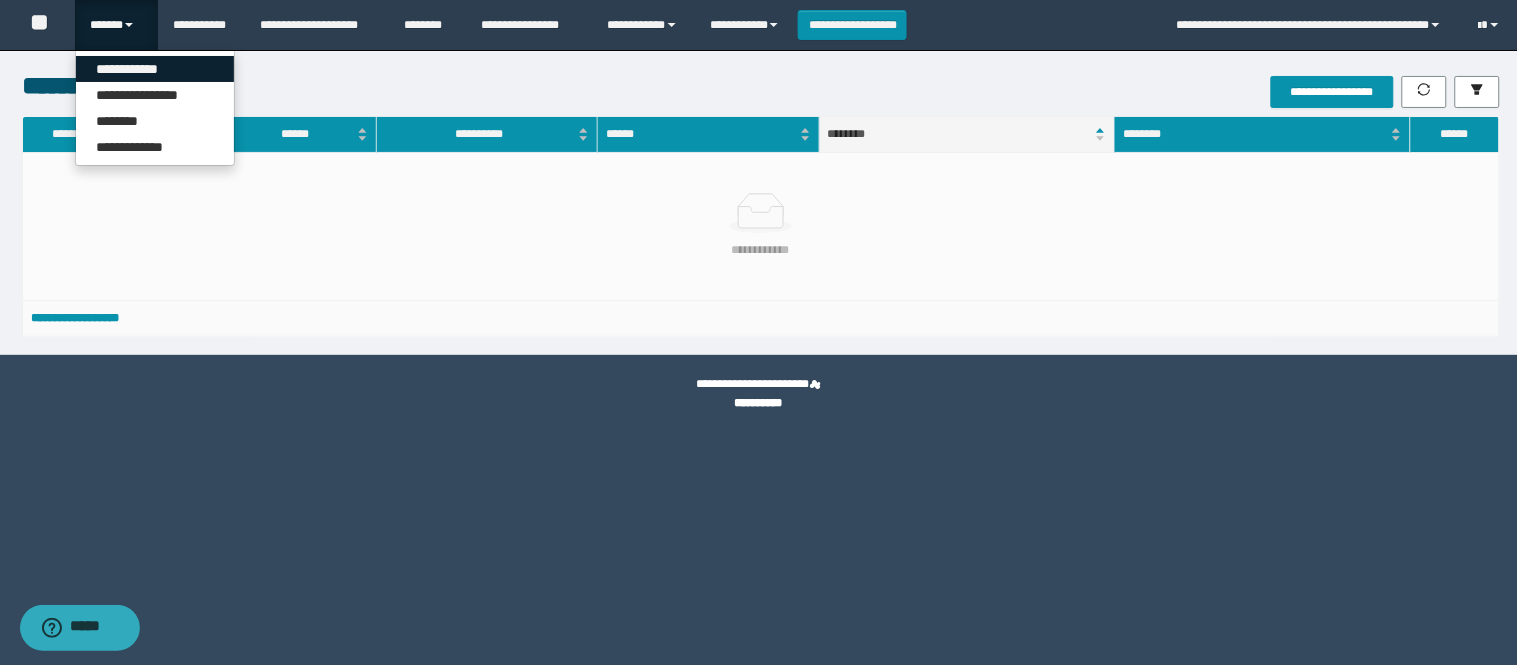 click on "**********" at bounding box center (155, 69) 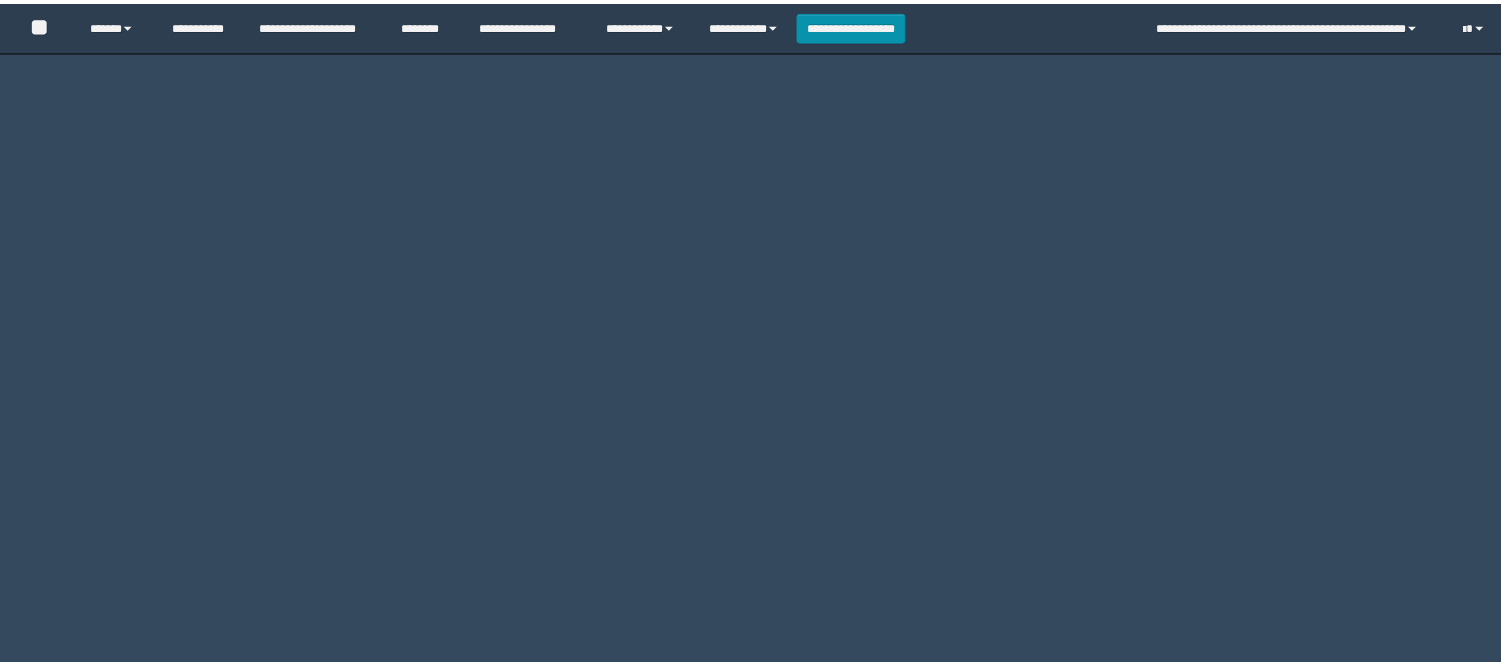 scroll, scrollTop: 0, scrollLeft: 0, axis: both 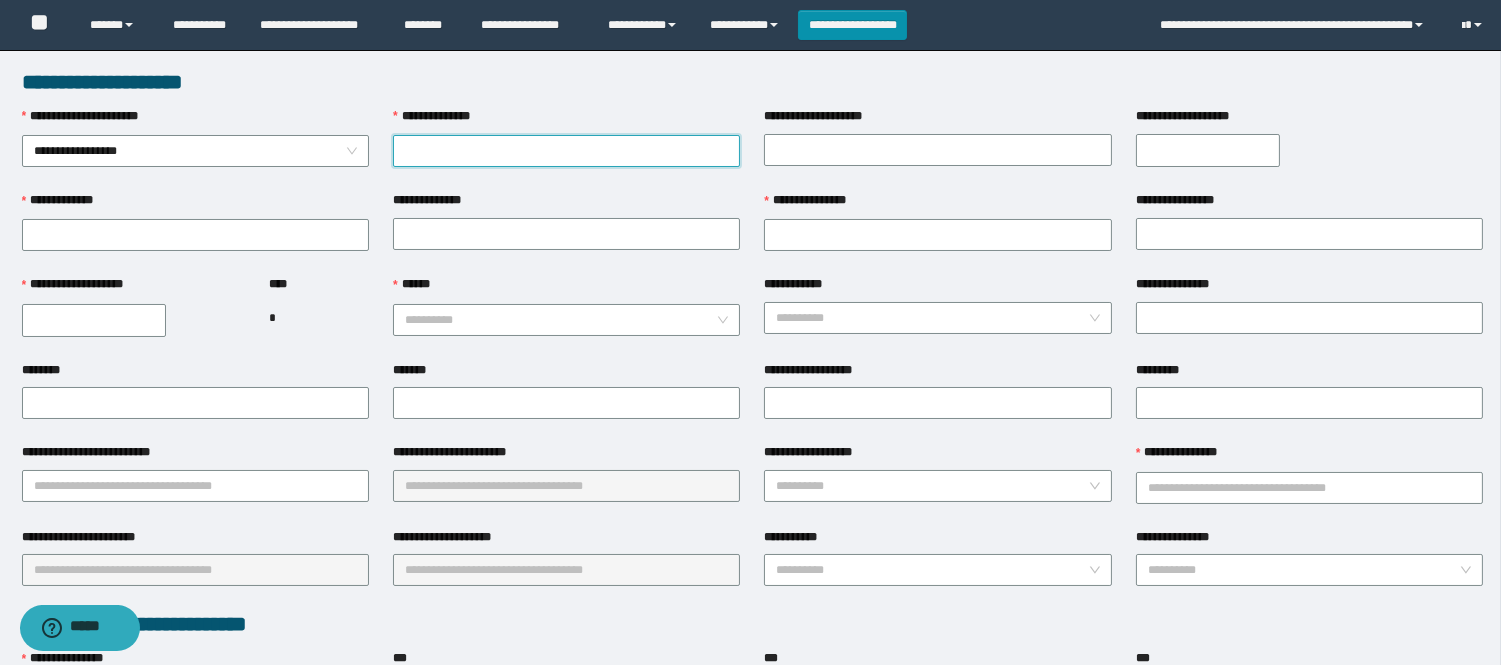 click on "**********" at bounding box center (566, 151) 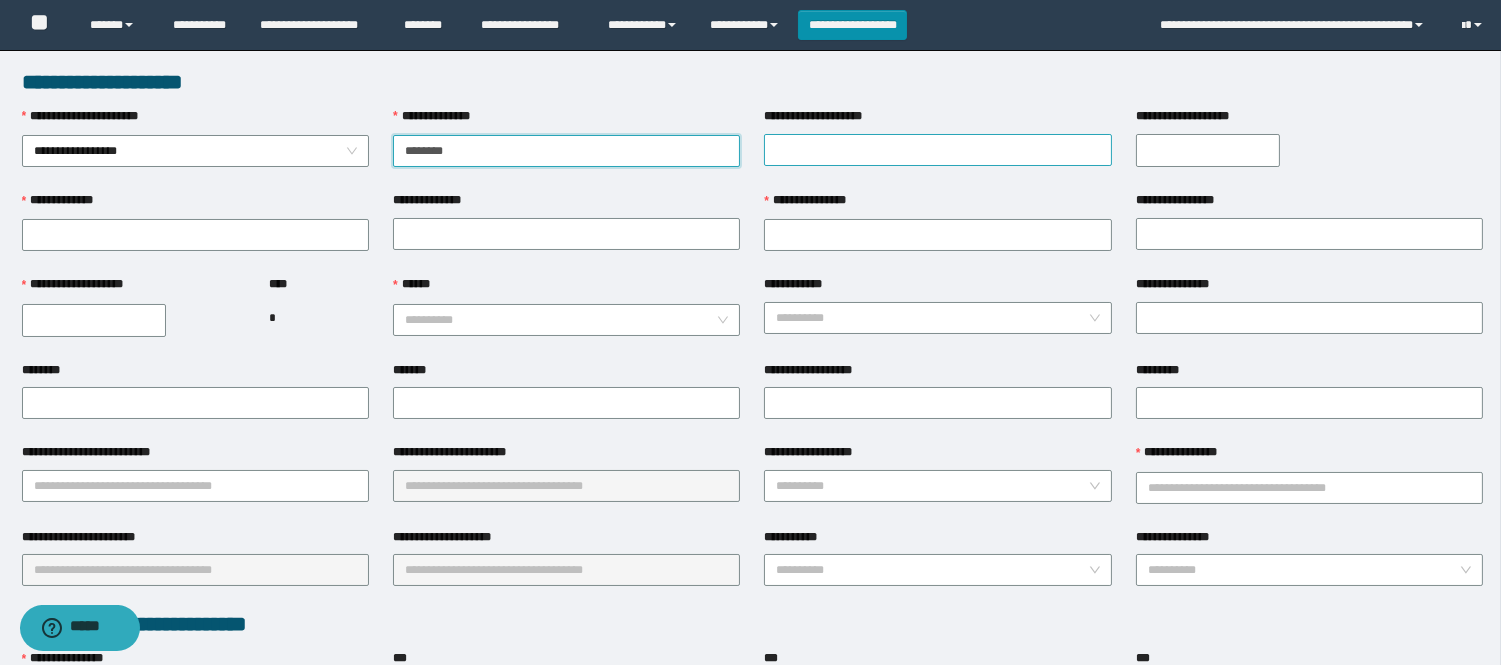 type on "********" 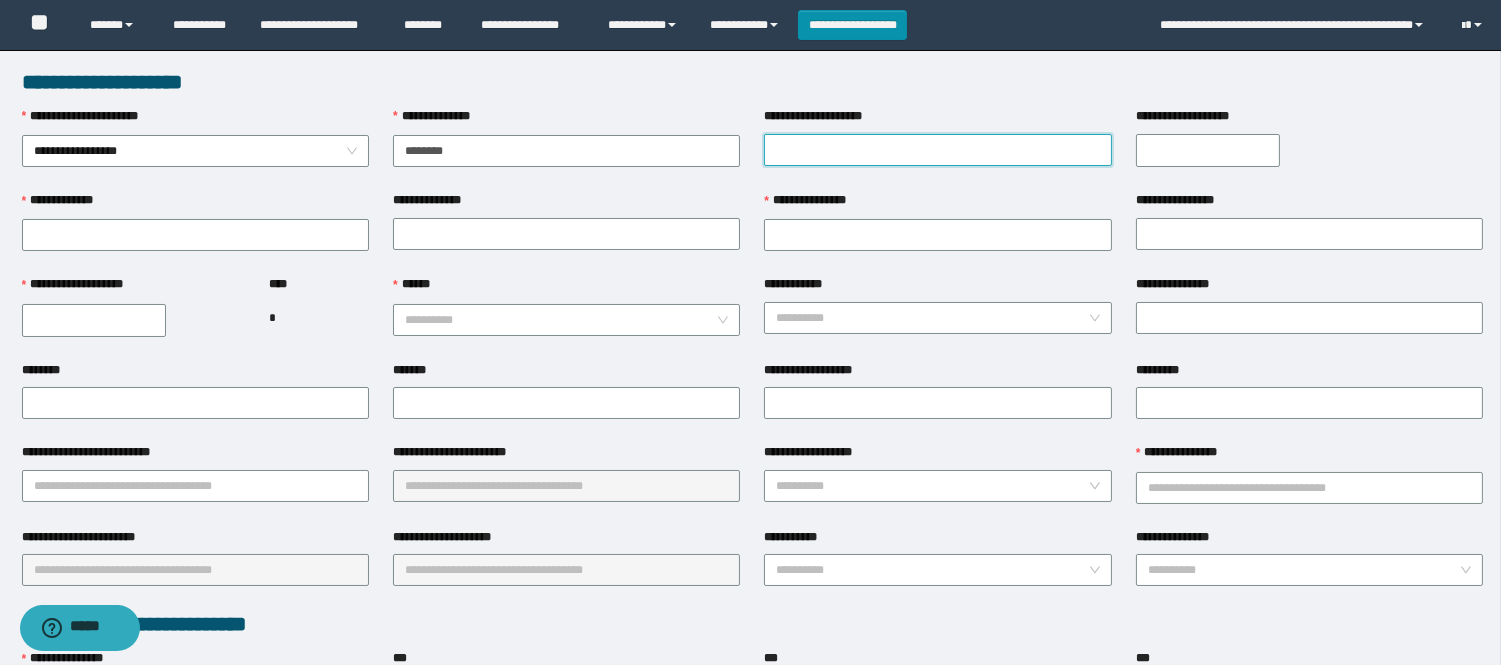 click on "**********" at bounding box center [937, 150] 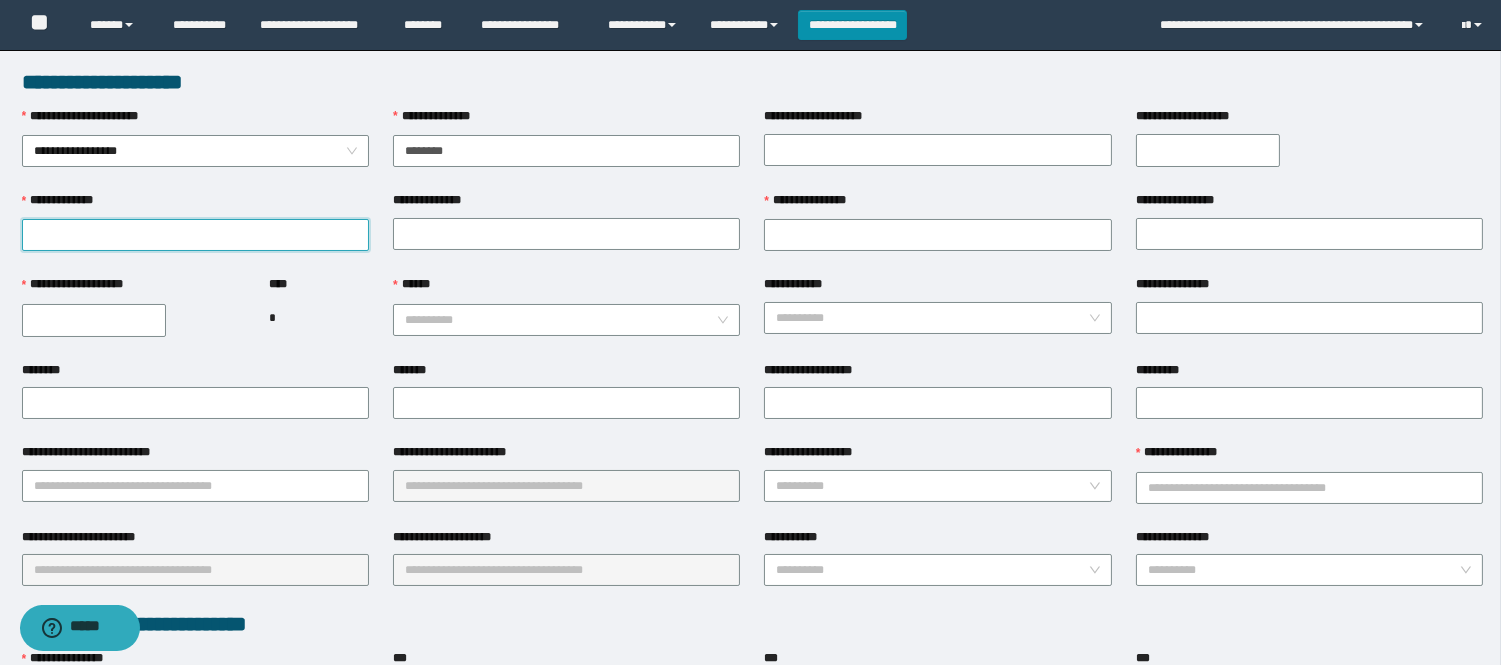 click on "**********" at bounding box center [195, 235] 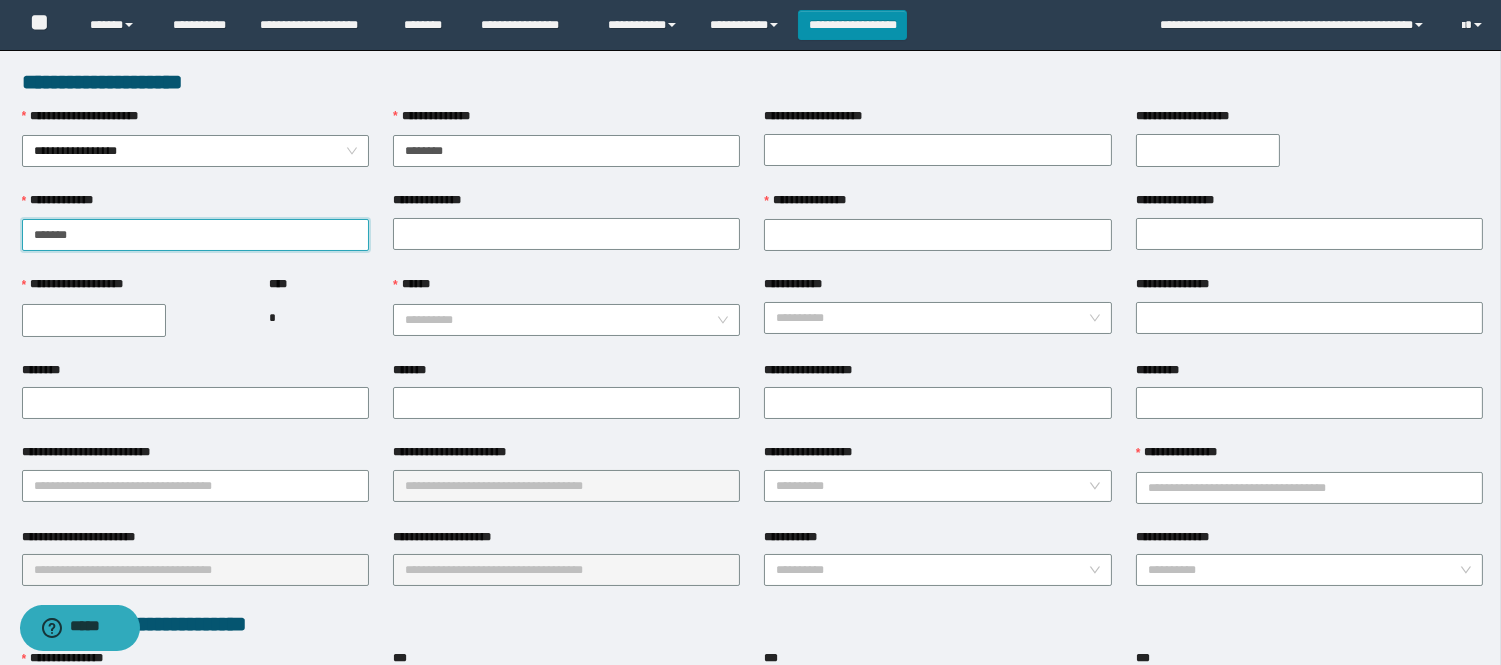 type on "******" 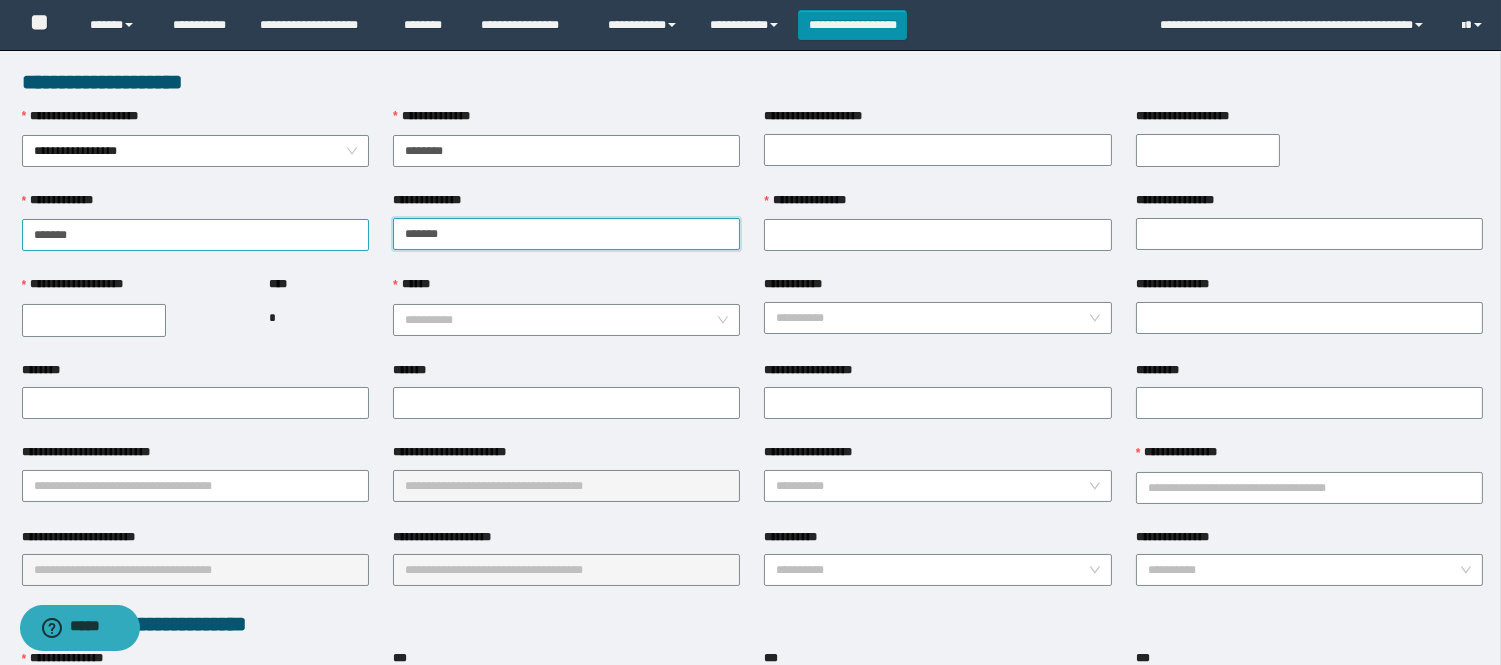 type on "*******" 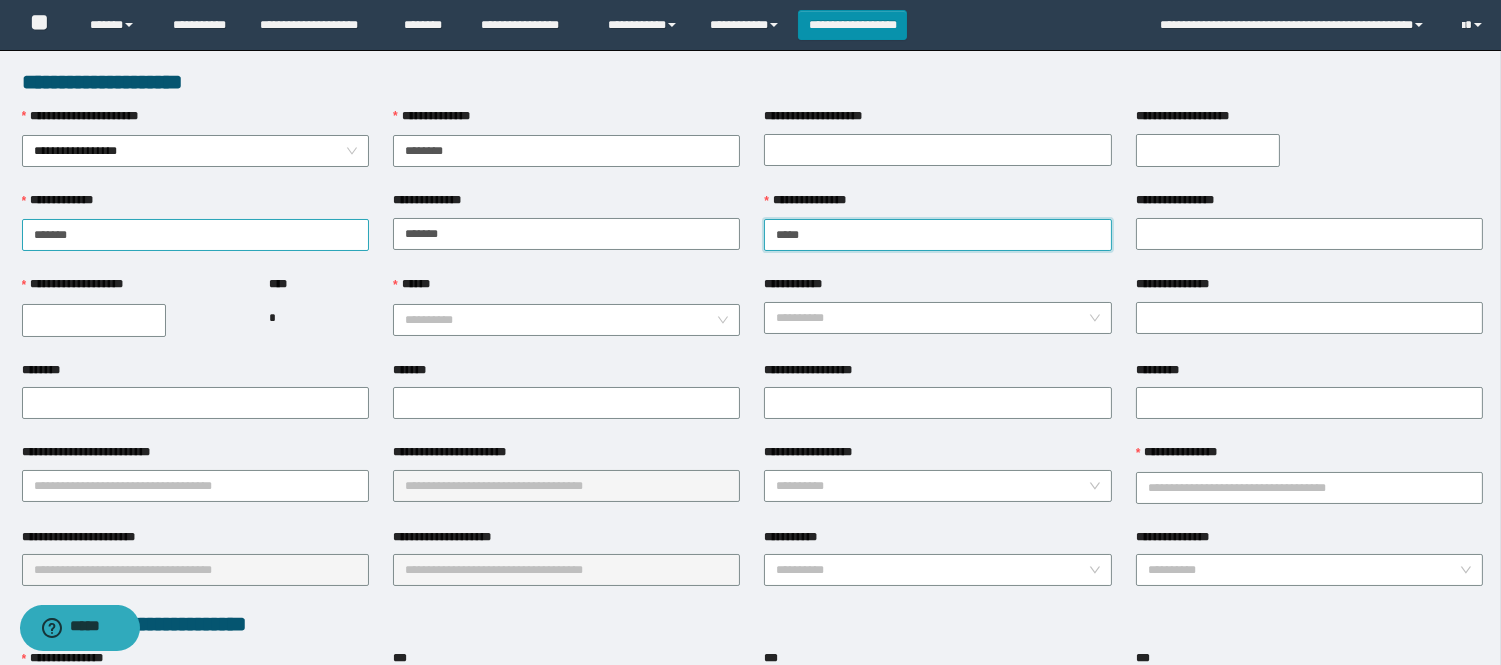 type on "*****" 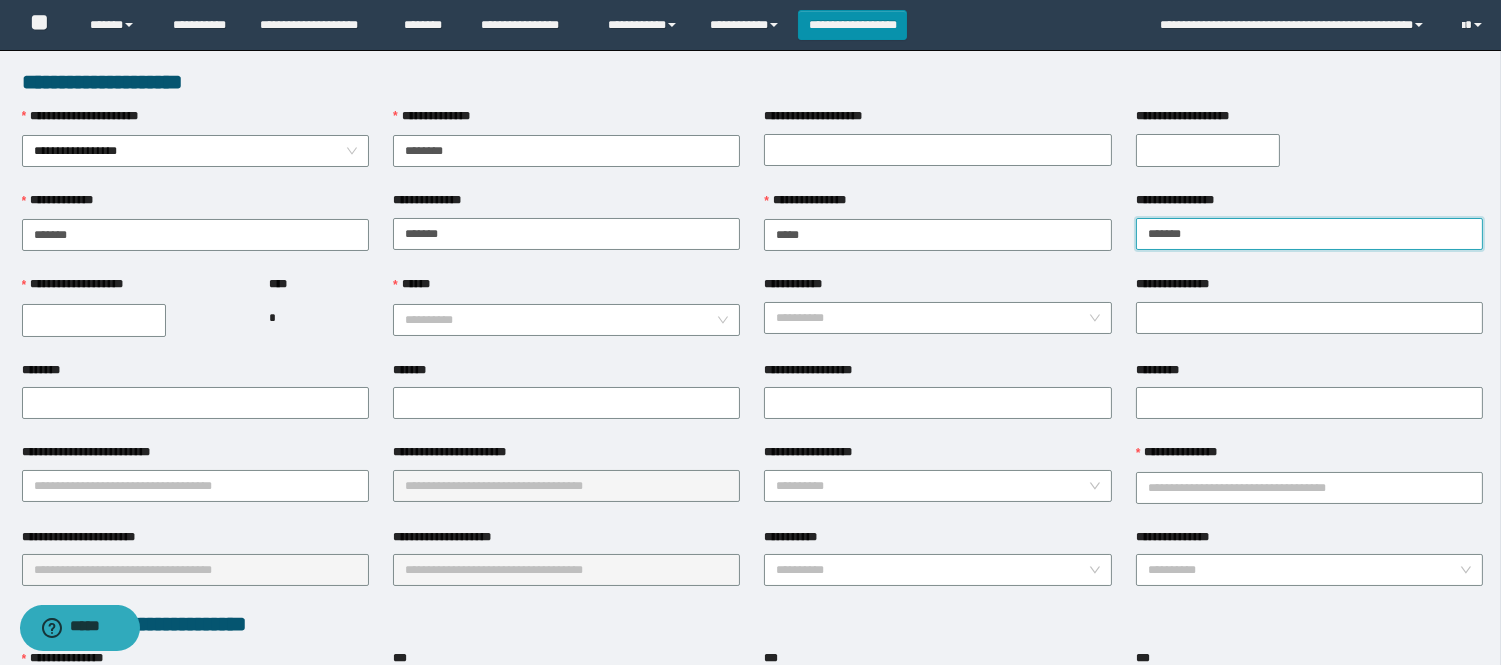 type on "*******" 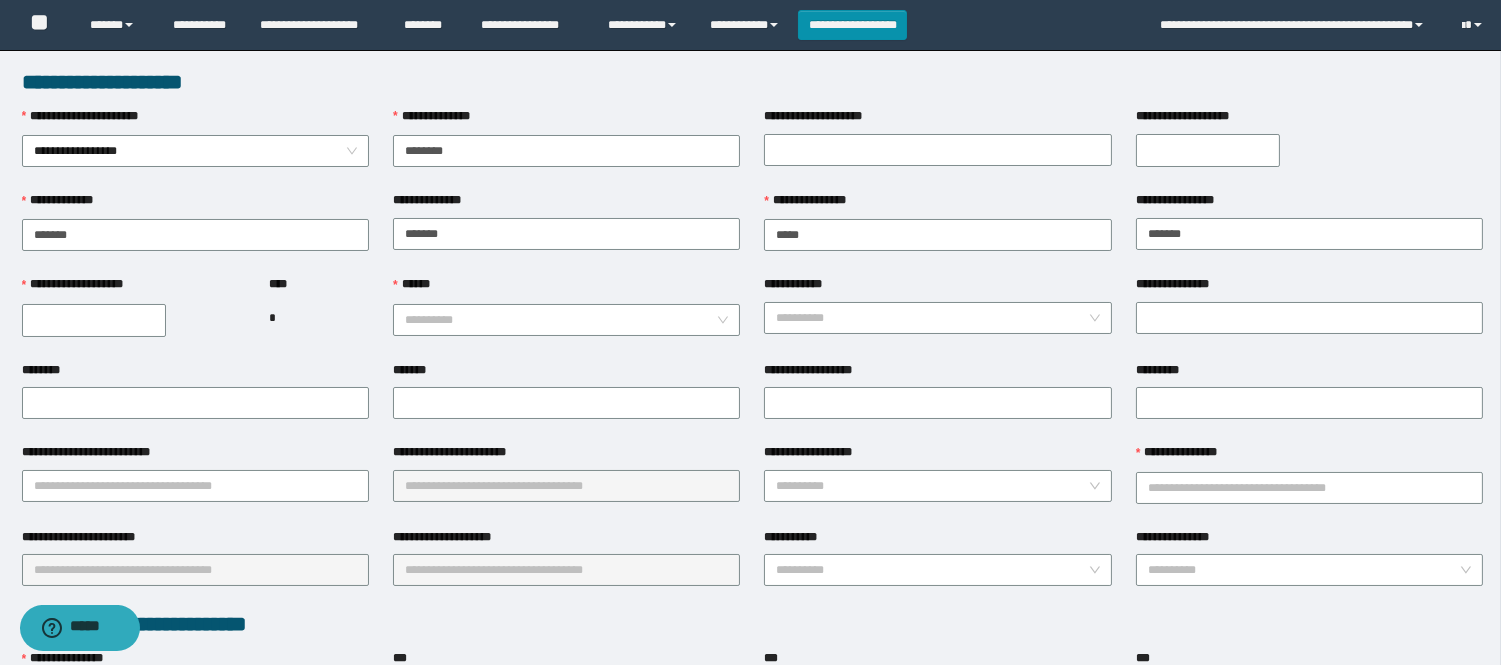 type on "**********" 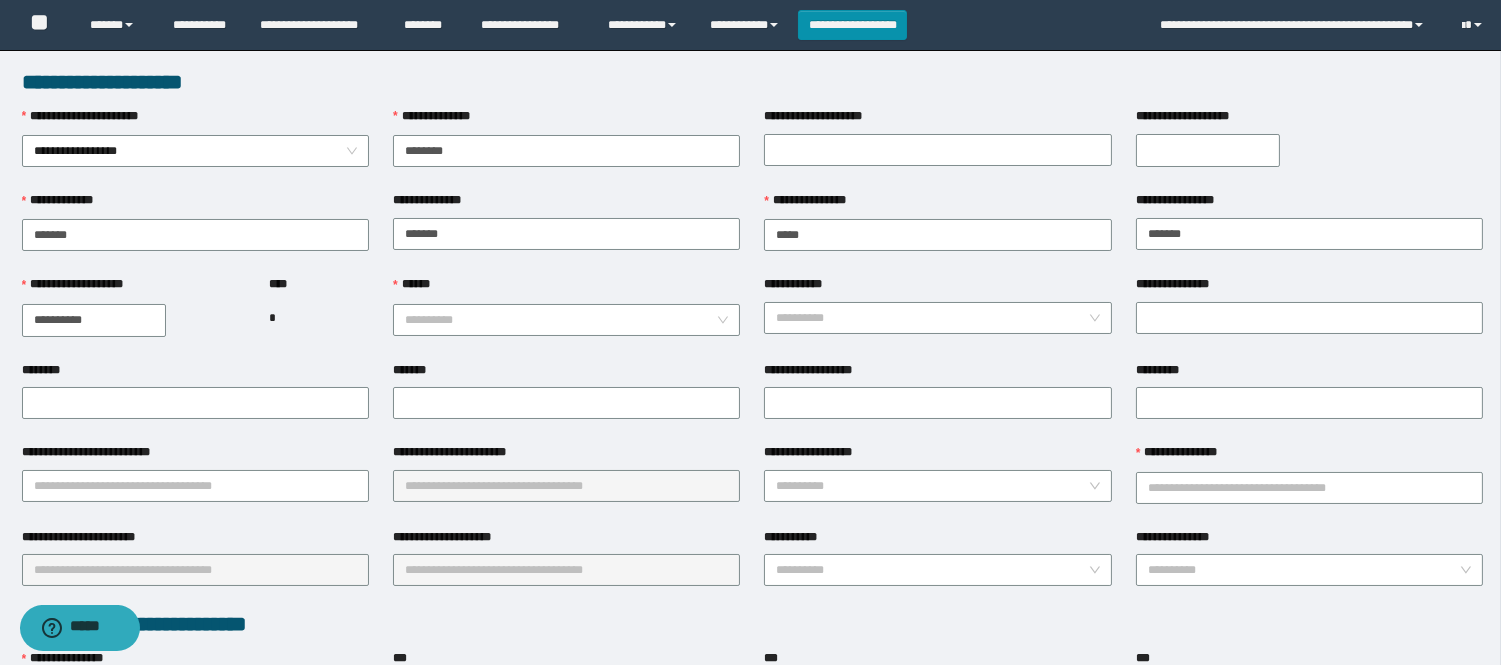 click on "**********" at bounding box center (94, 320) 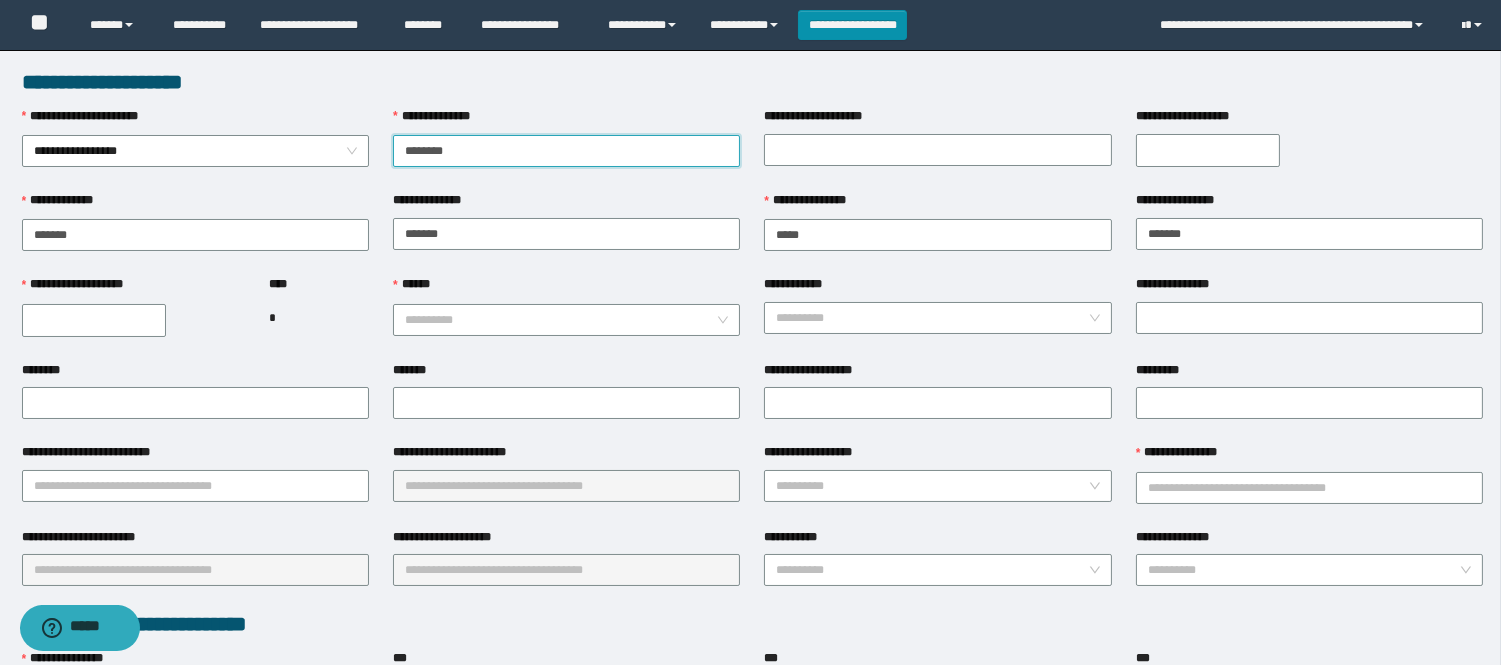 click on "********" at bounding box center (566, 151) 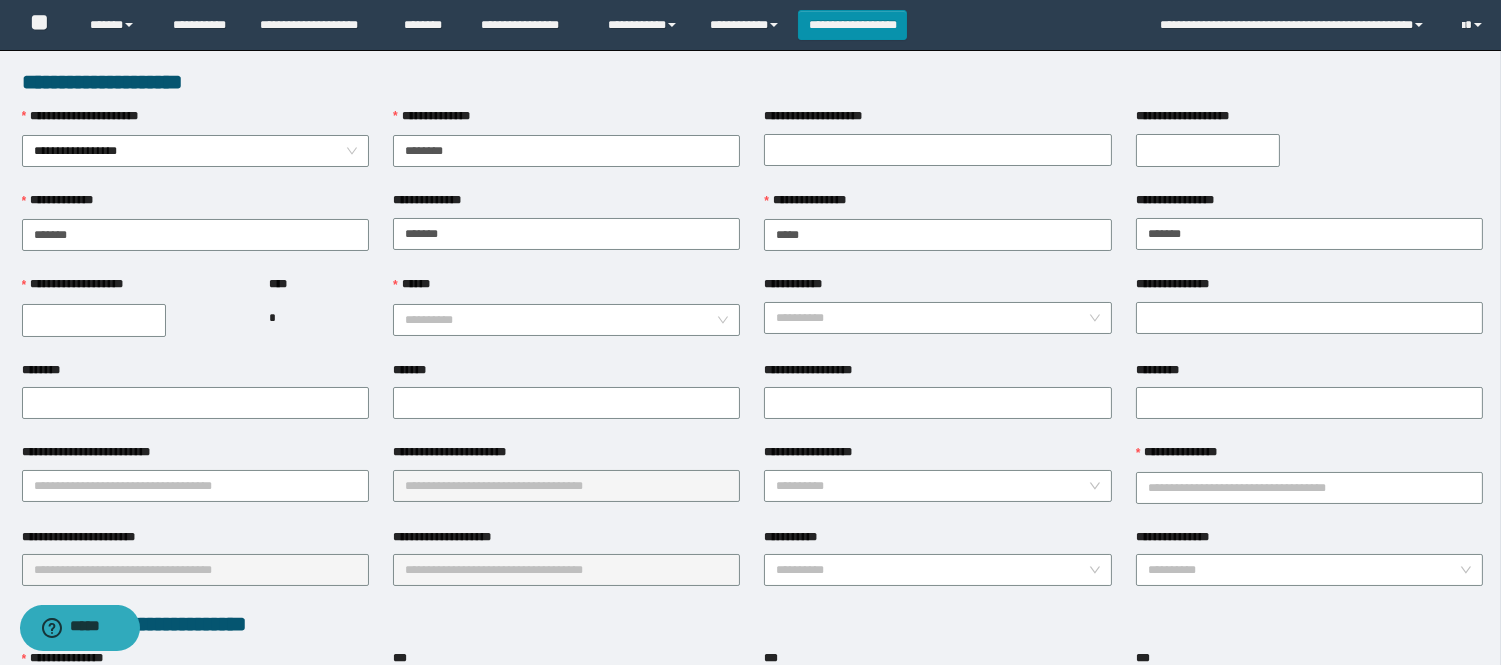 type on "**********" 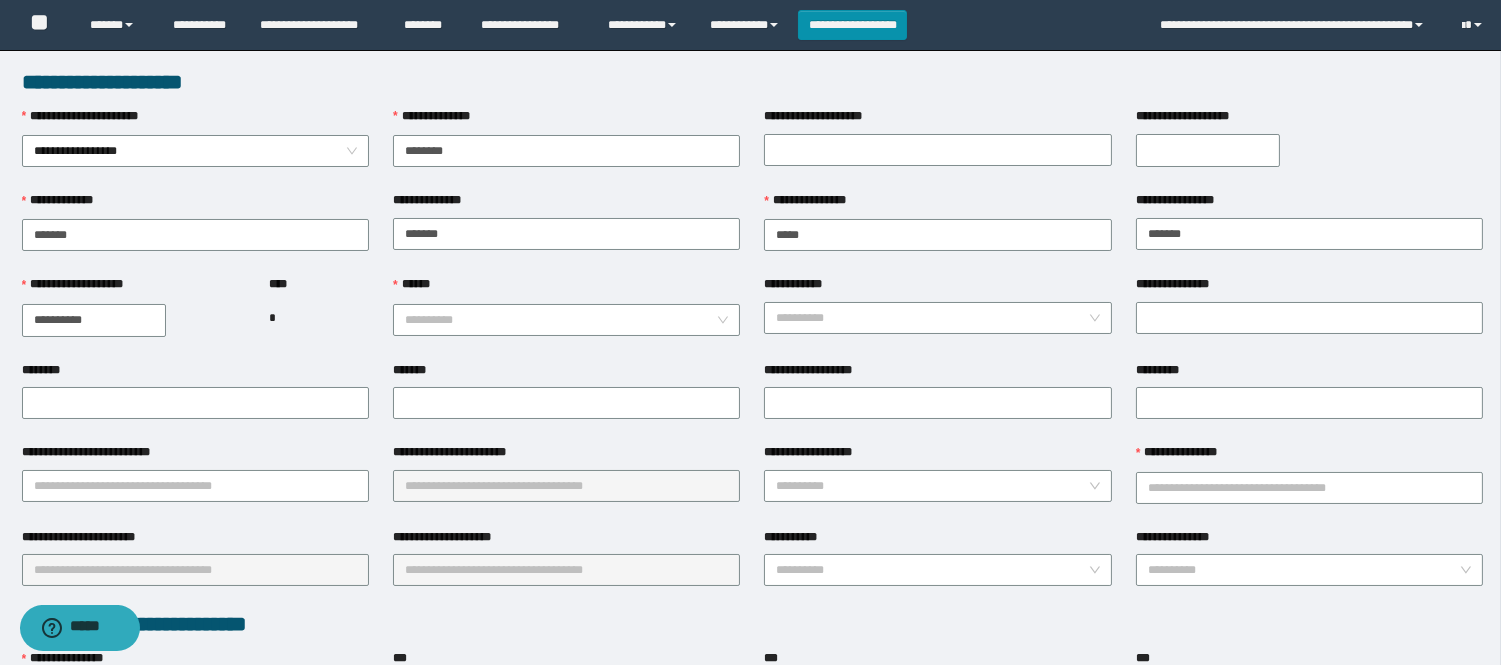 click on "**********" at bounding box center [94, 320] 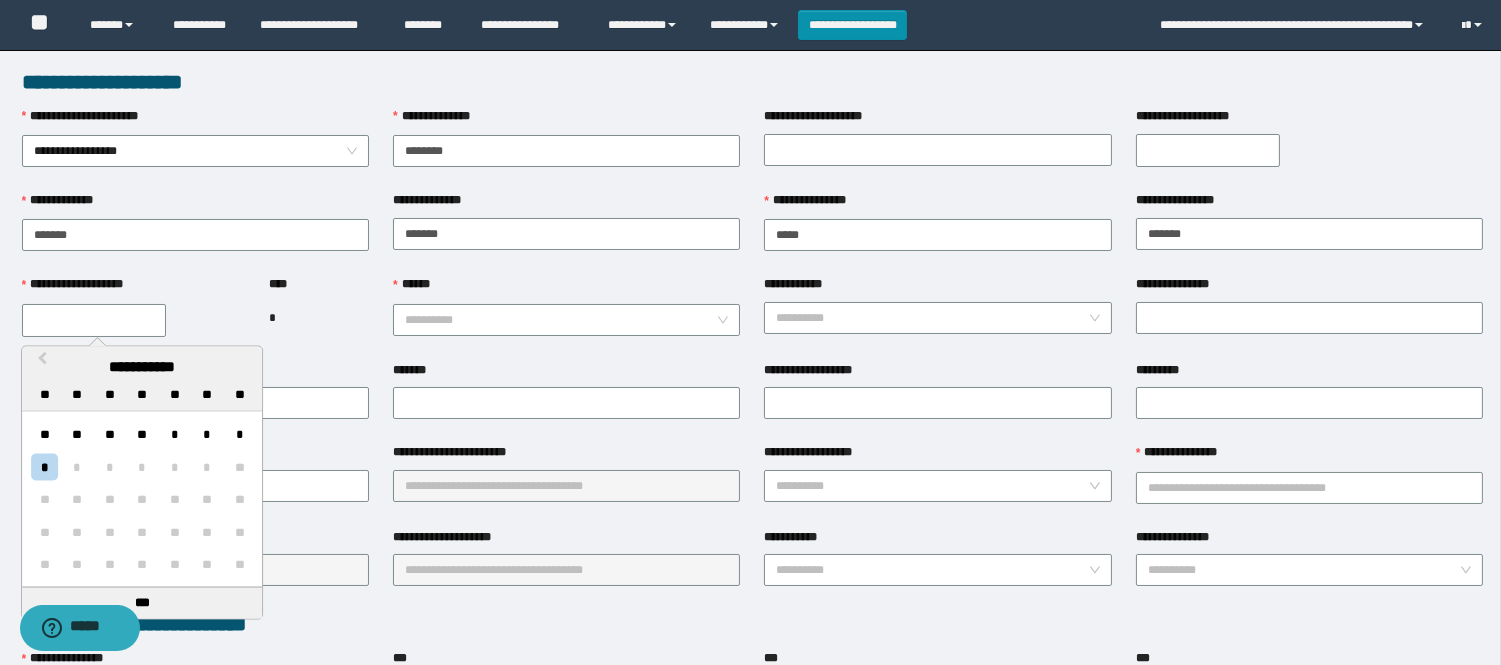 click on "**********" at bounding box center [142, 367] 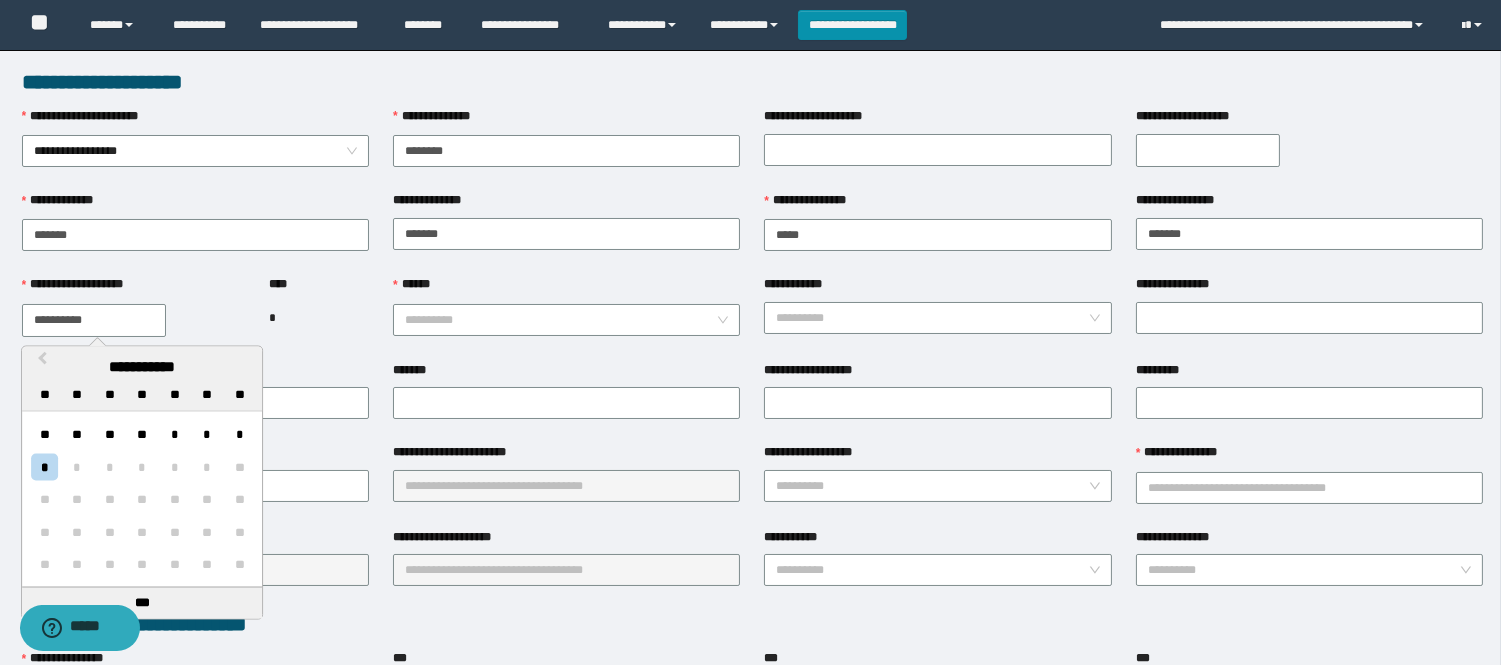 click on "**********" at bounding box center (94, 320) 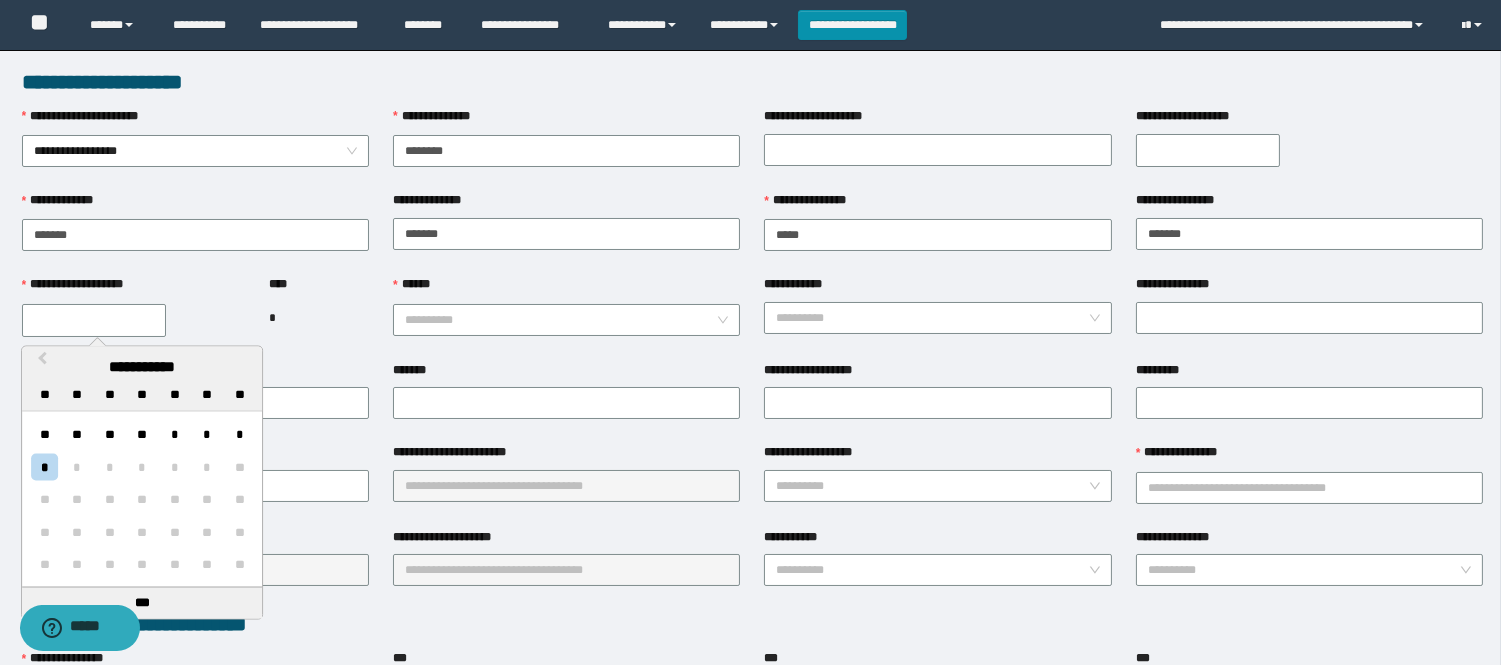 click on "**********" at bounding box center [142, 367] 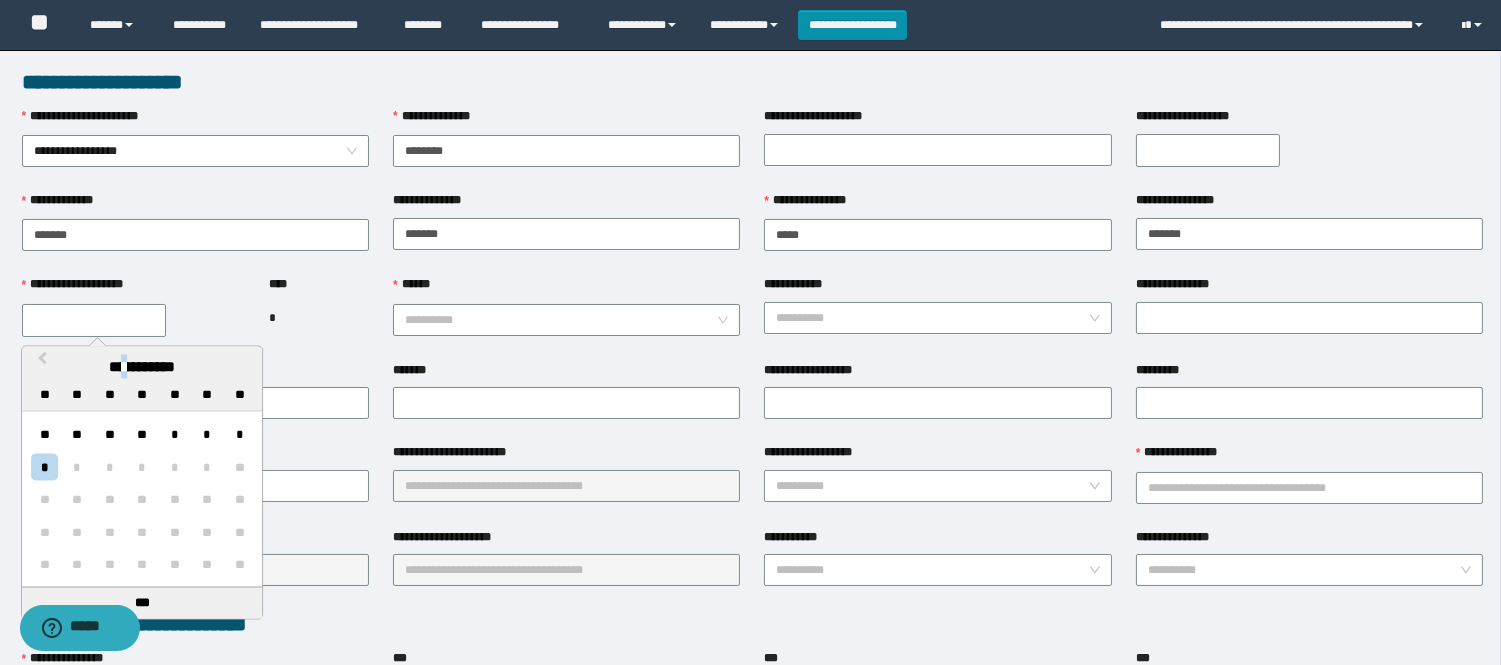 click on "**********" at bounding box center (142, 367) 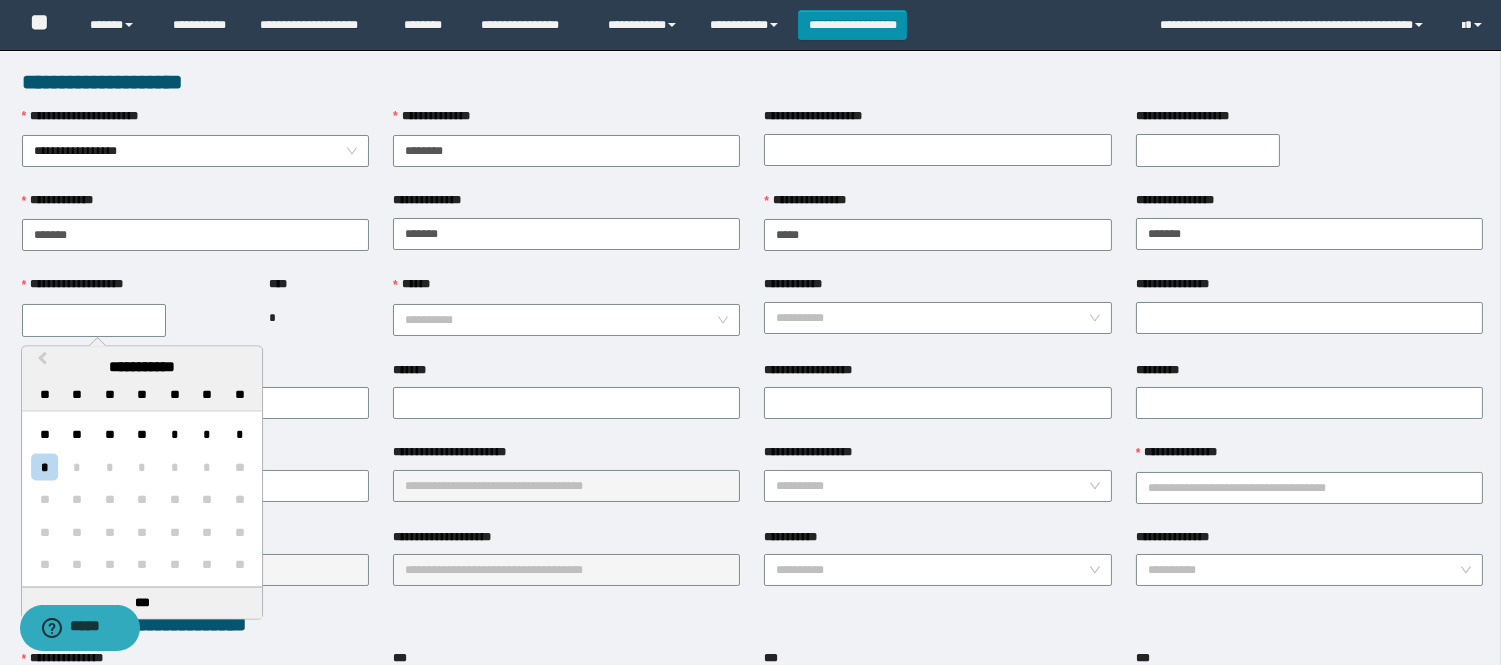 type on "**********" 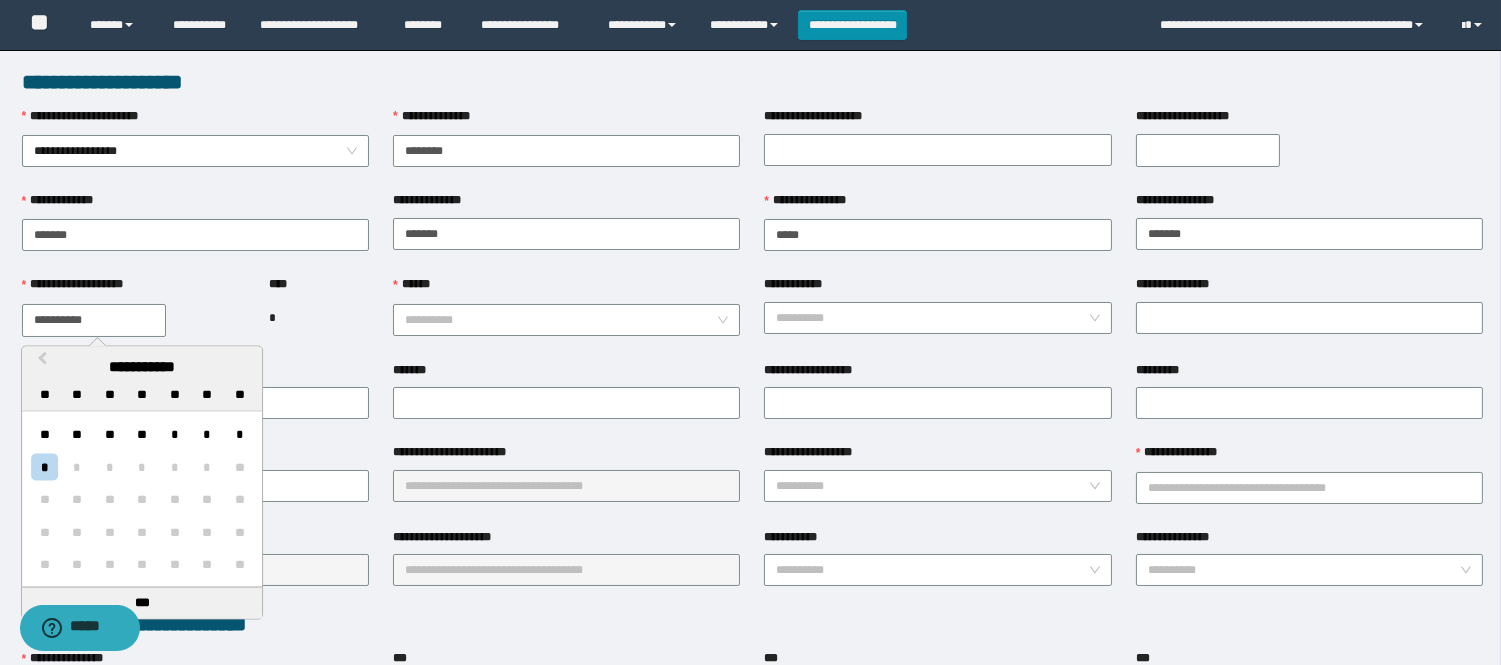 click on "**********" at bounding box center [94, 320] 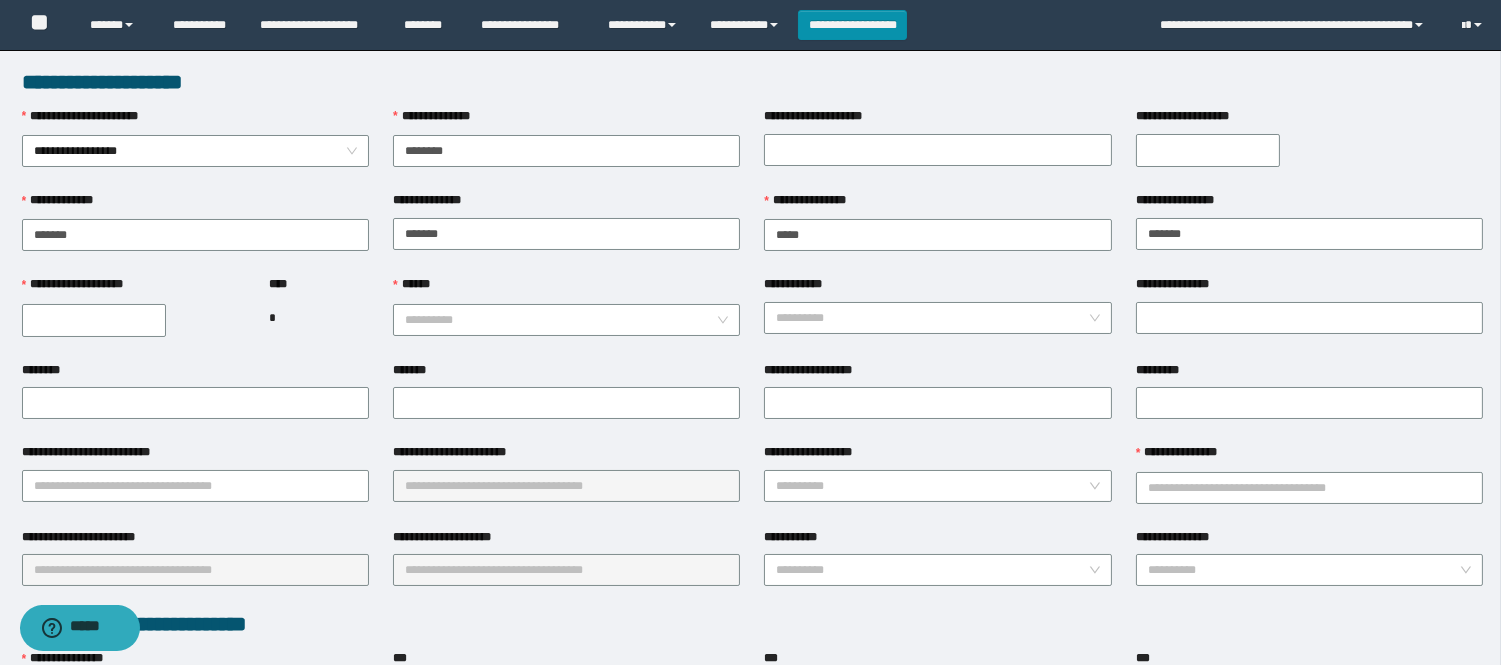 drag, startPoint x: 225, startPoint y: 333, endPoint x: 237, endPoint y: 326, distance: 13.892444 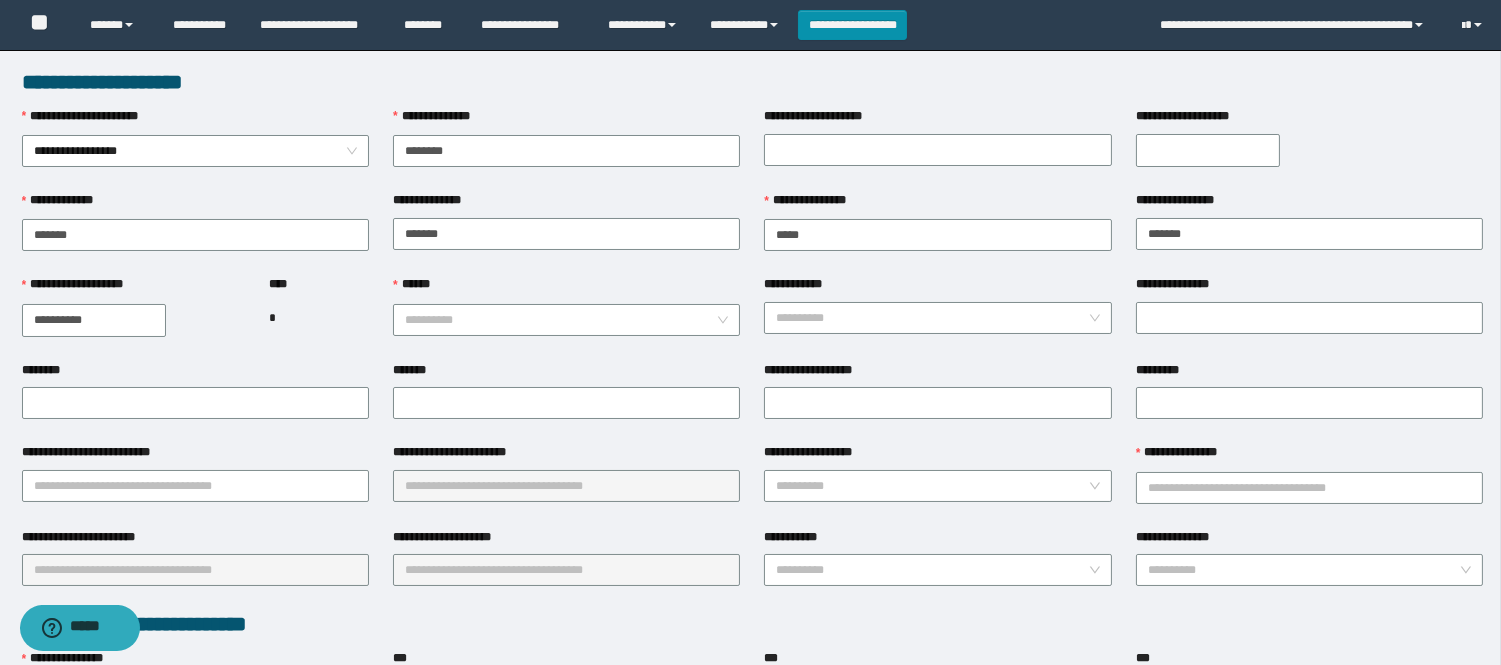 click on "**********" at bounding box center (94, 320) 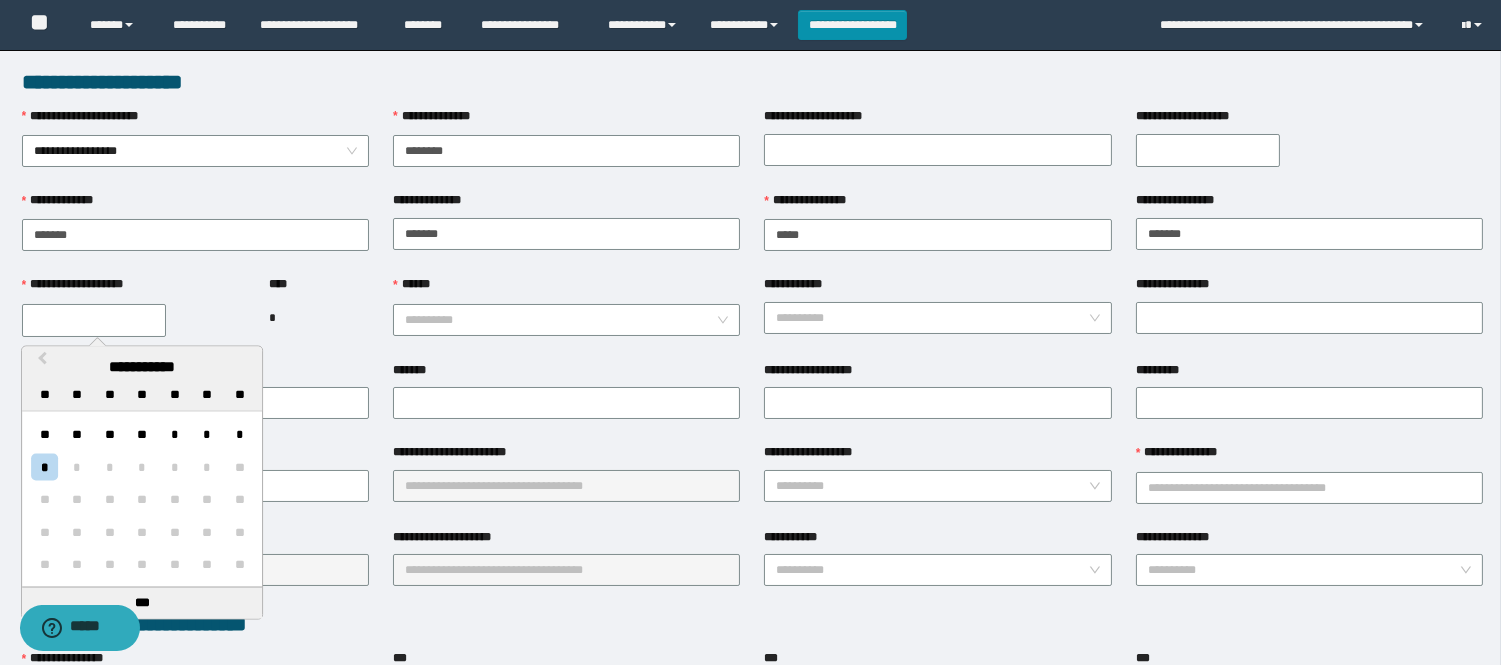 click on "**********" at bounding box center [142, 367] 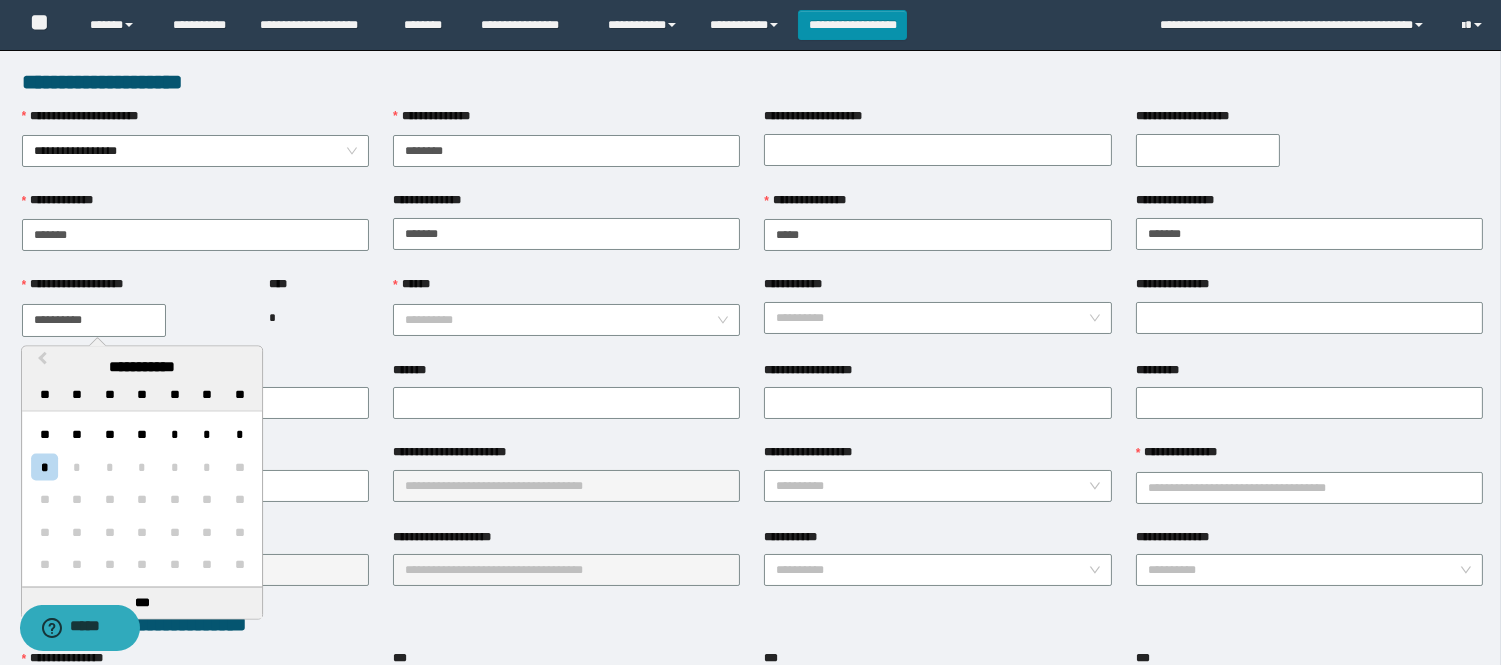 click on "**********" at bounding box center (94, 320) 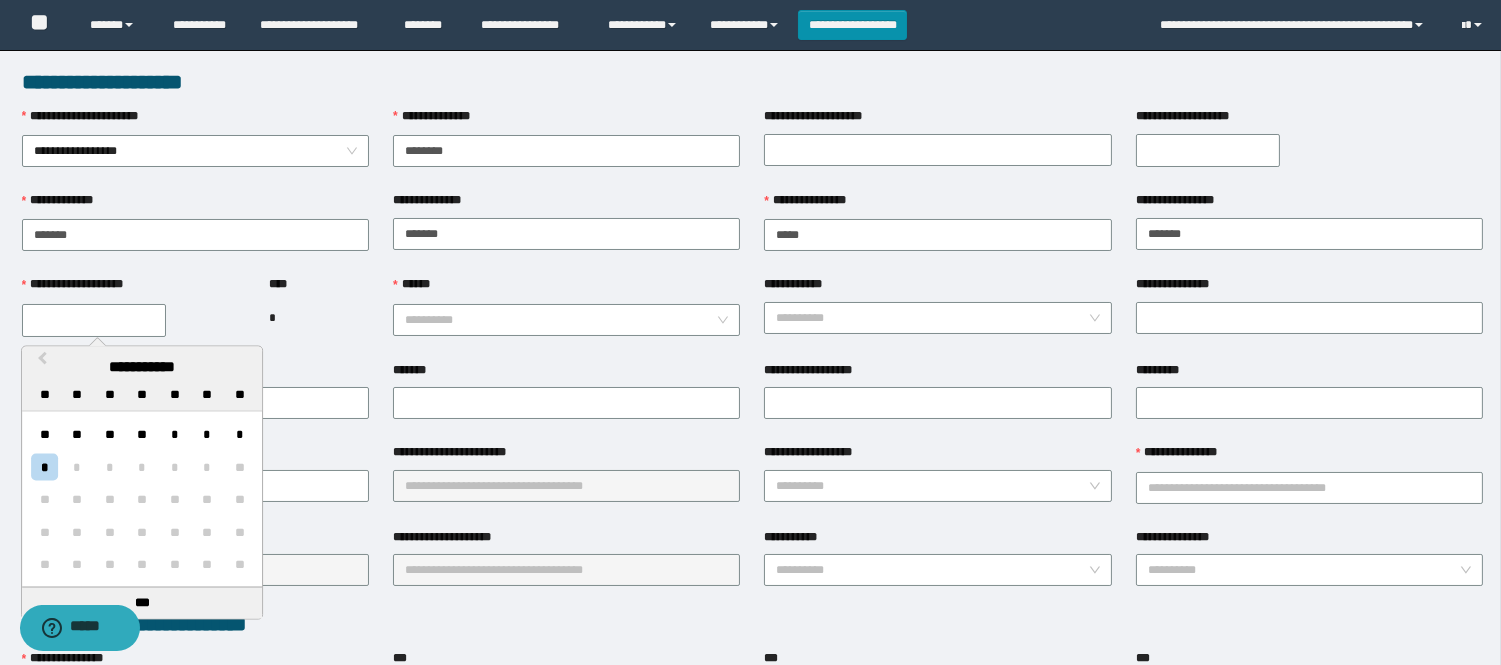 click on "**********" at bounding box center [142, 367] 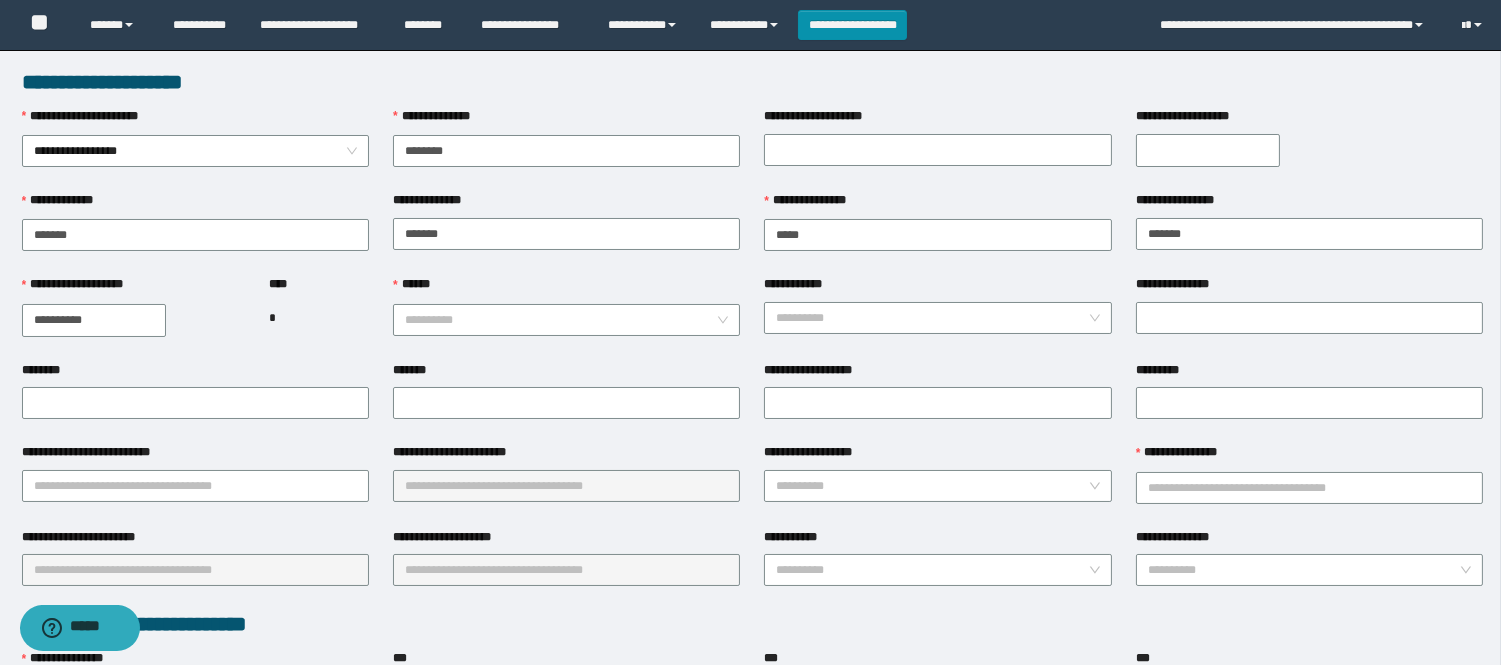 click on "**********" at bounding box center (94, 320) 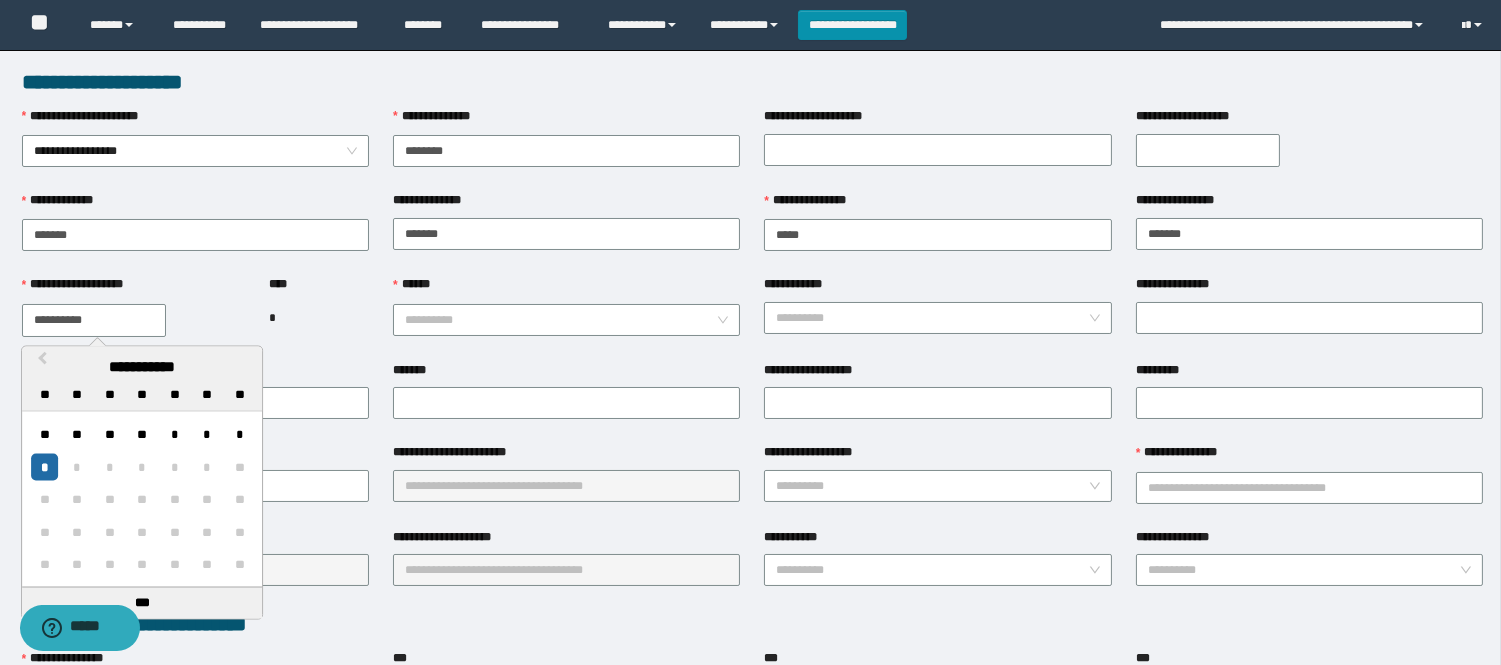 click on "**********" at bounding box center [142, 367] 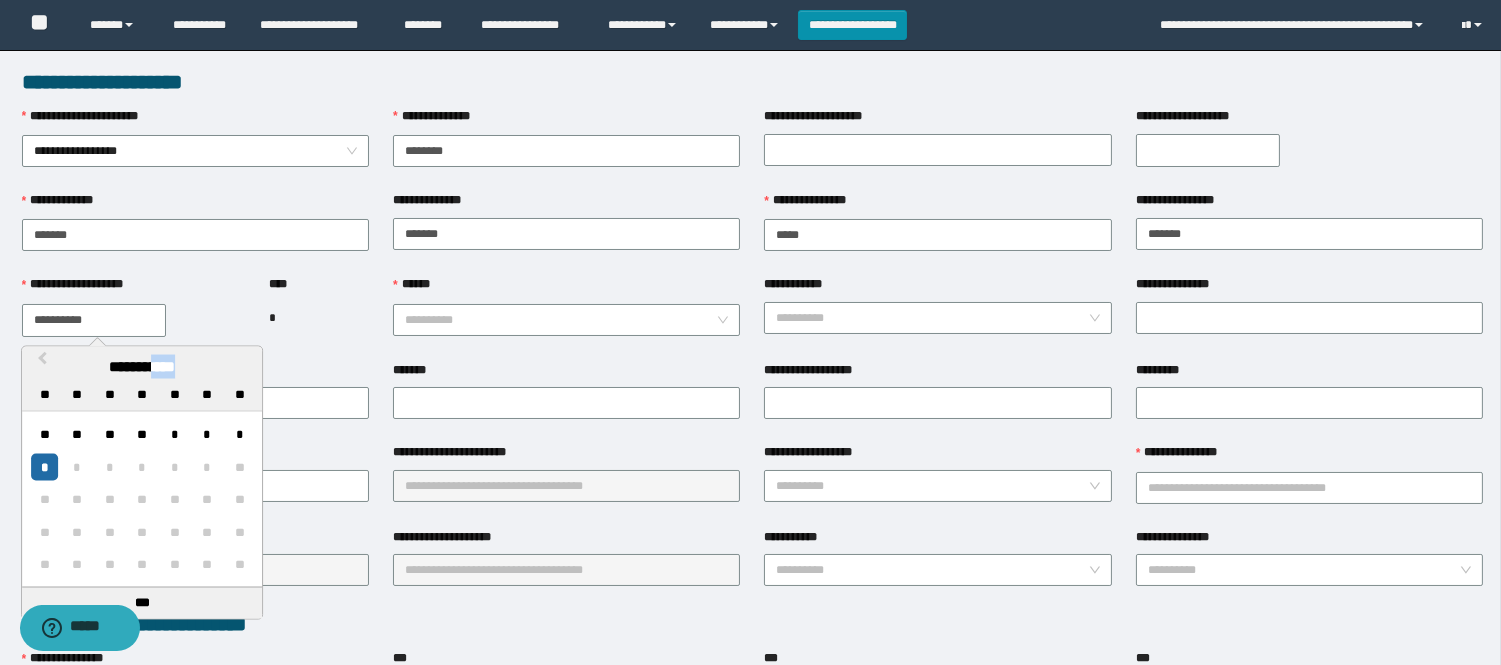 click on "**********" at bounding box center [142, 367] 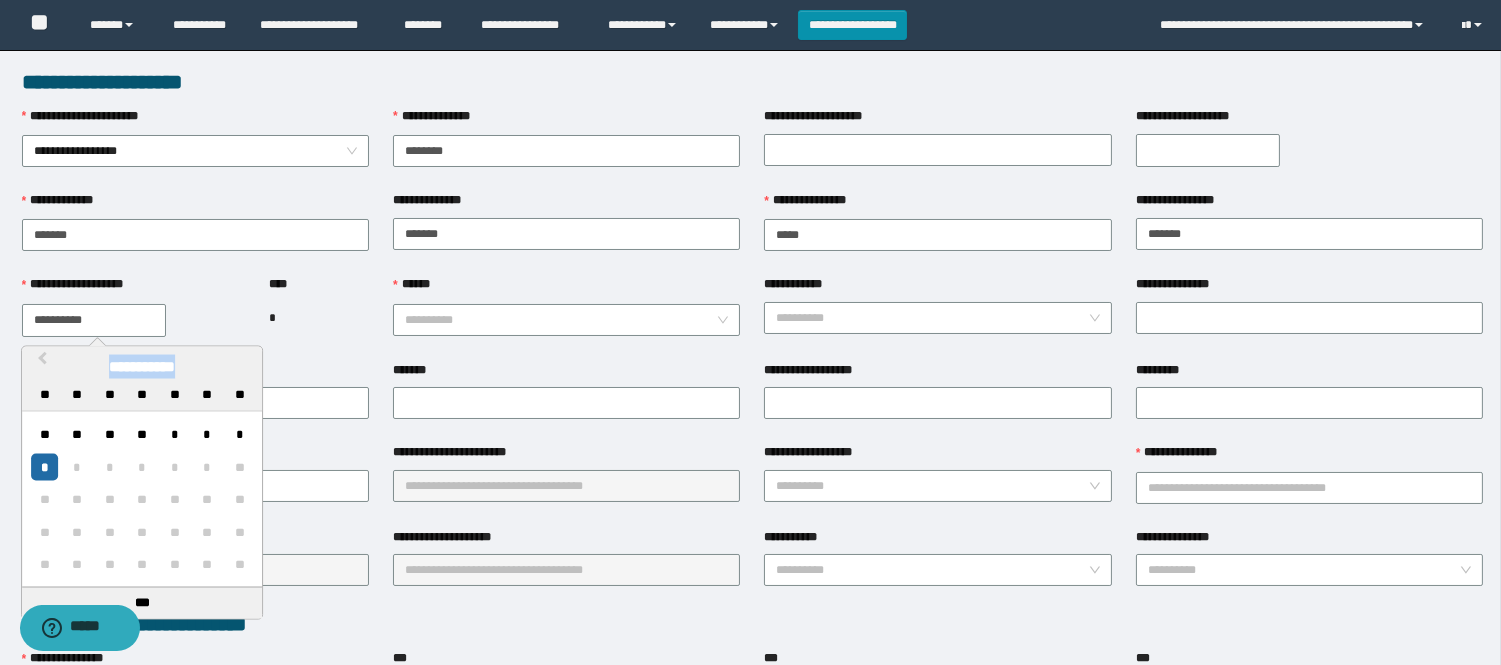 click on "**********" at bounding box center [142, 367] 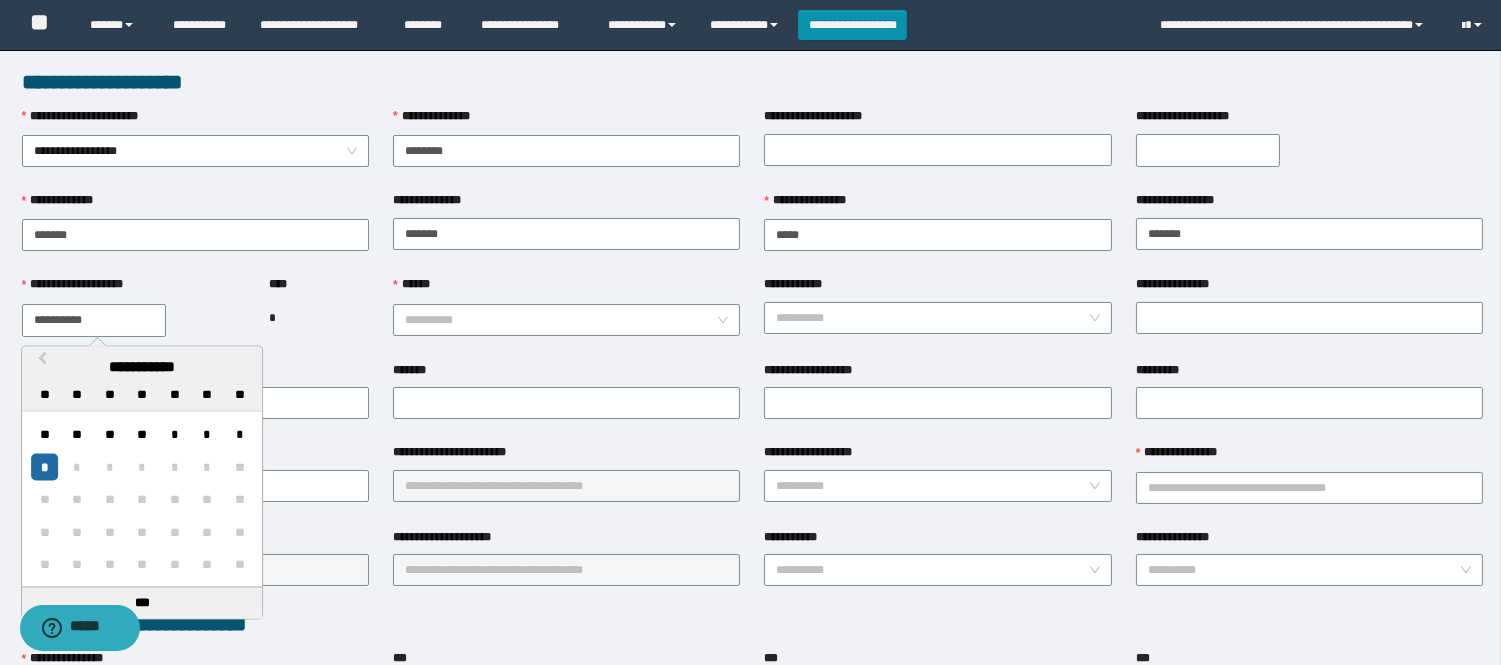 drag, startPoint x: 126, startPoint y: 327, endPoint x: 121, endPoint y: 317, distance: 11.18034 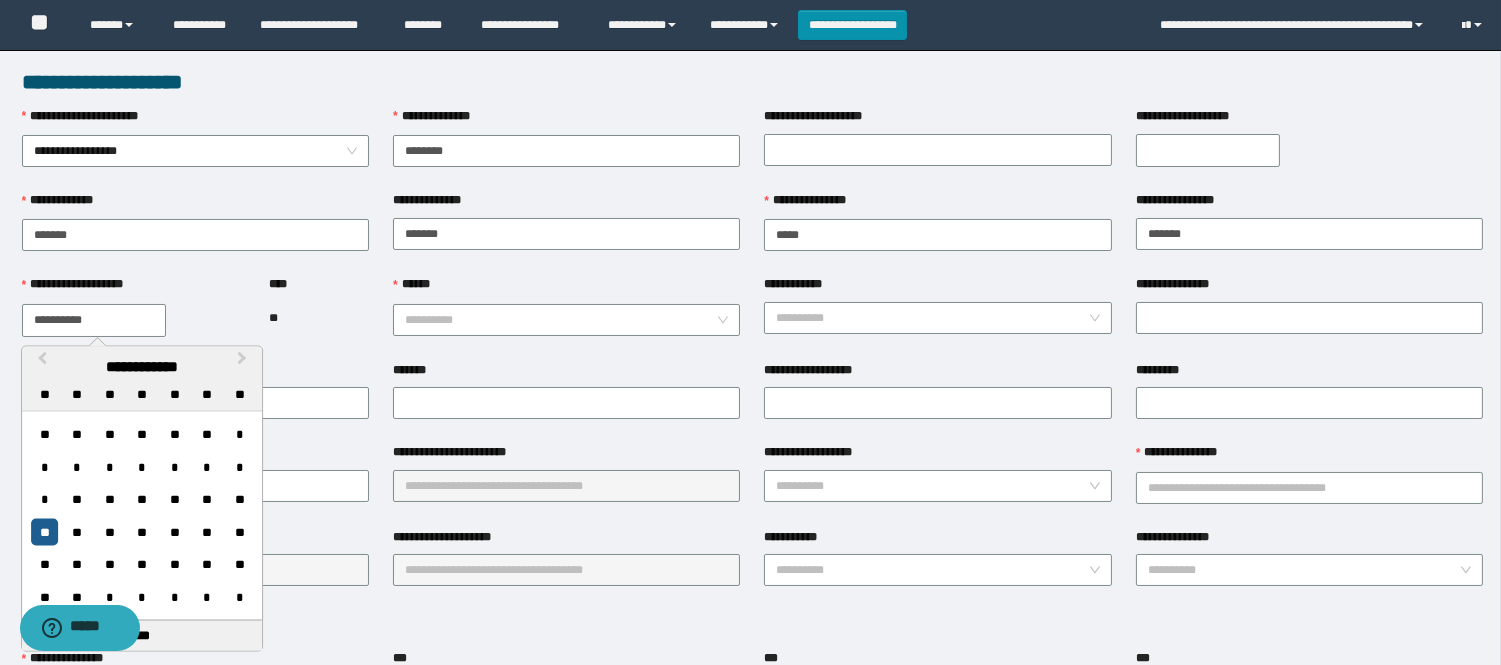 type on "**********" 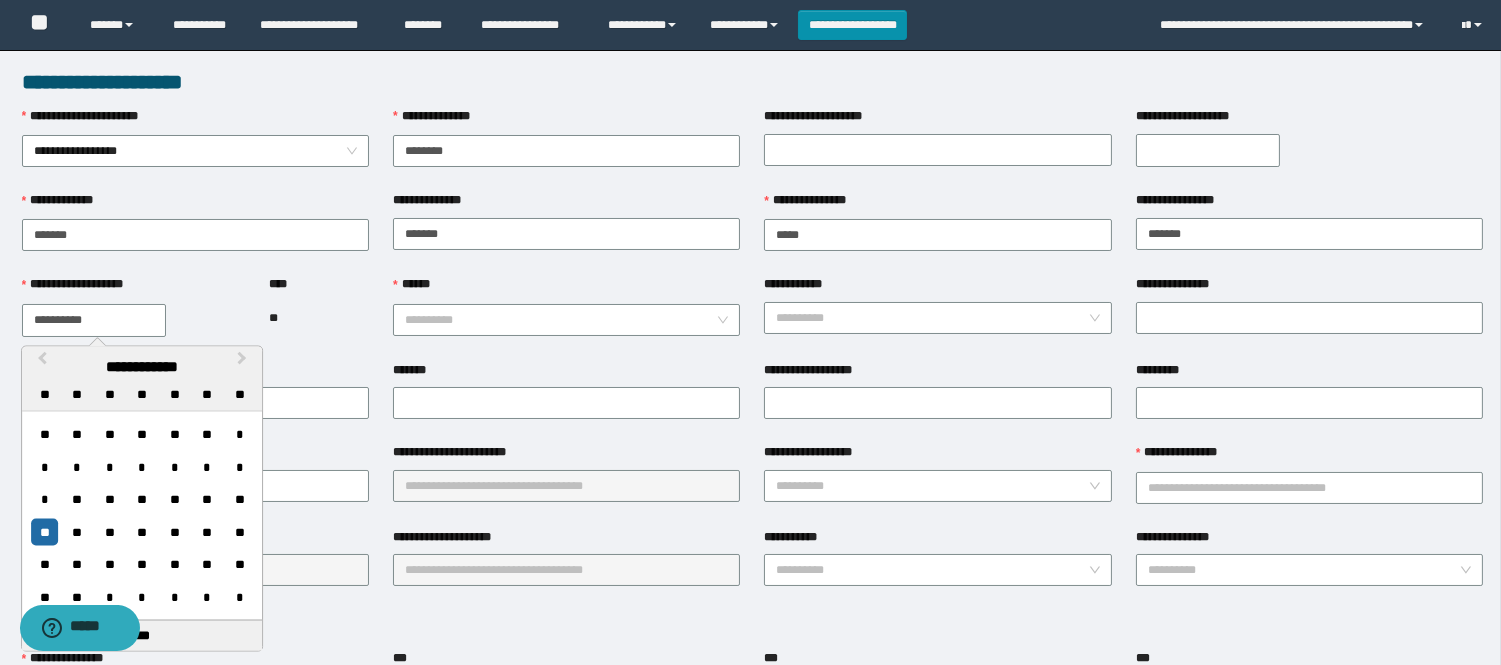 click on "**********" at bounding box center [94, 320] 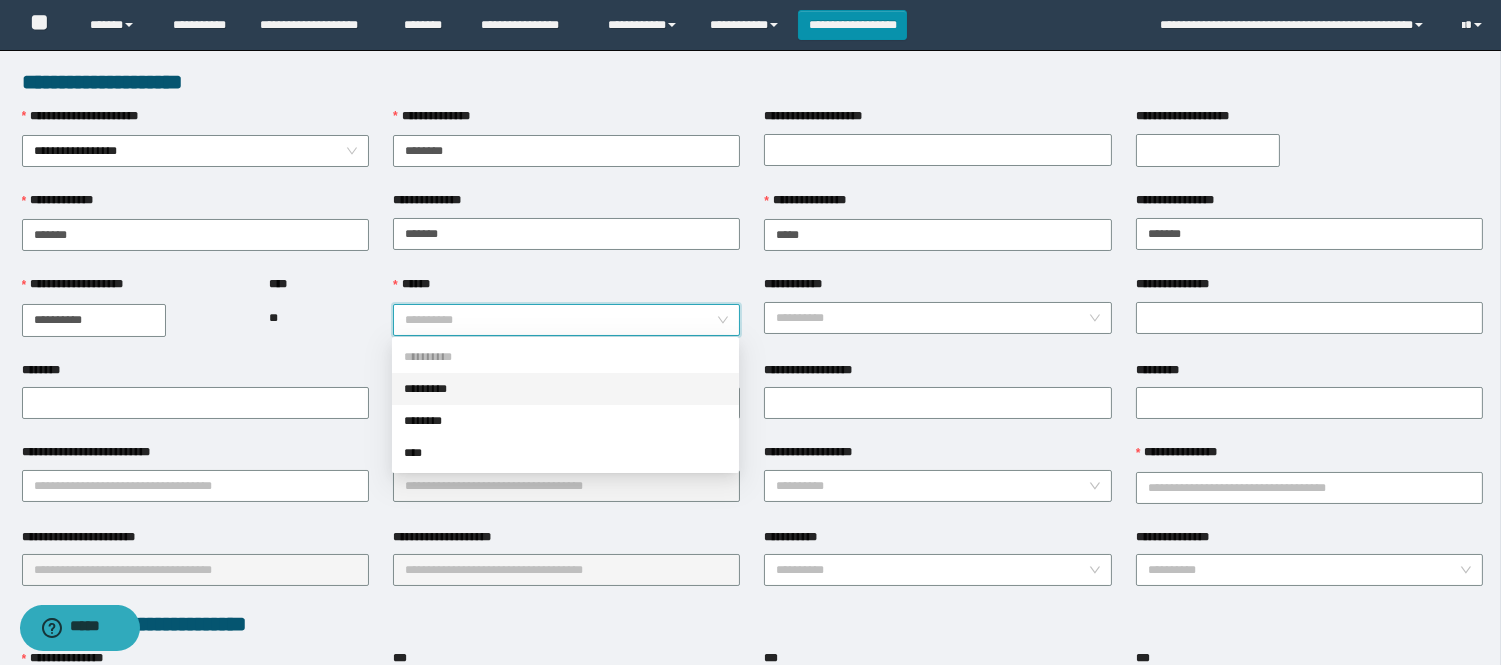 click on "******" at bounding box center [560, 320] 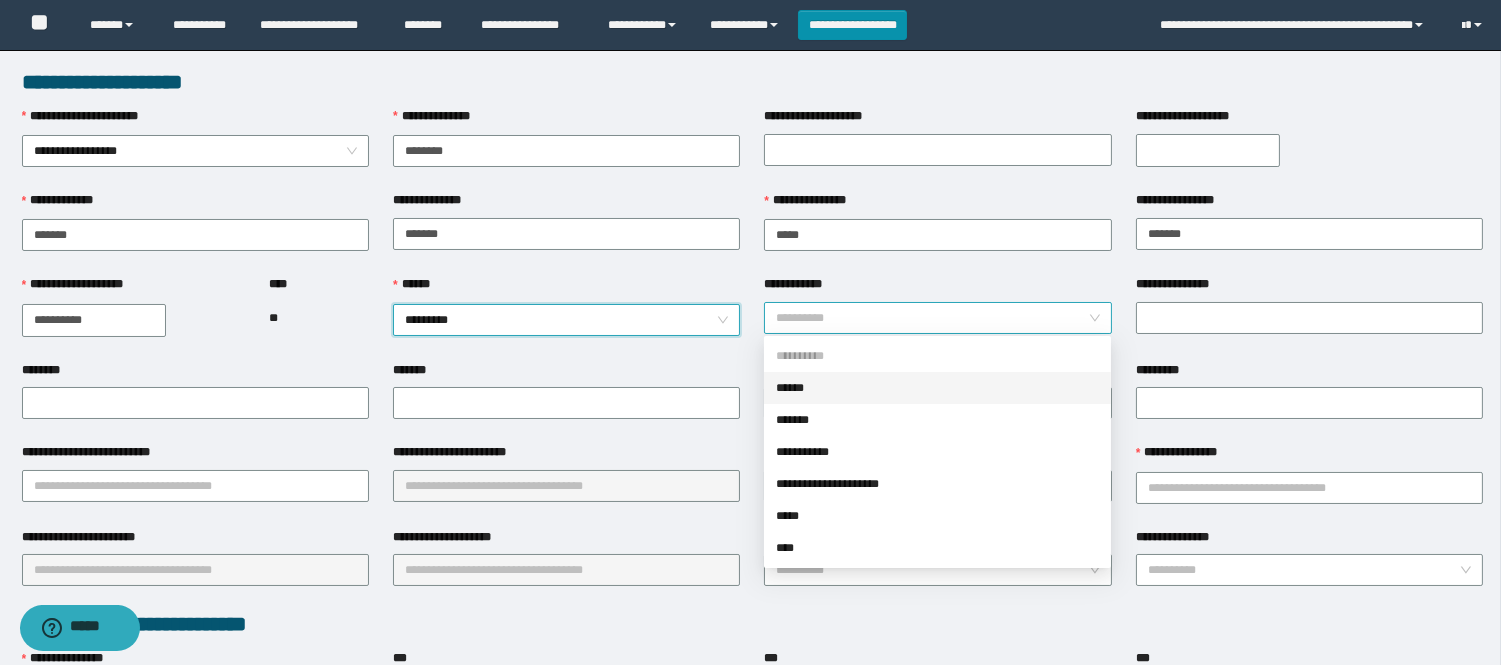 click on "**********" at bounding box center [937, 318] 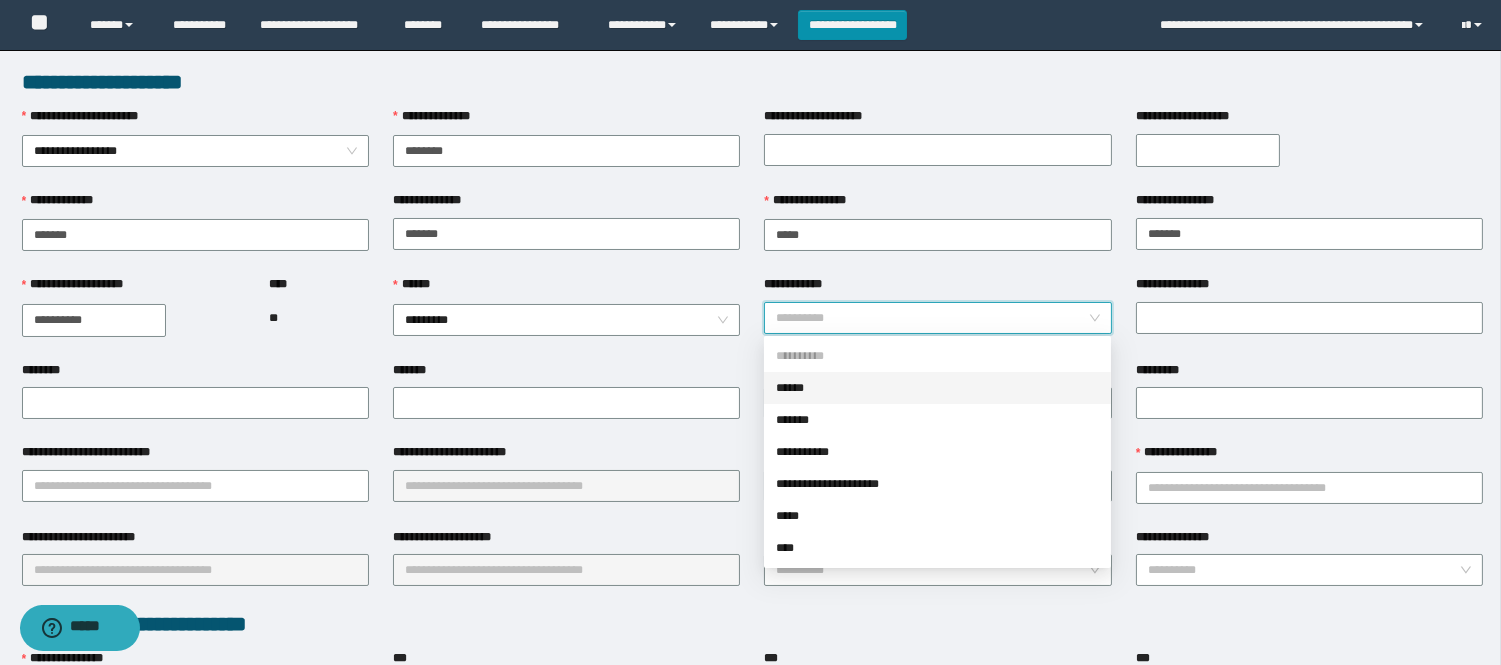 click on "******" at bounding box center (937, 388) 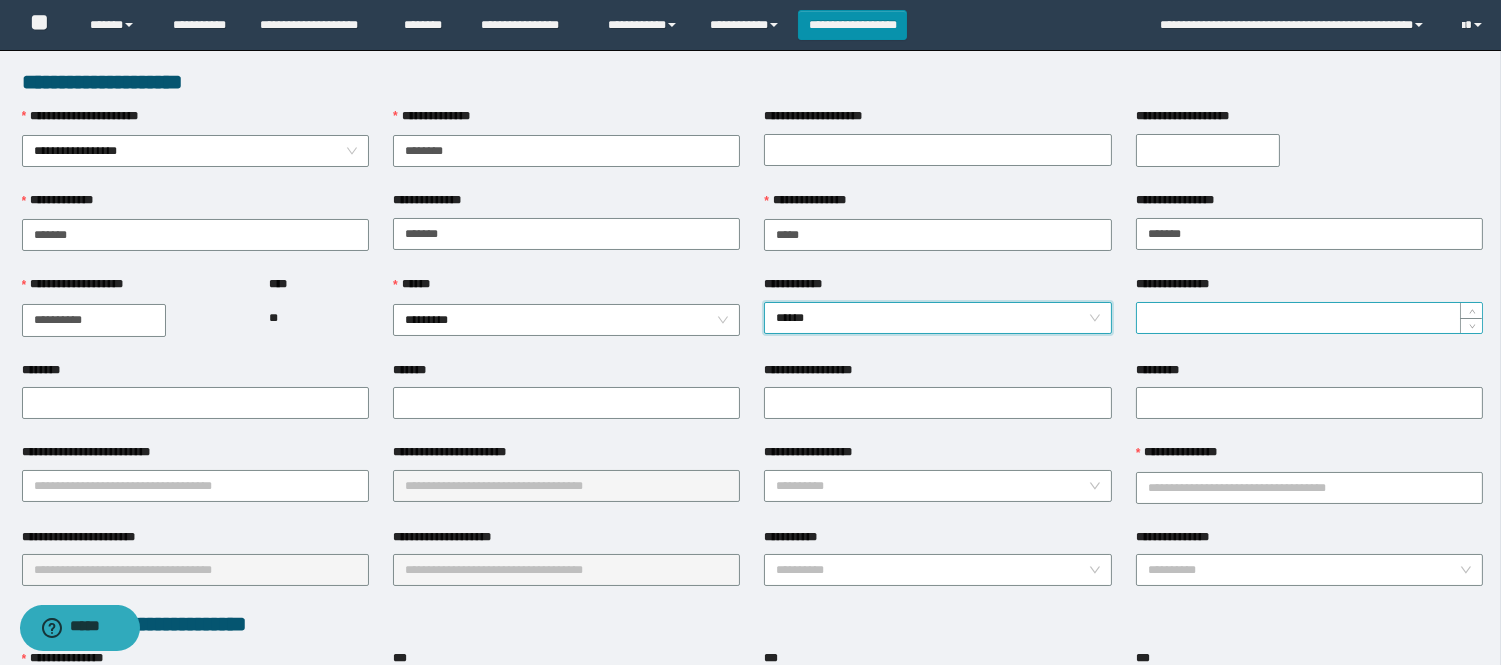 click on "**********" at bounding box center (1309, 318) 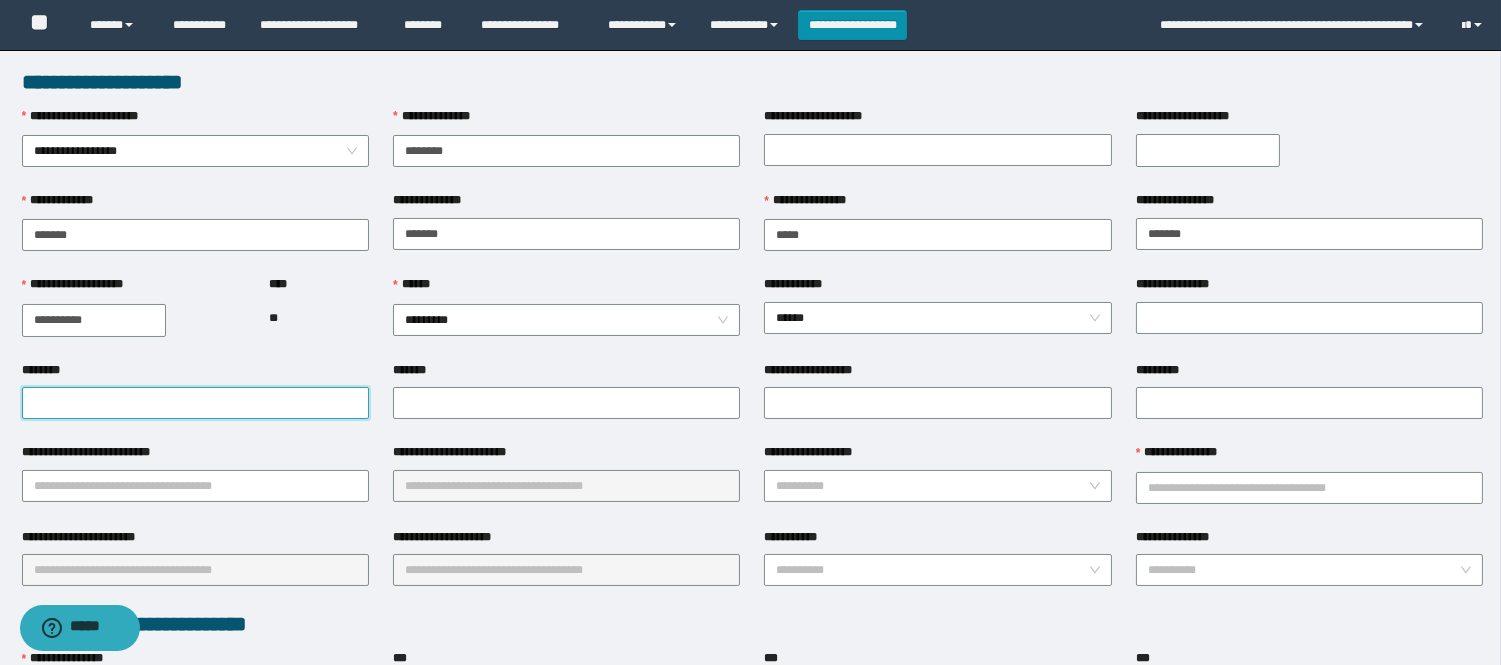 click on "********" at bounding box center (195, 403) 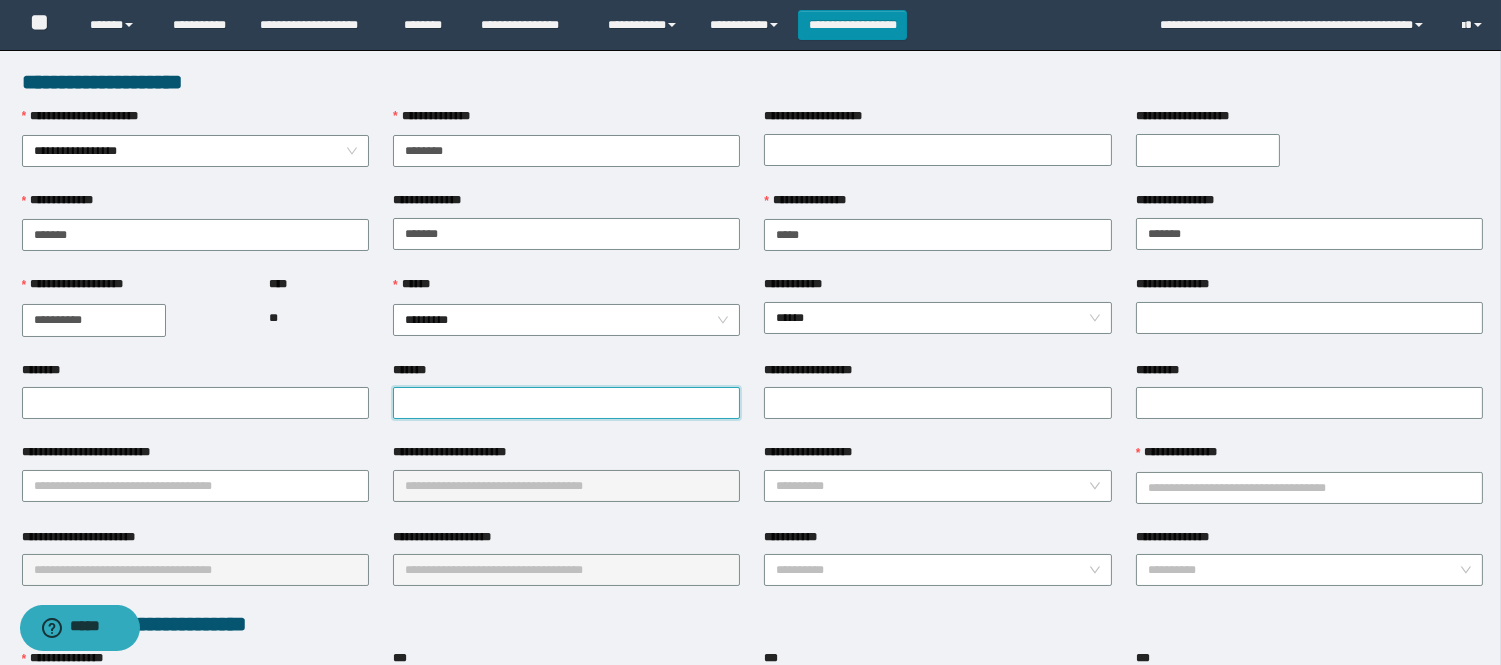 click on "*******" at bounding box center (566, 403) 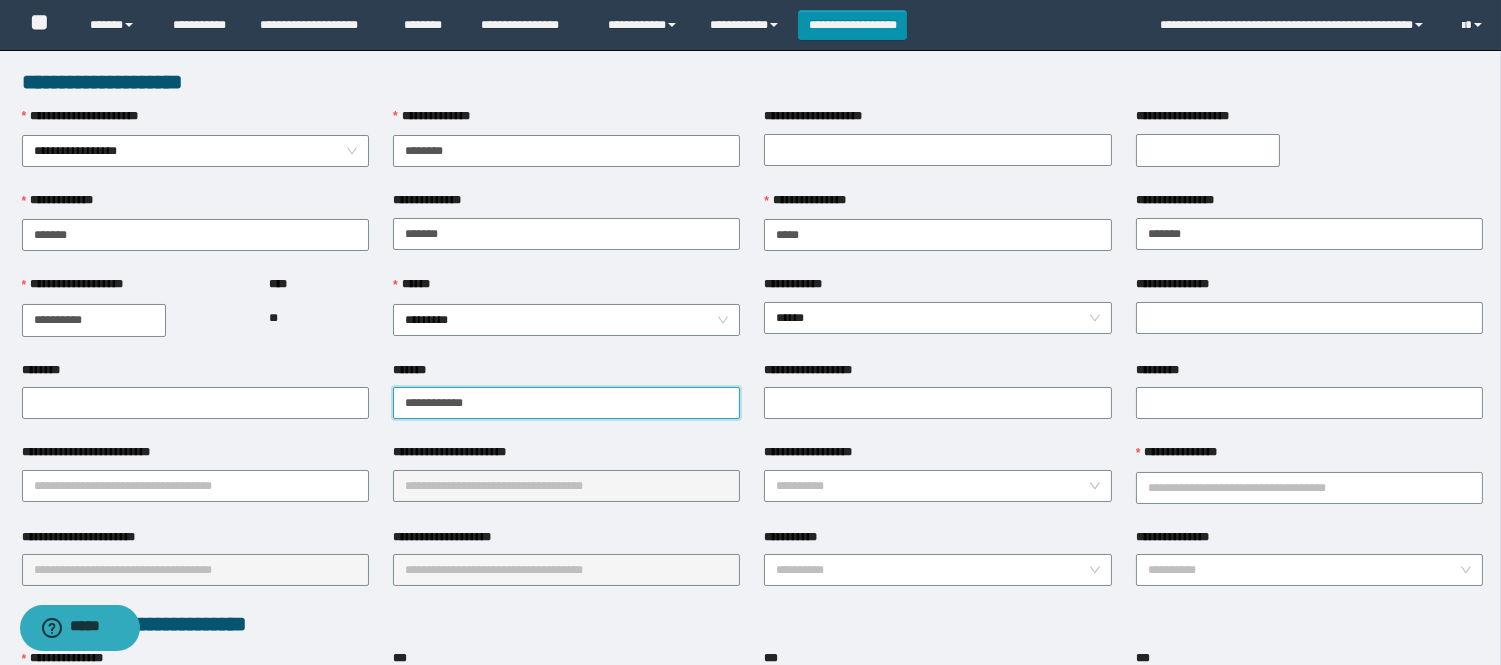click on "**********" at bounding box center (566, 403) 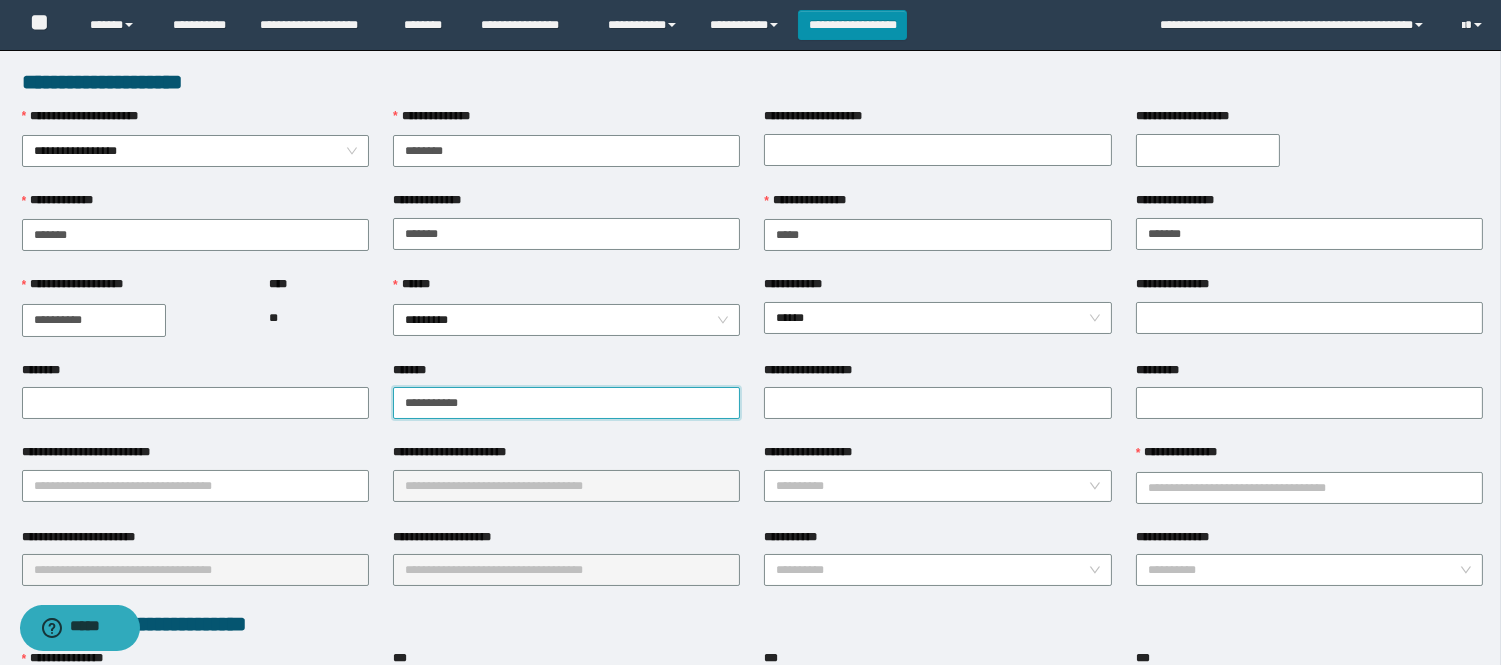 click on "**********" at bounding box center [566, 403] 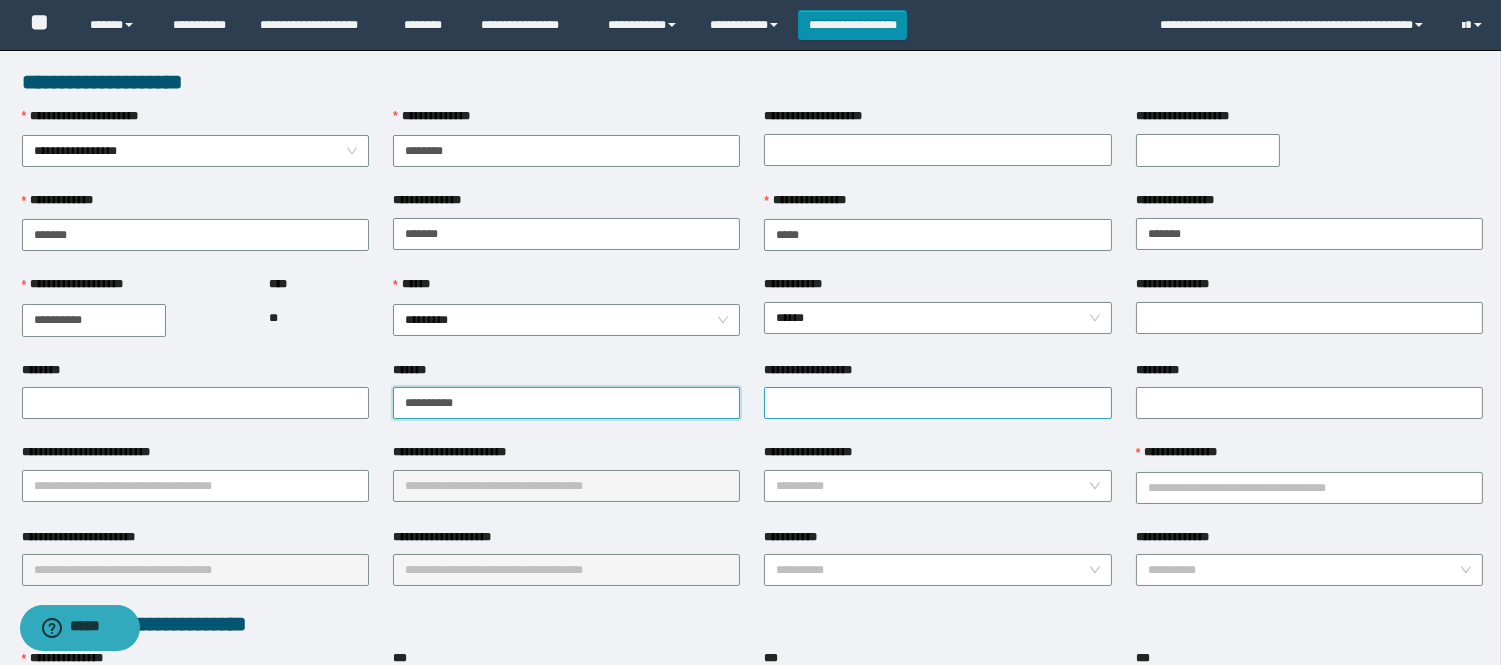 type on "**********" 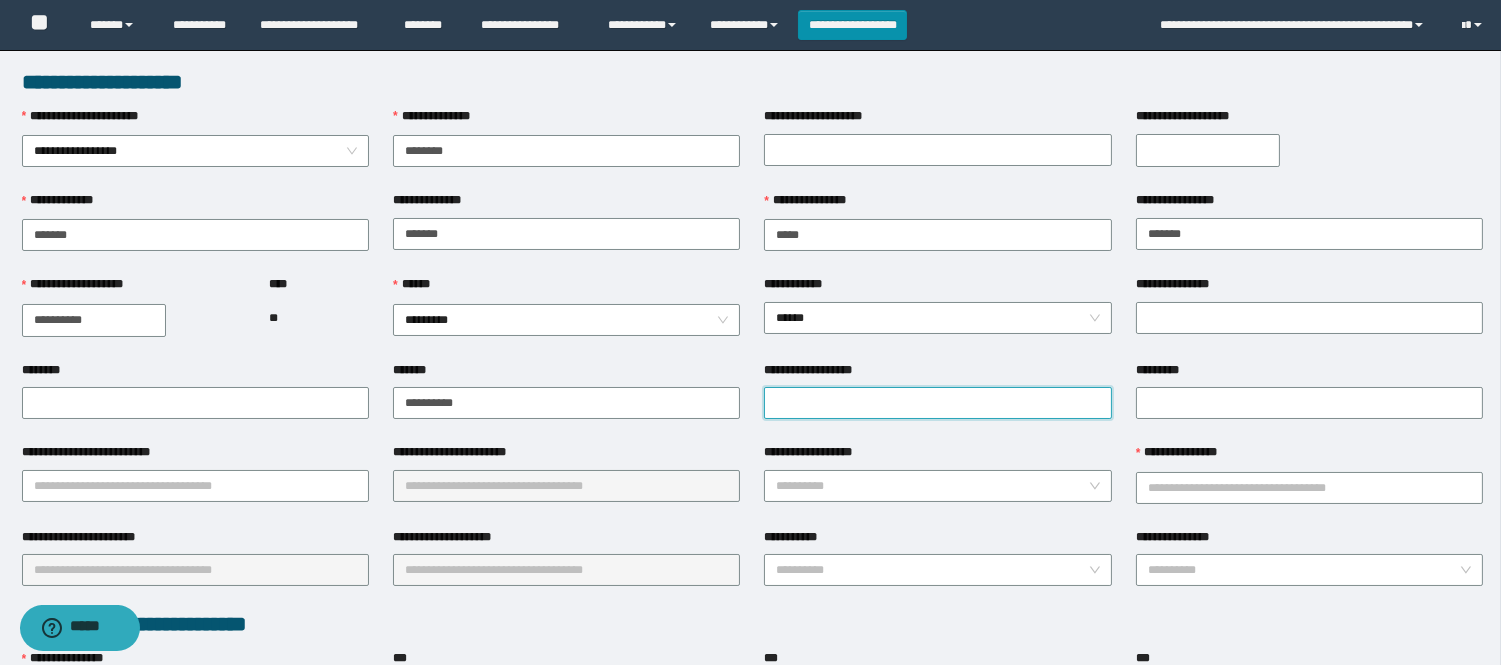 click on "**********" at bounding box center [937, 403] 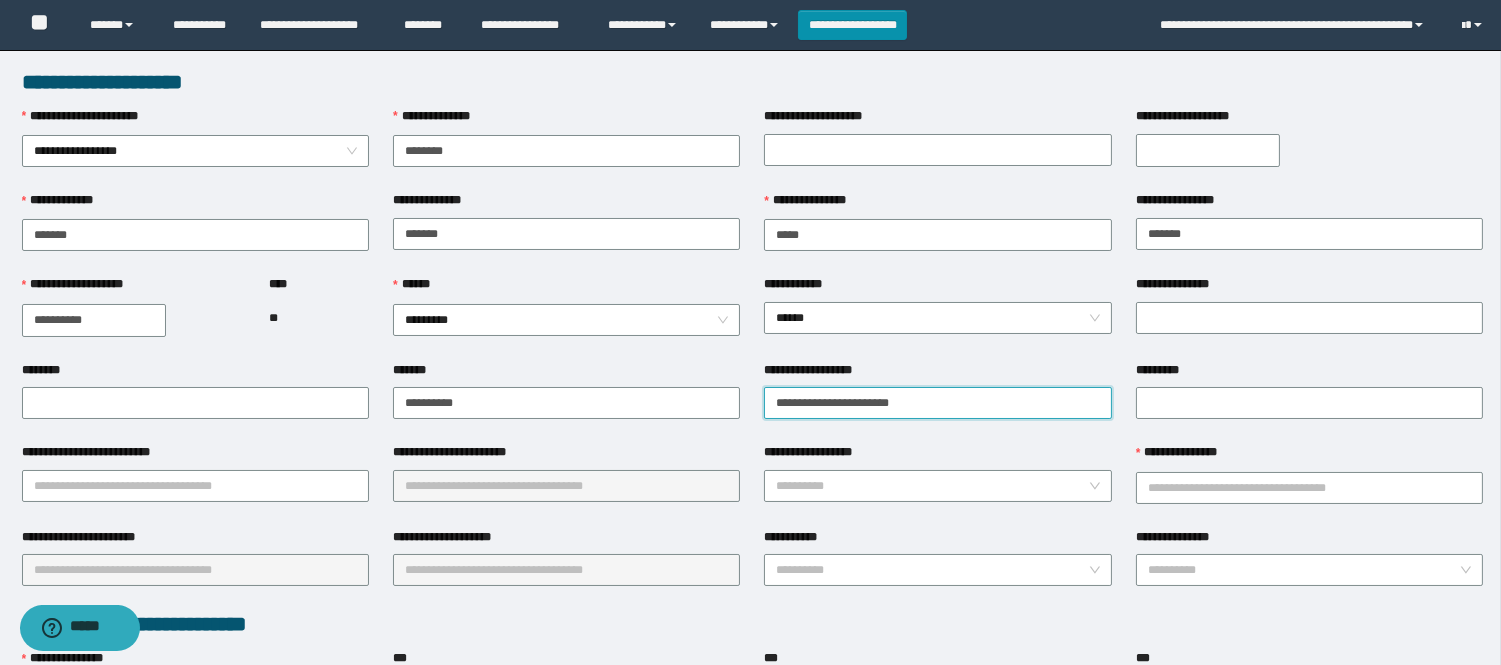 drag, startPoint x: 907, startPoint y: 408, endPoint x: 764, endPoint y: 405, distance: 143.03146 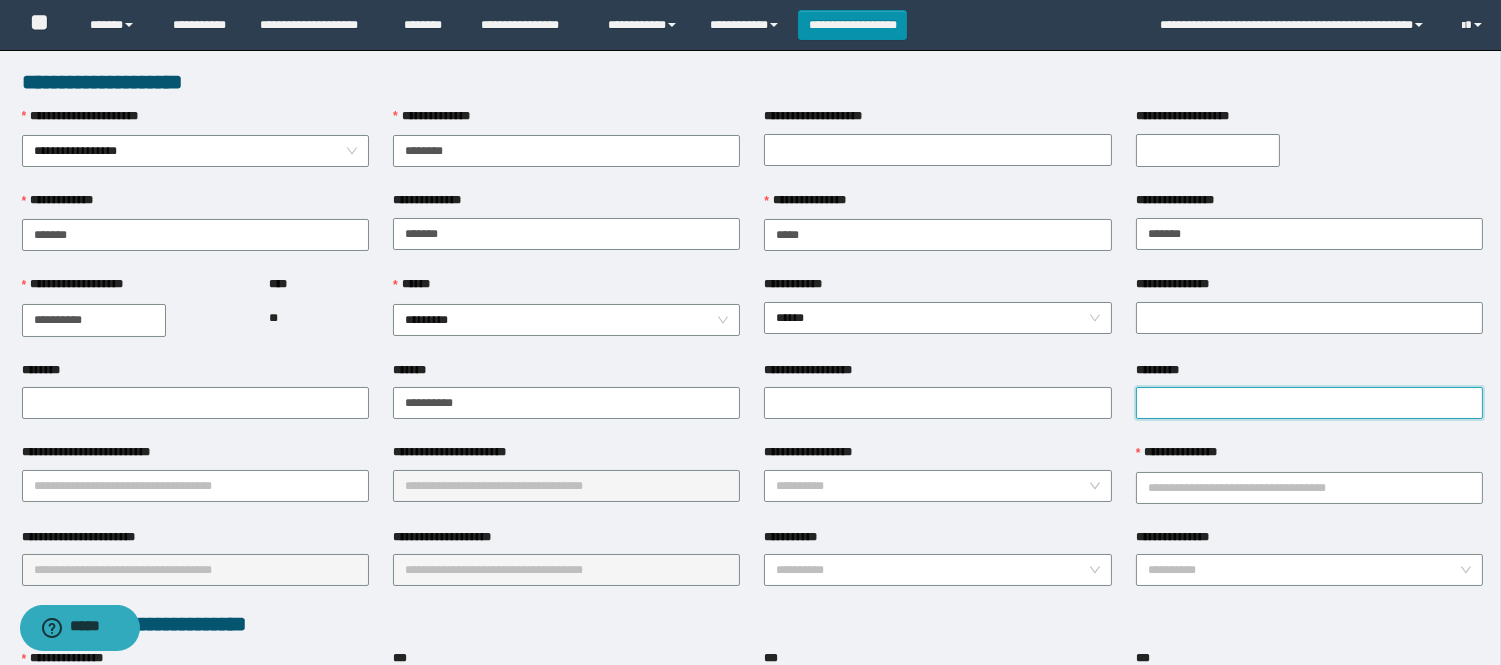 click on "*********" at bounding box center [1309, 403] 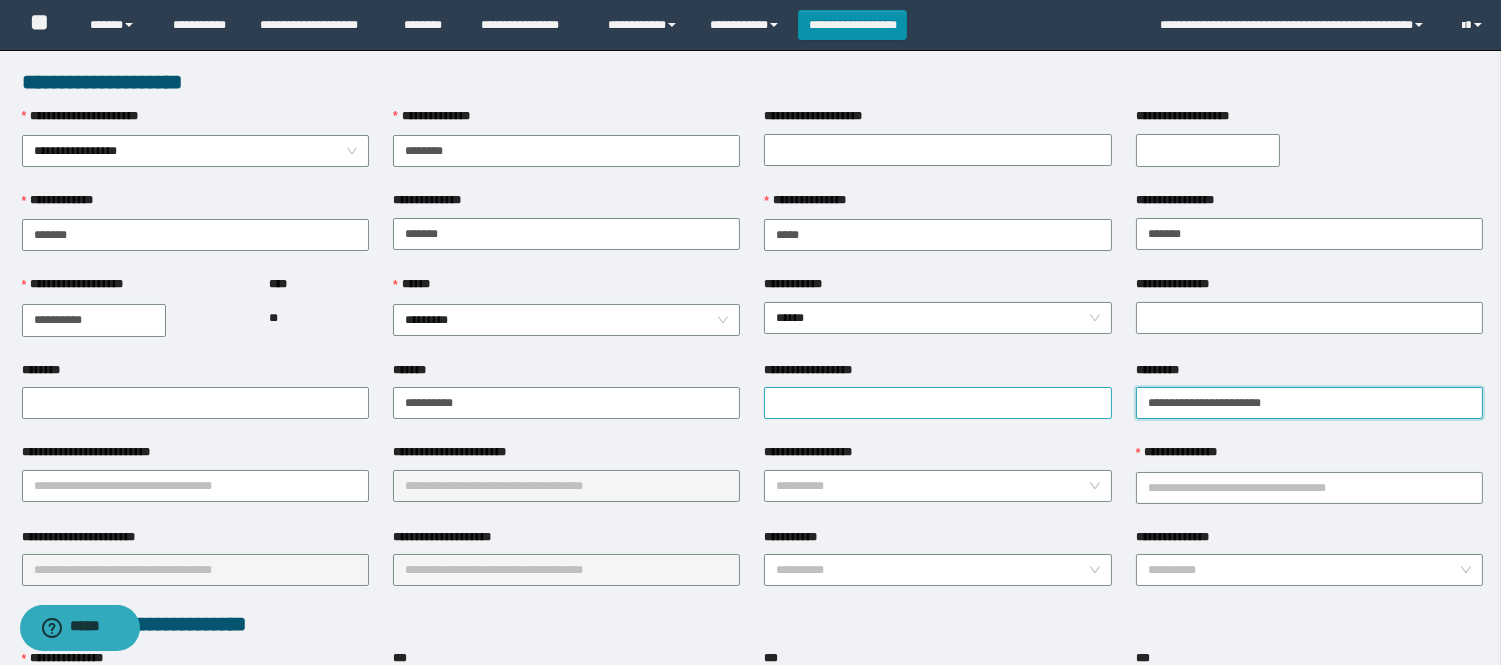 type on "**********" 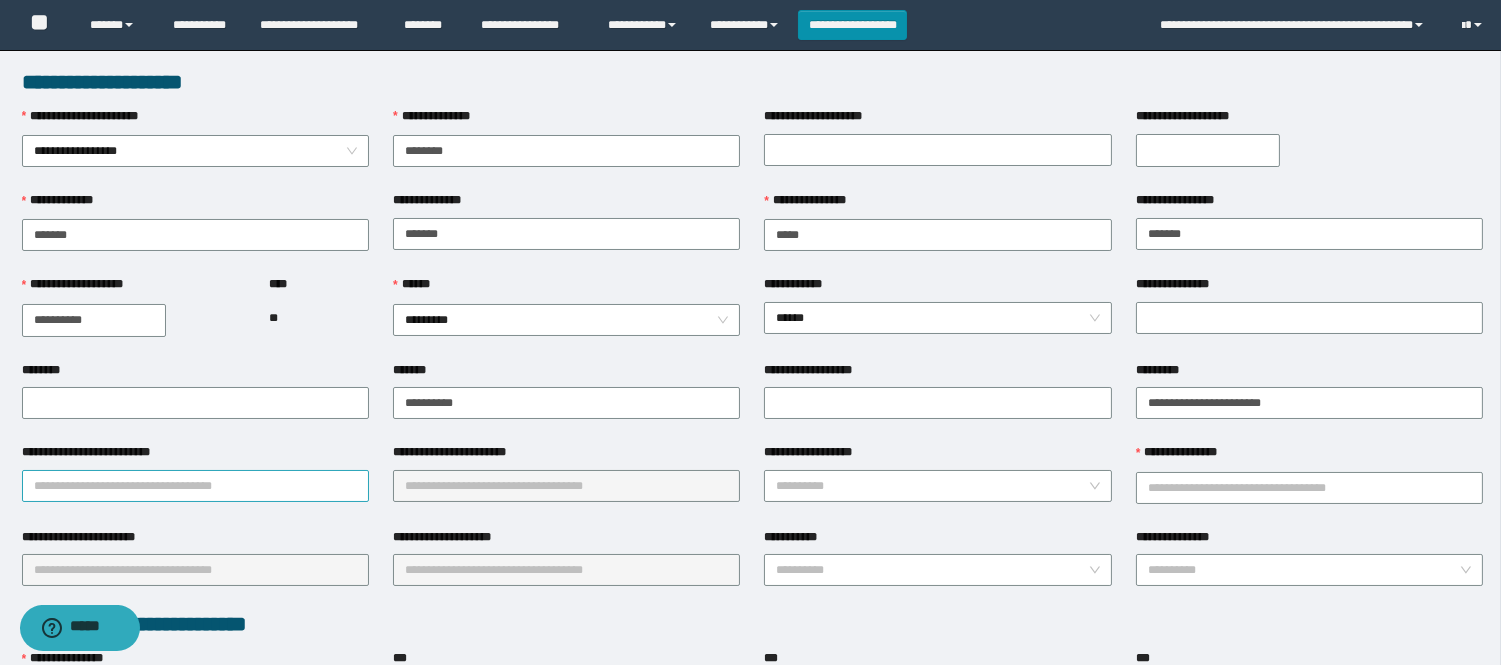 click on "**********" at bounding box center [195, 486] 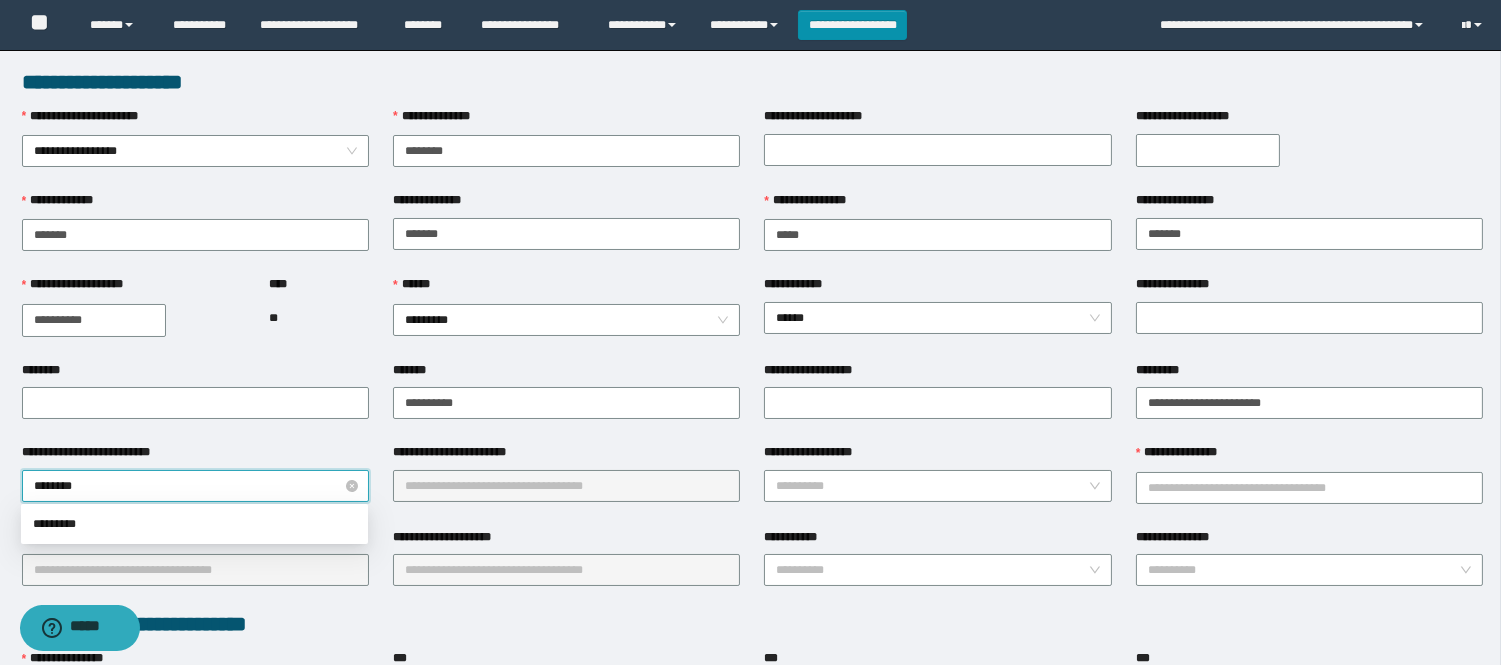 type on "*********" 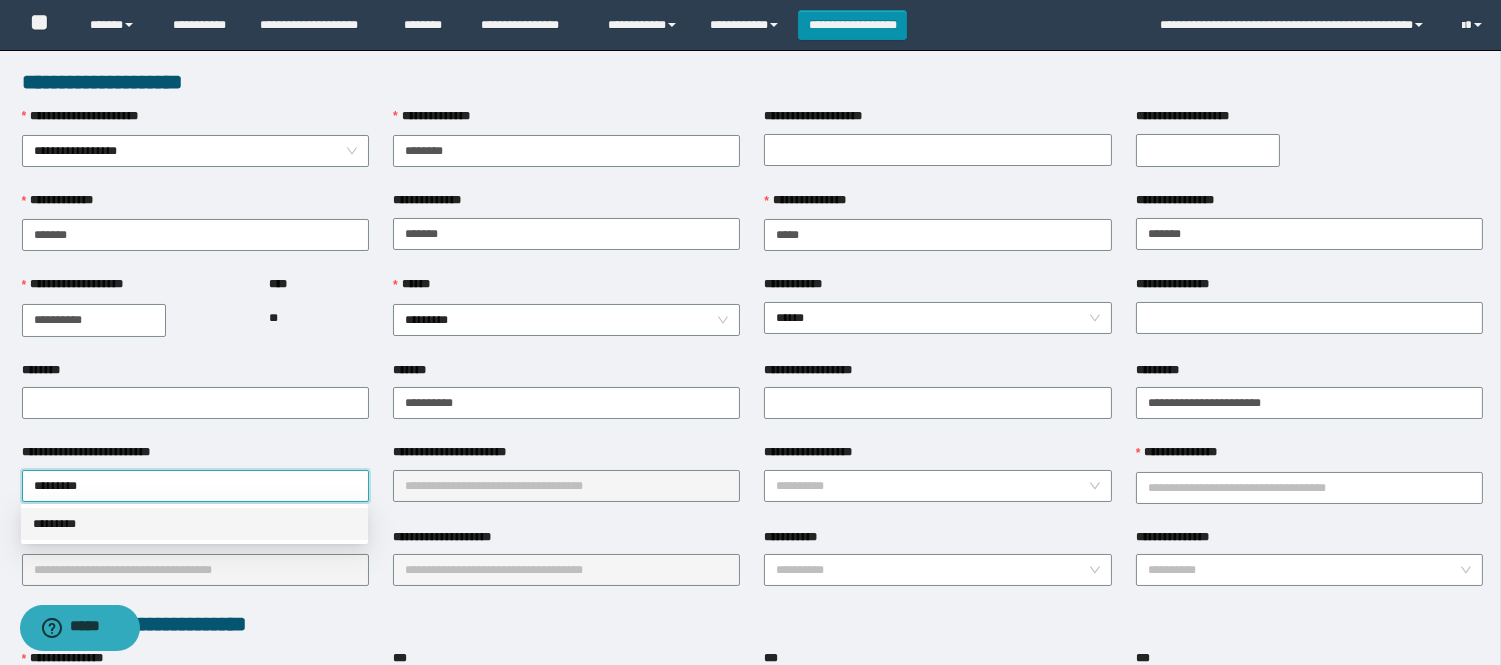 click on "*********" at bounding box center (194, 524) 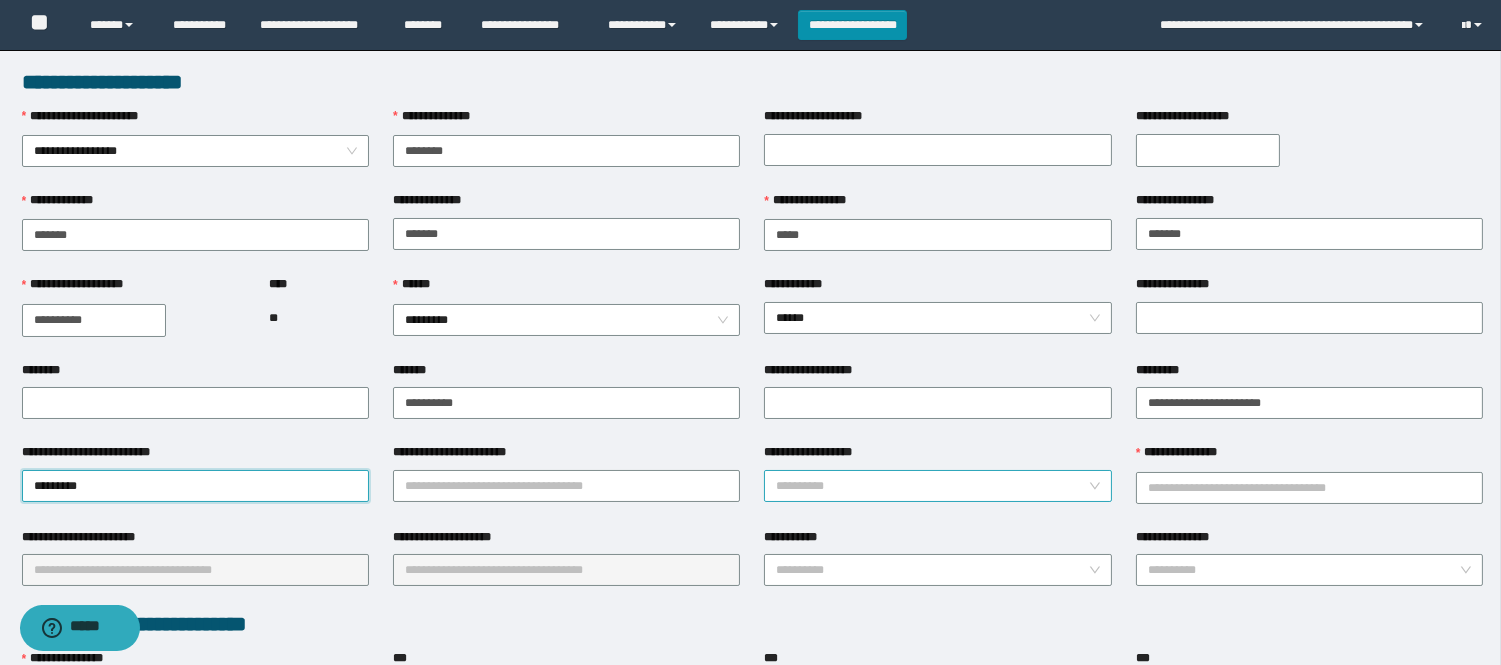 click on "**********" at bounding box center (931, 486) 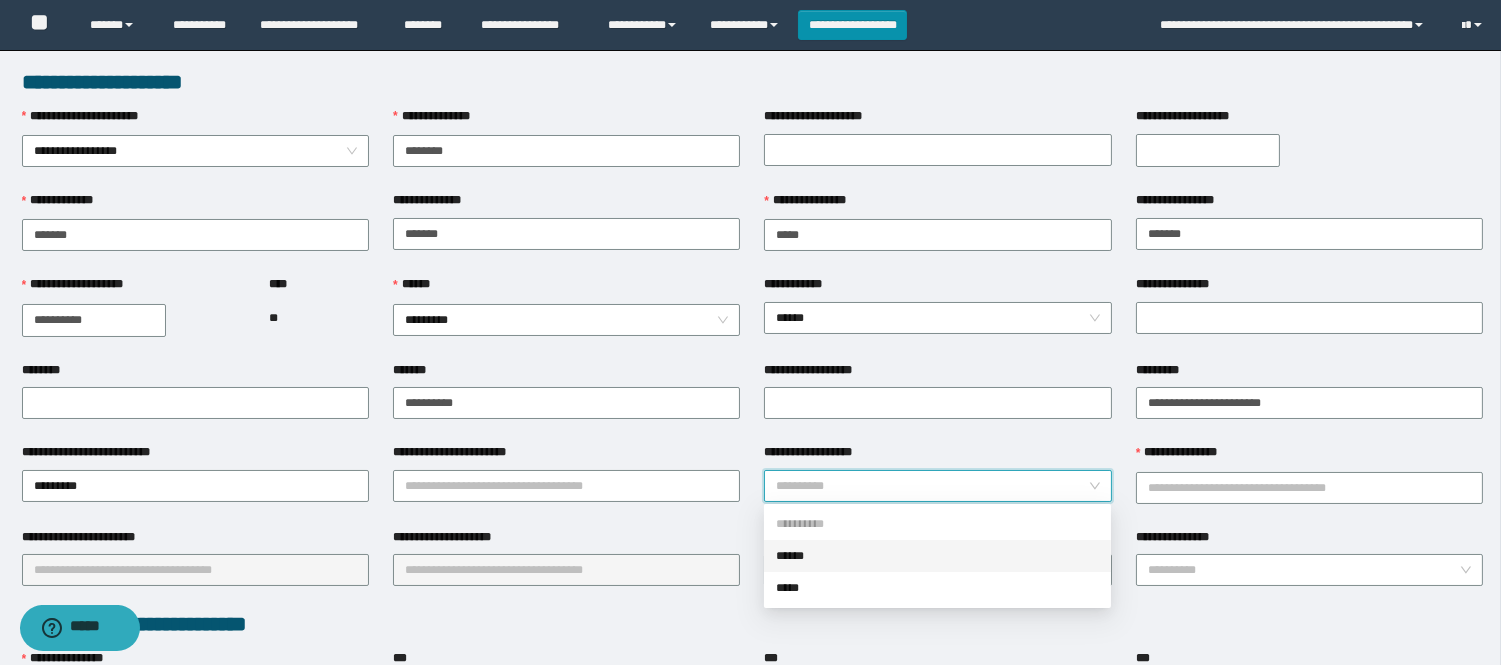 click on "******" at bounding box center [937, 556] 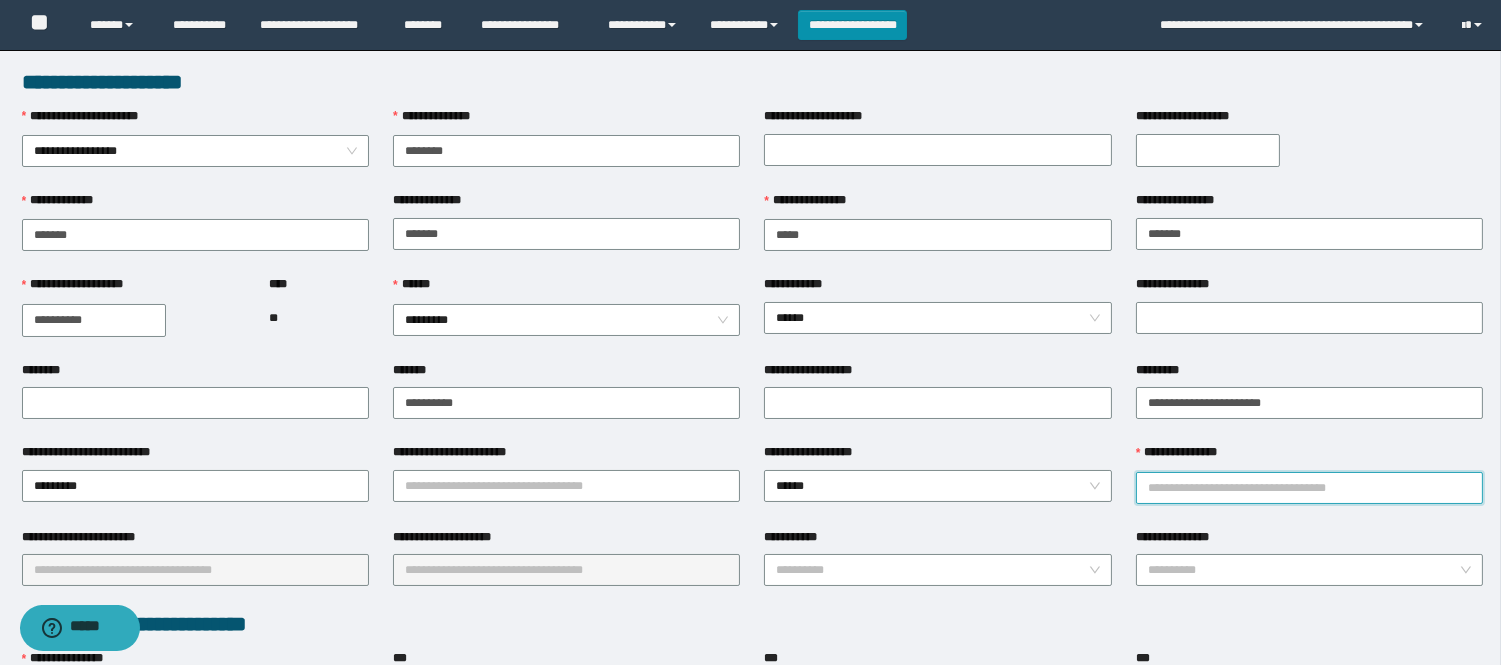 click on "**********" at bounding box center (1309, 488) 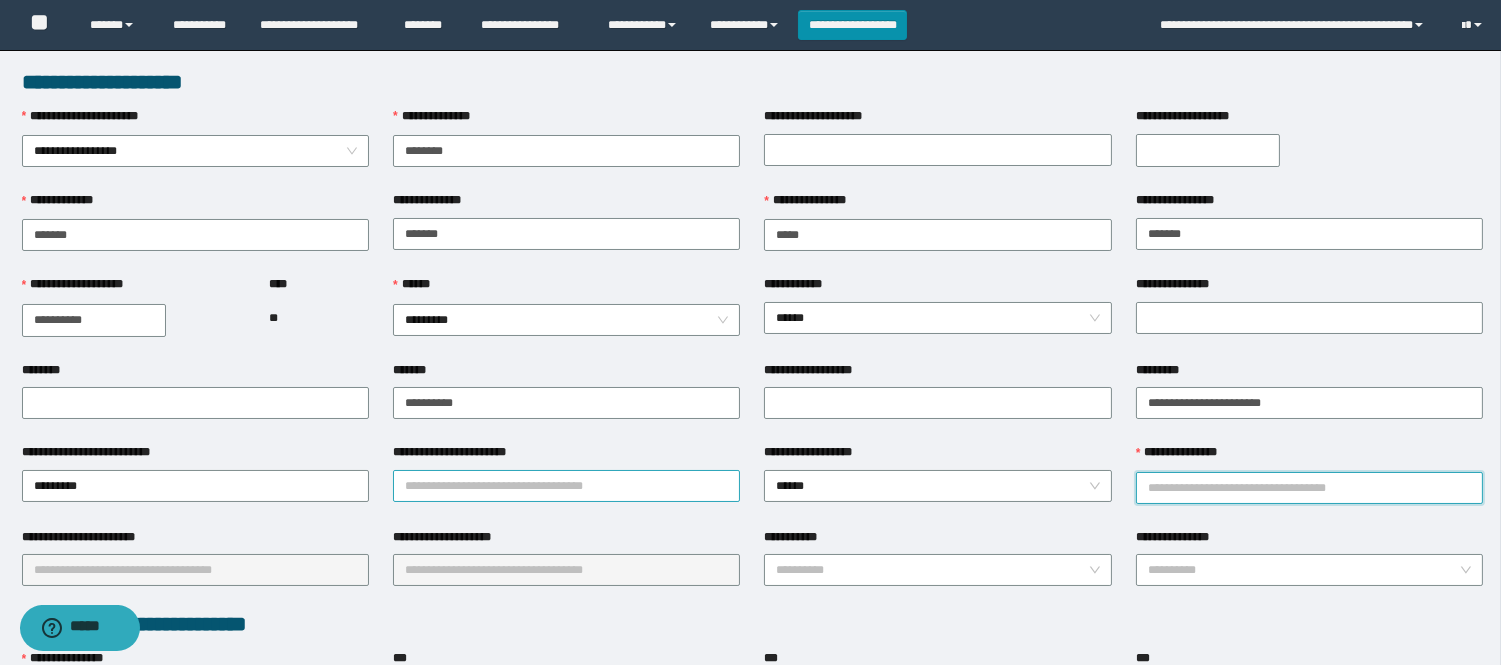 click on "**********" at bounding box center (566, 486) 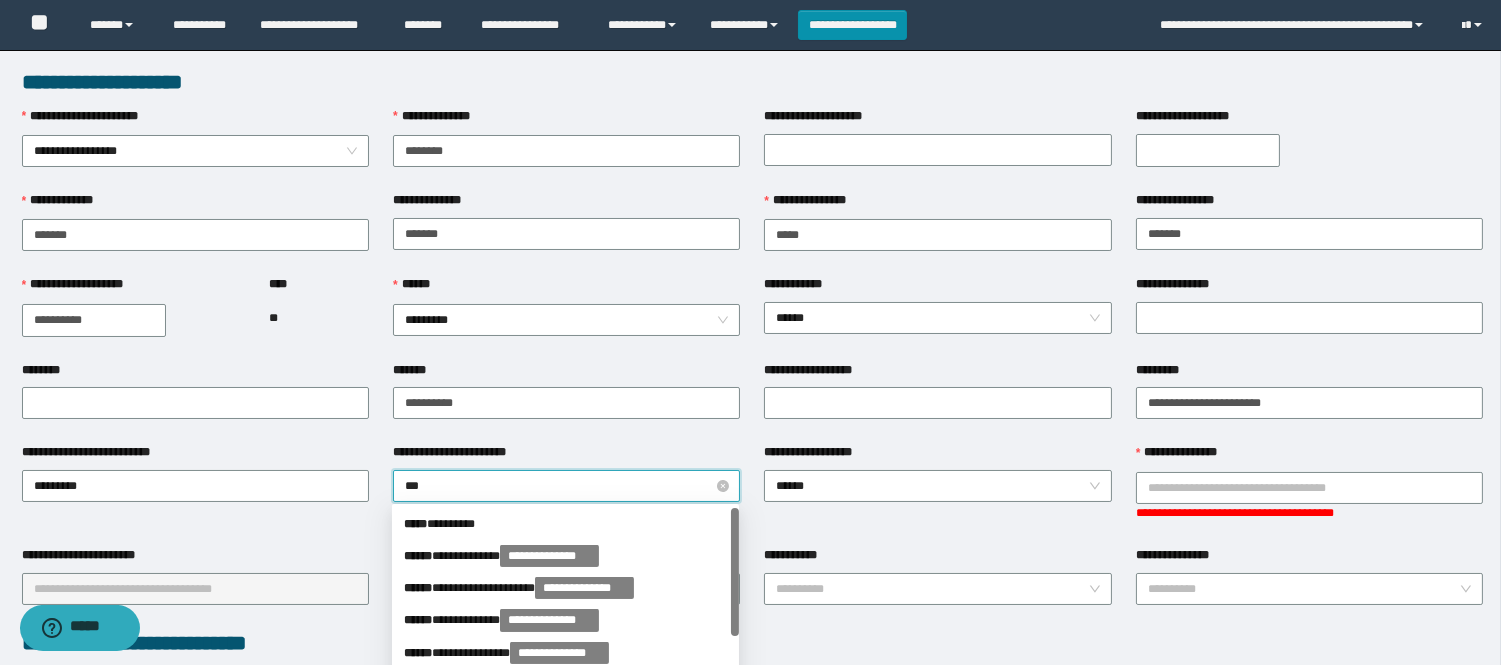 type on "****" 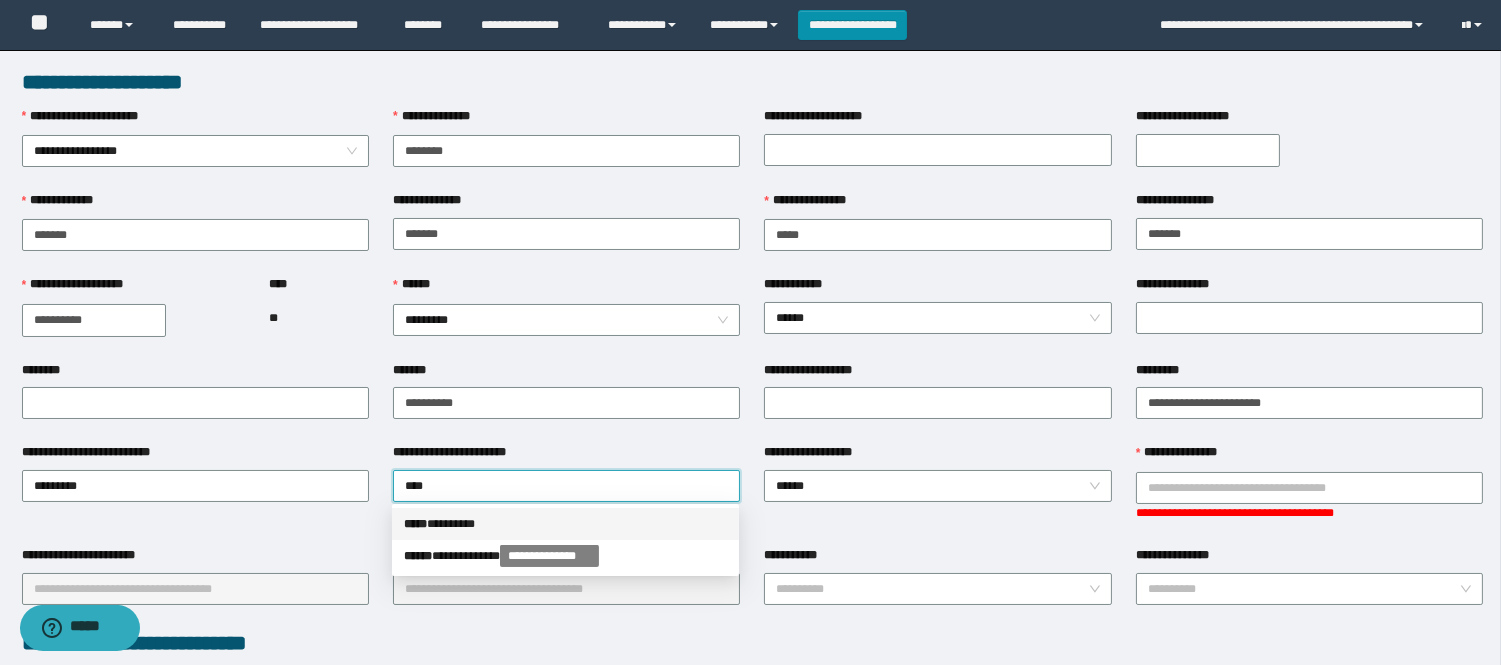 click on "***** * *******" at bounding box center [565, 524] 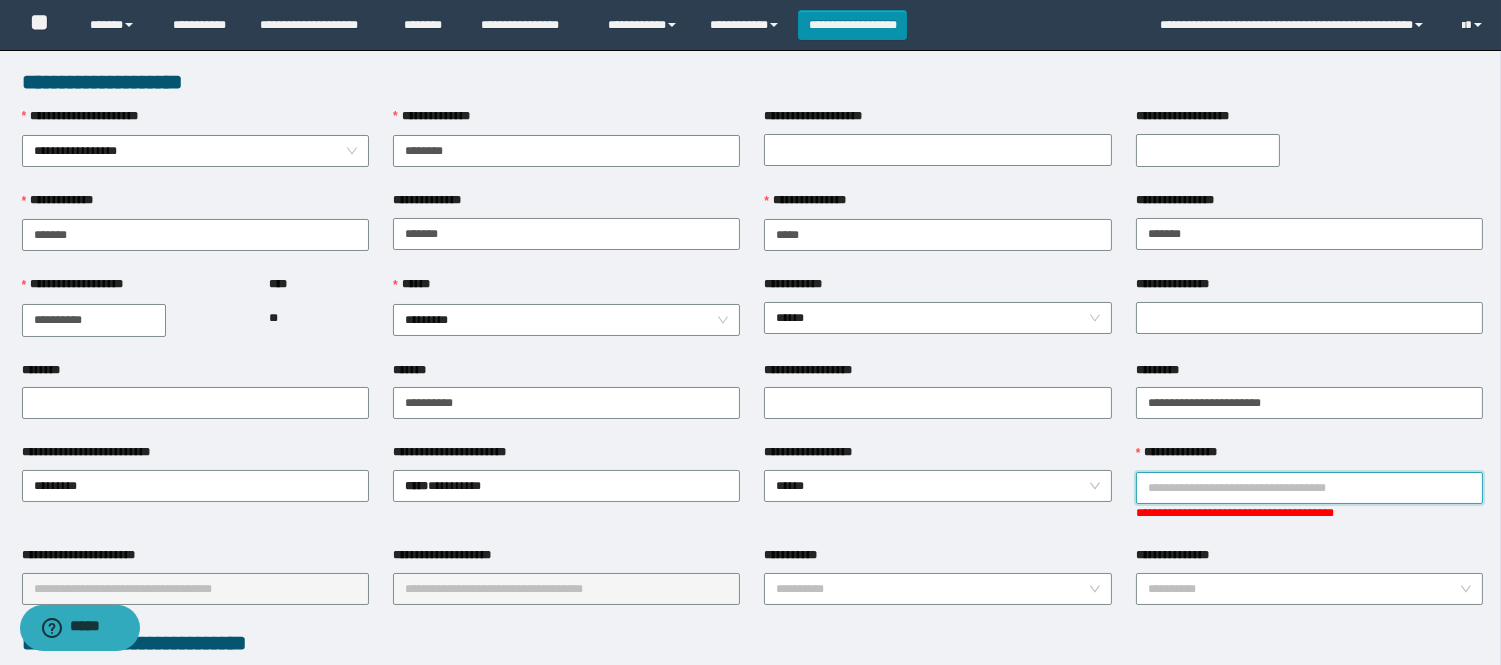 click on "**********" at bounding box center [1309, 488] 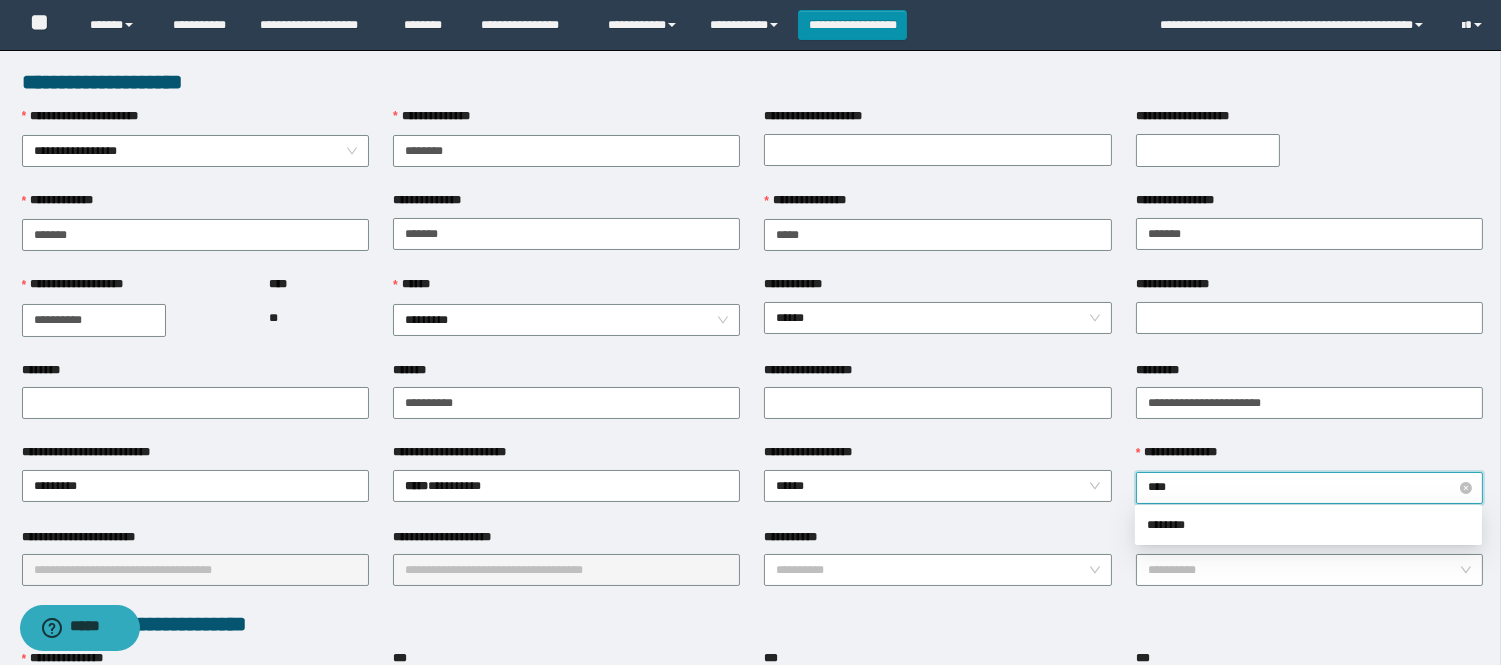 type on "********" 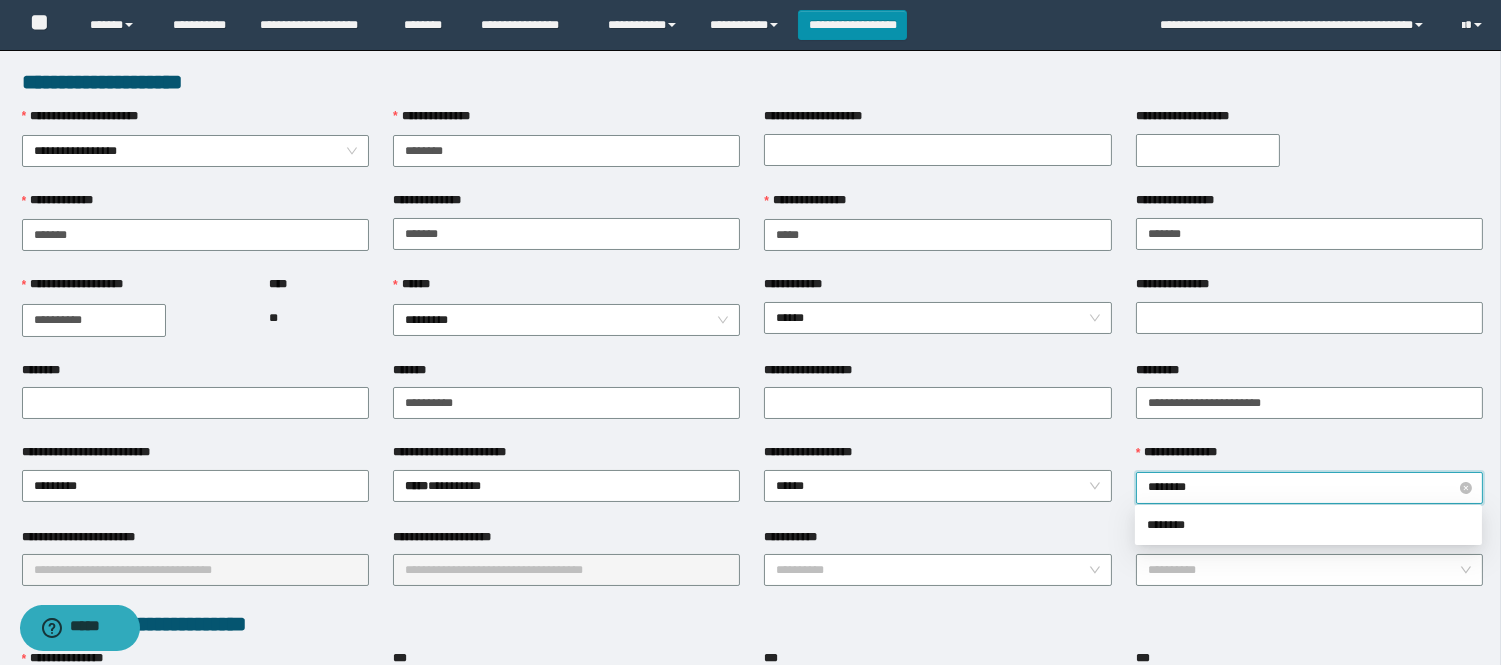 type on "*******" 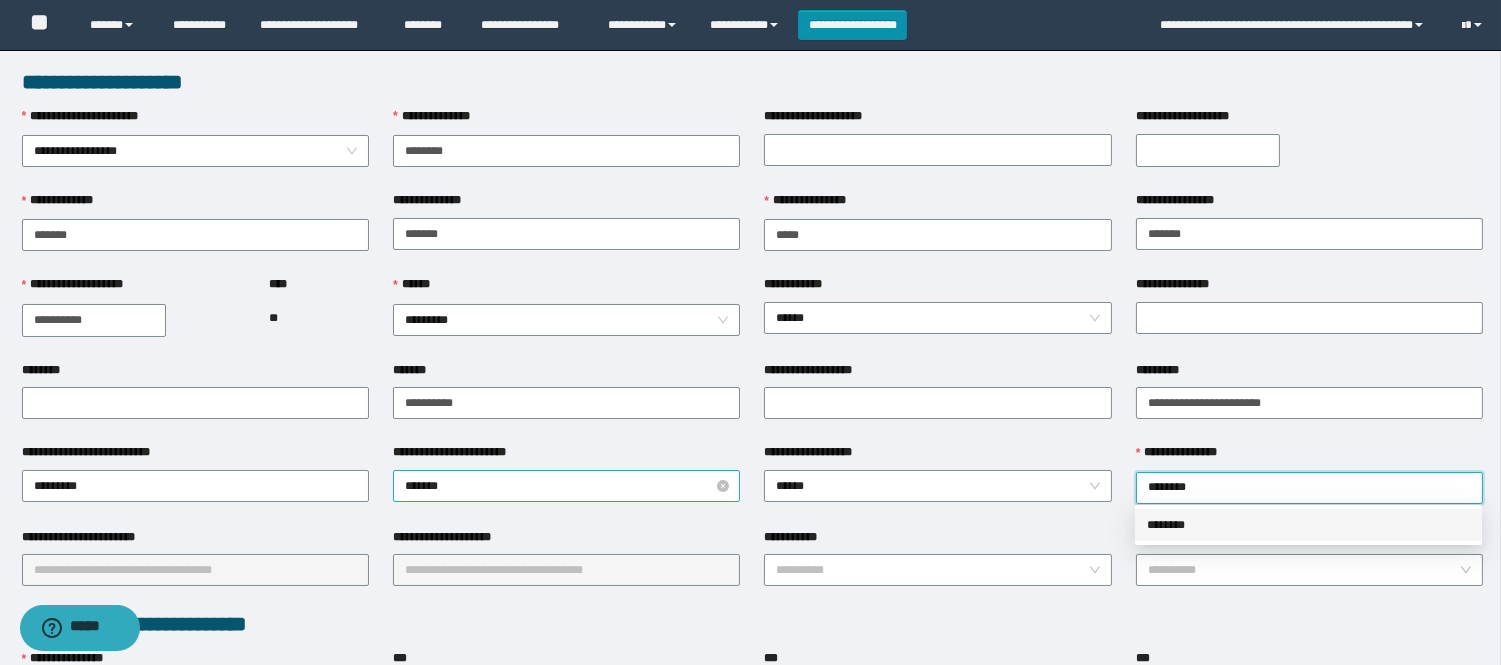 type 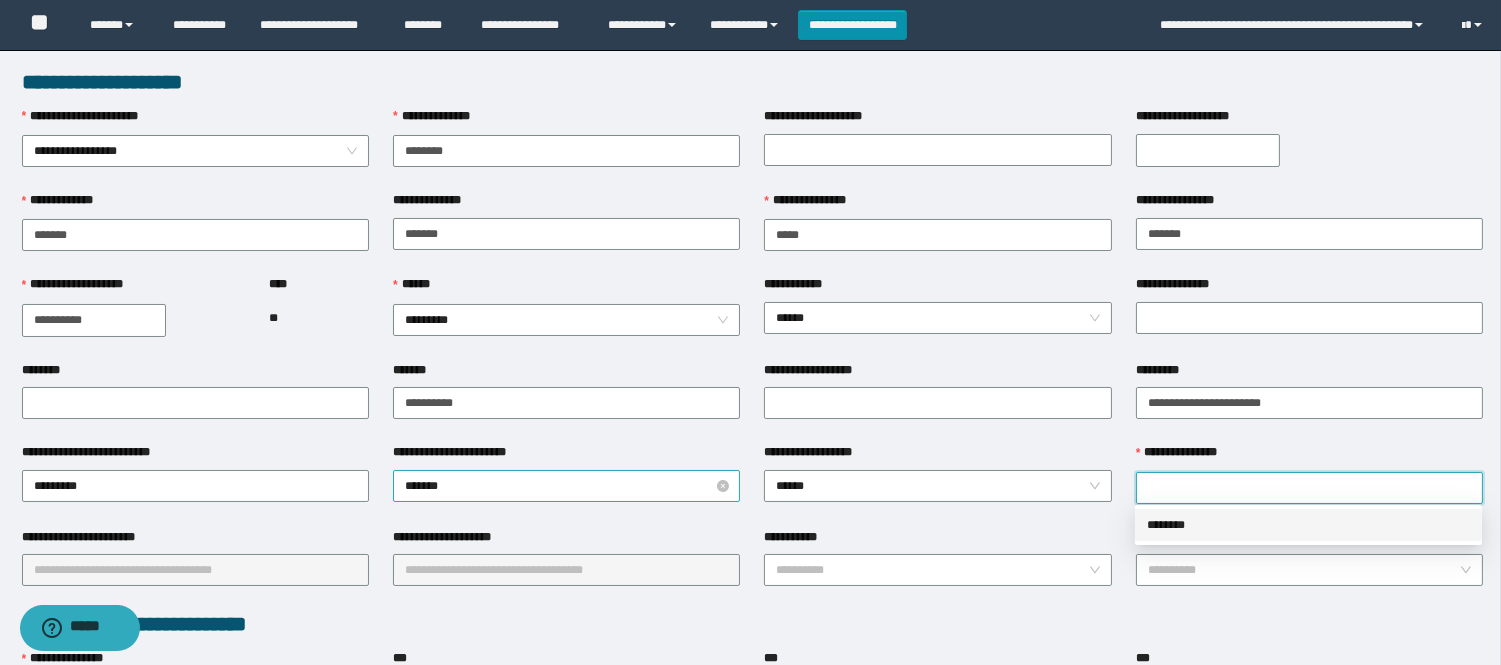 click on "*******" at bounding box center [566, 486] 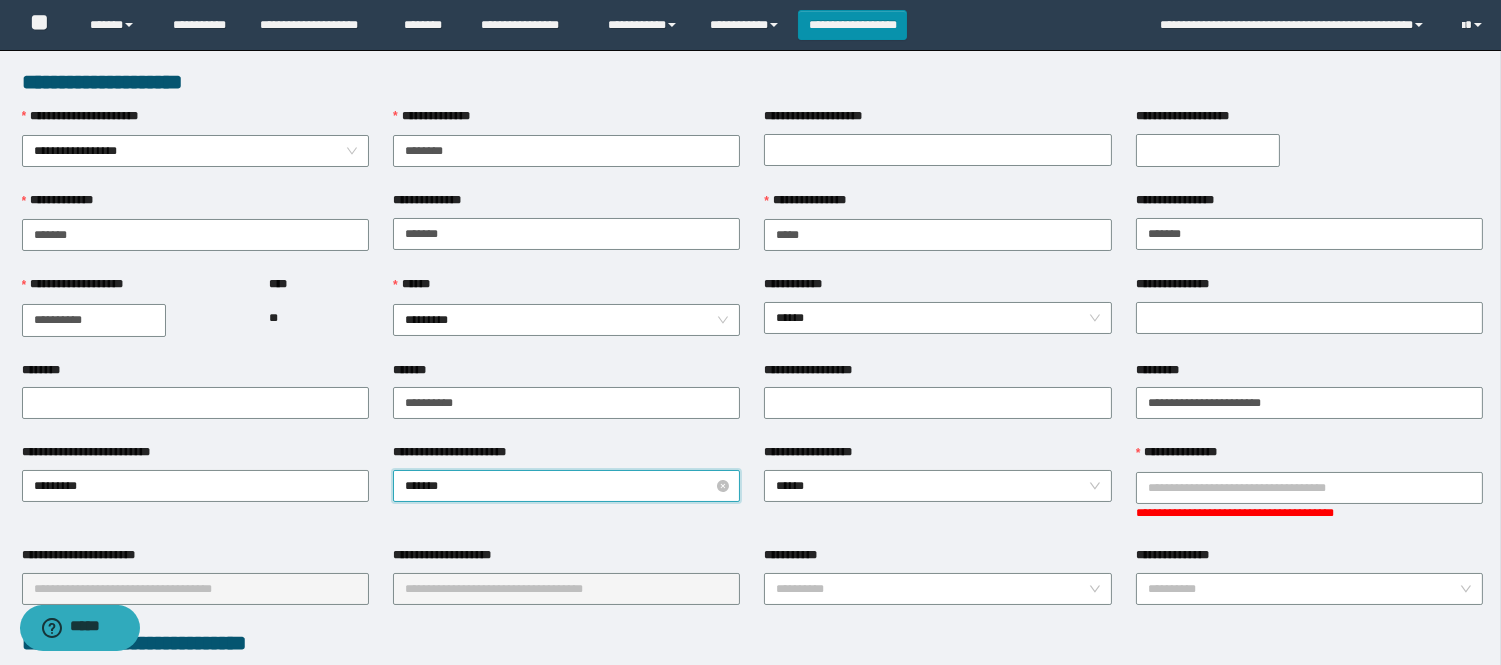 click on "*******" at bounding box center [566, 486] 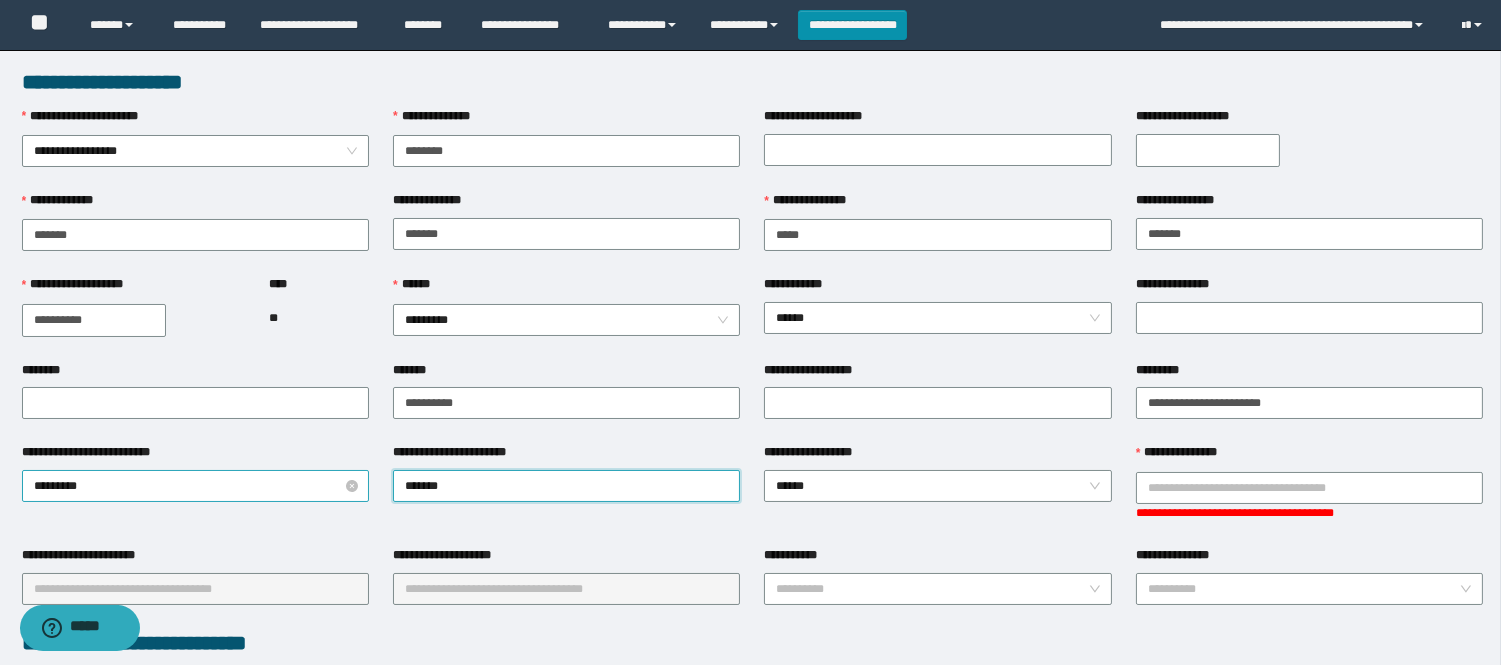 drag, startPoint x: 465, startPoint y: 484, endPoint x: 320, endPoint y: 471, distance: 145.58159 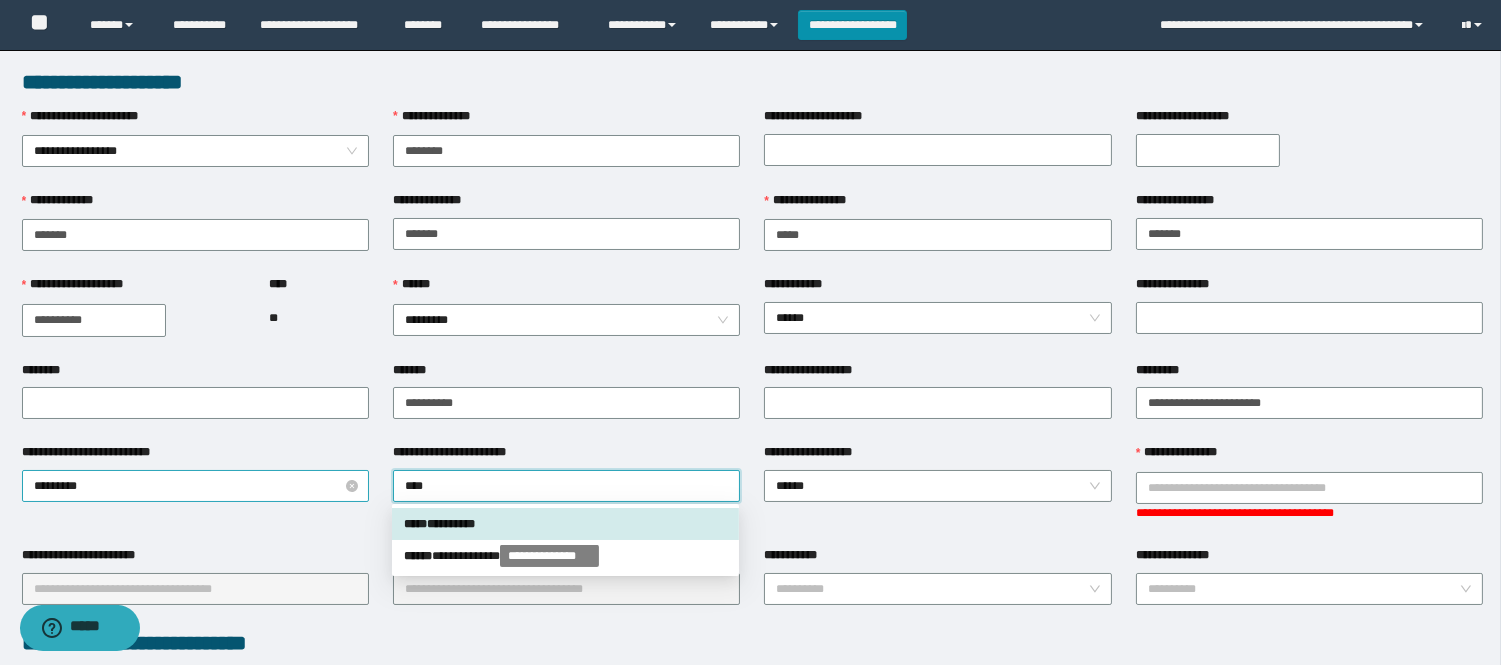 type on "*****" 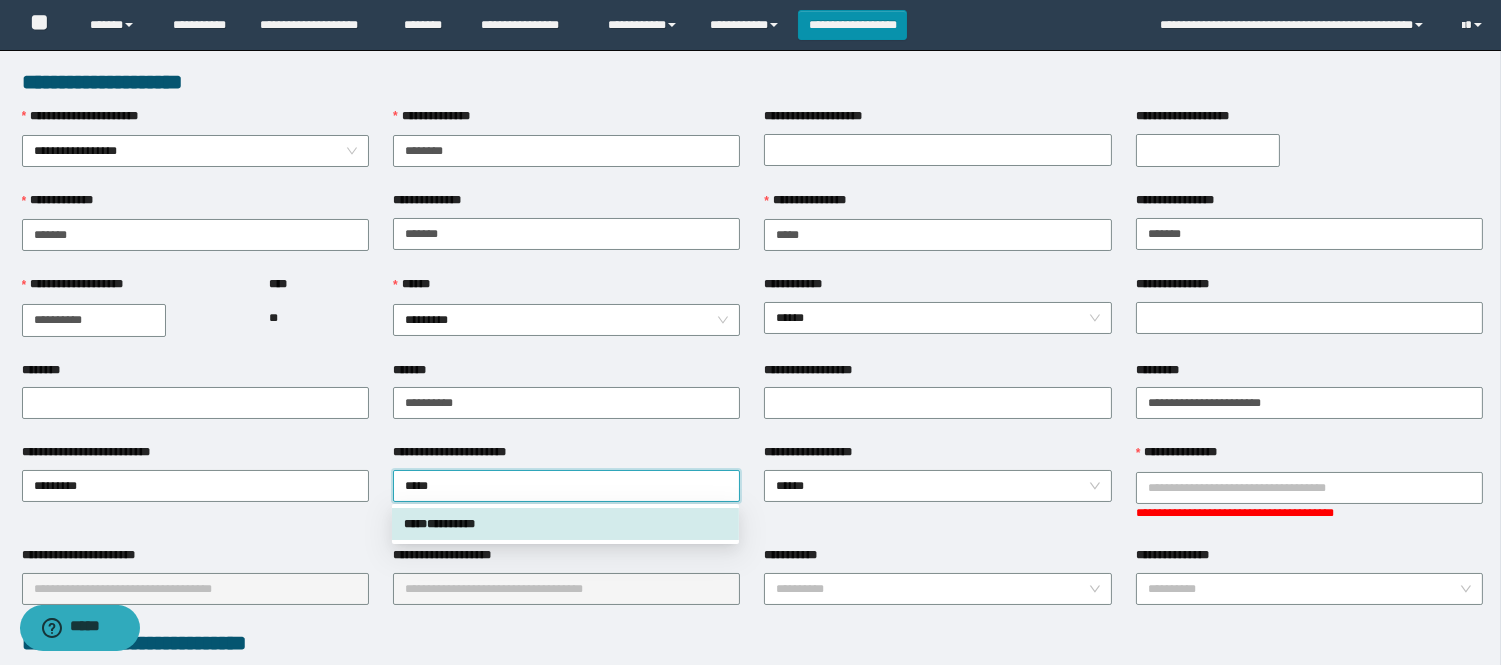 click on "***** * *******" at bounding box center (565, 524) 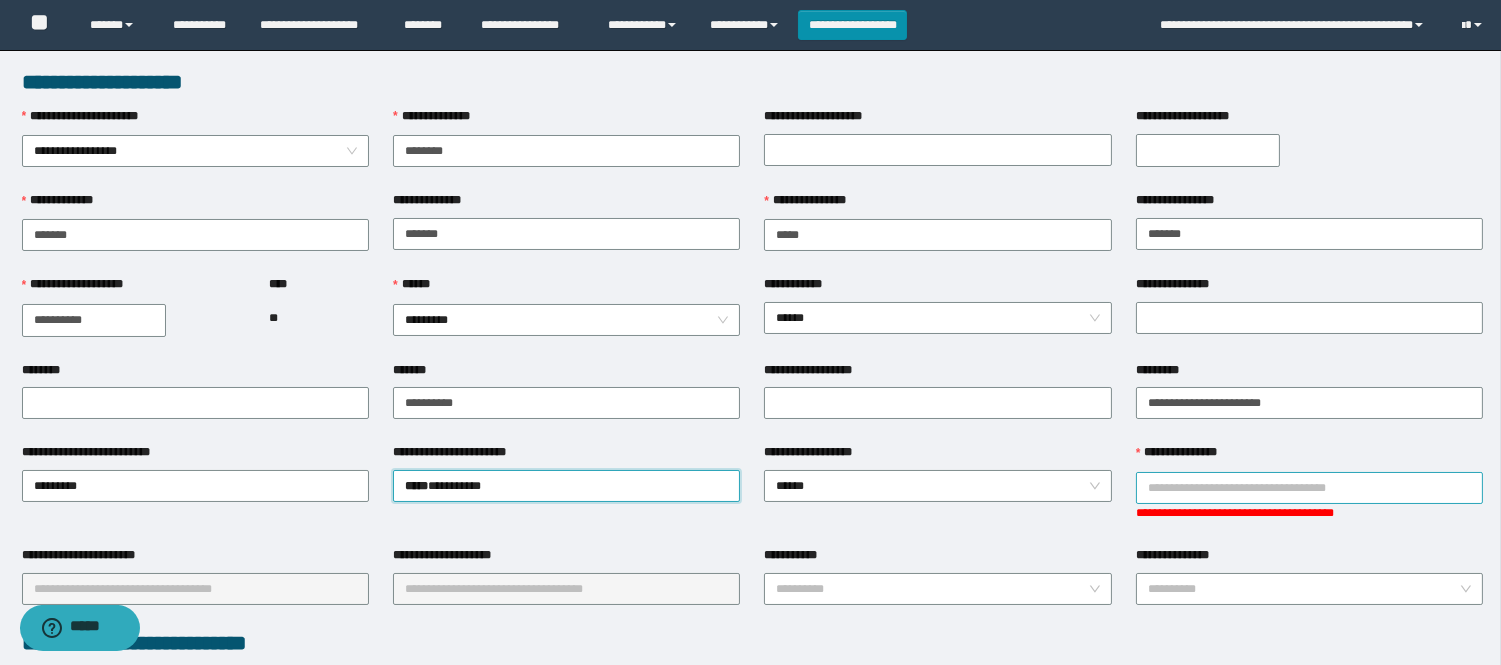 type 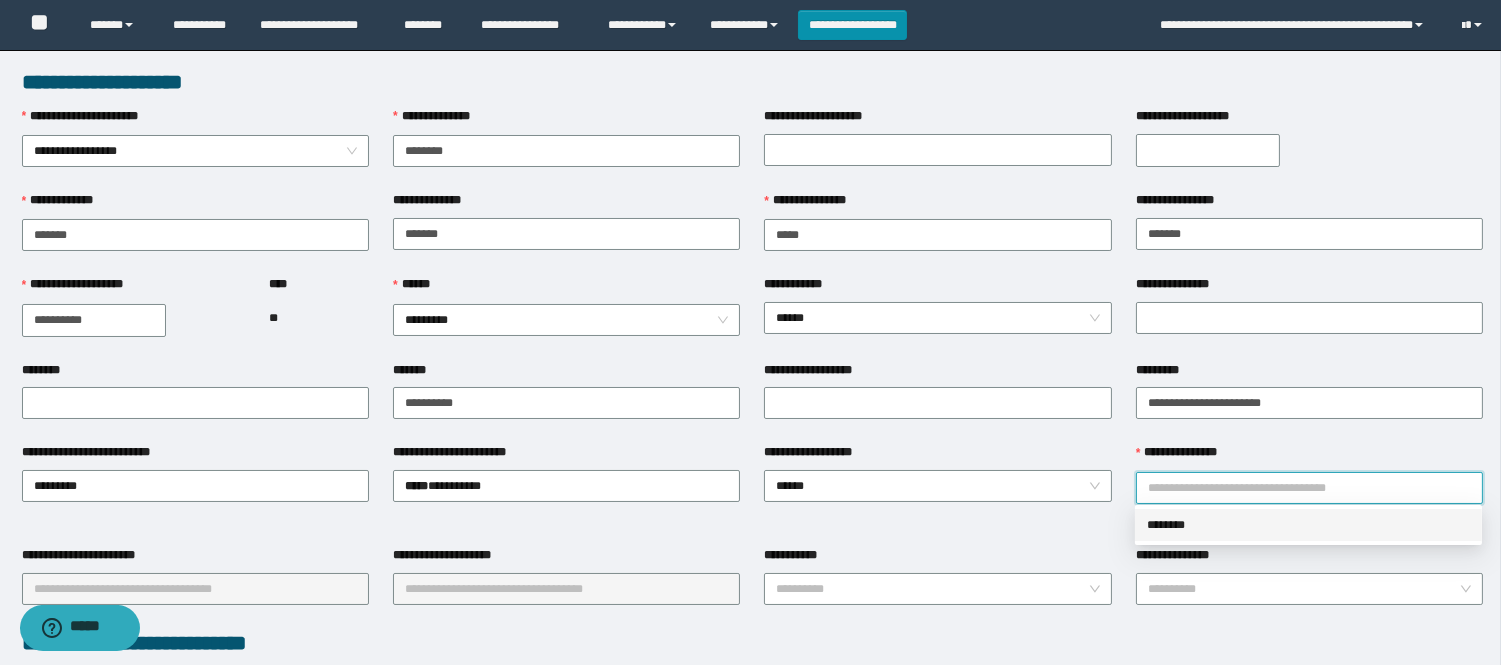 click on "********" at bounding box center (1308, 525) 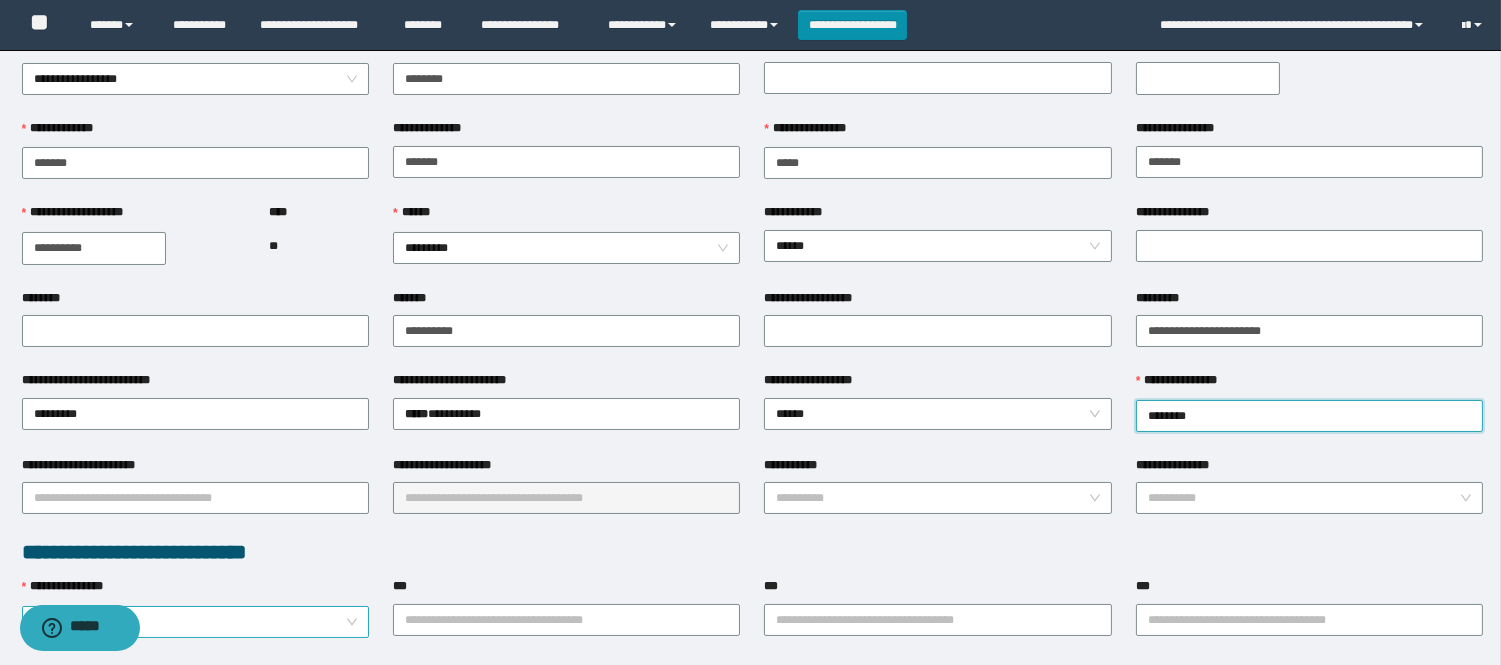 scroll, scrollTop: 111, scrollLeft: 0, axis: vertical 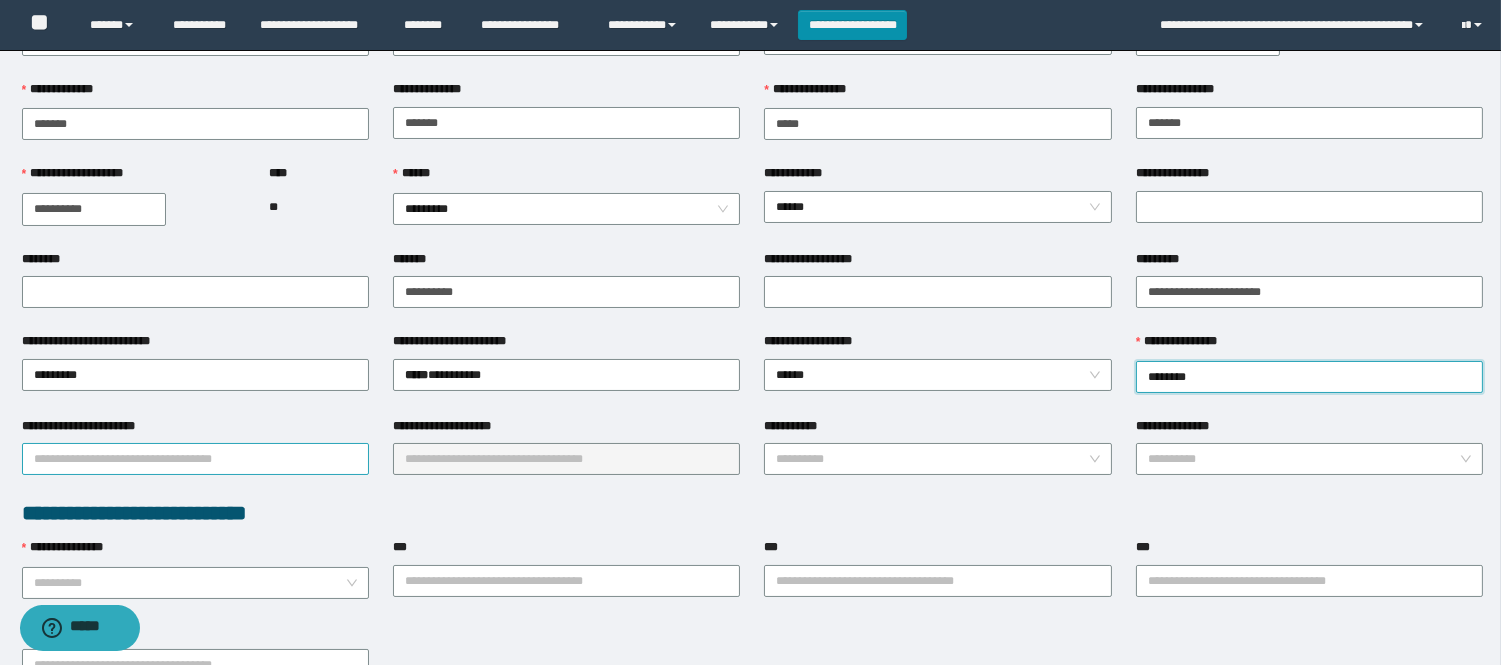 click on "**********" at bounding box center [195, 459] 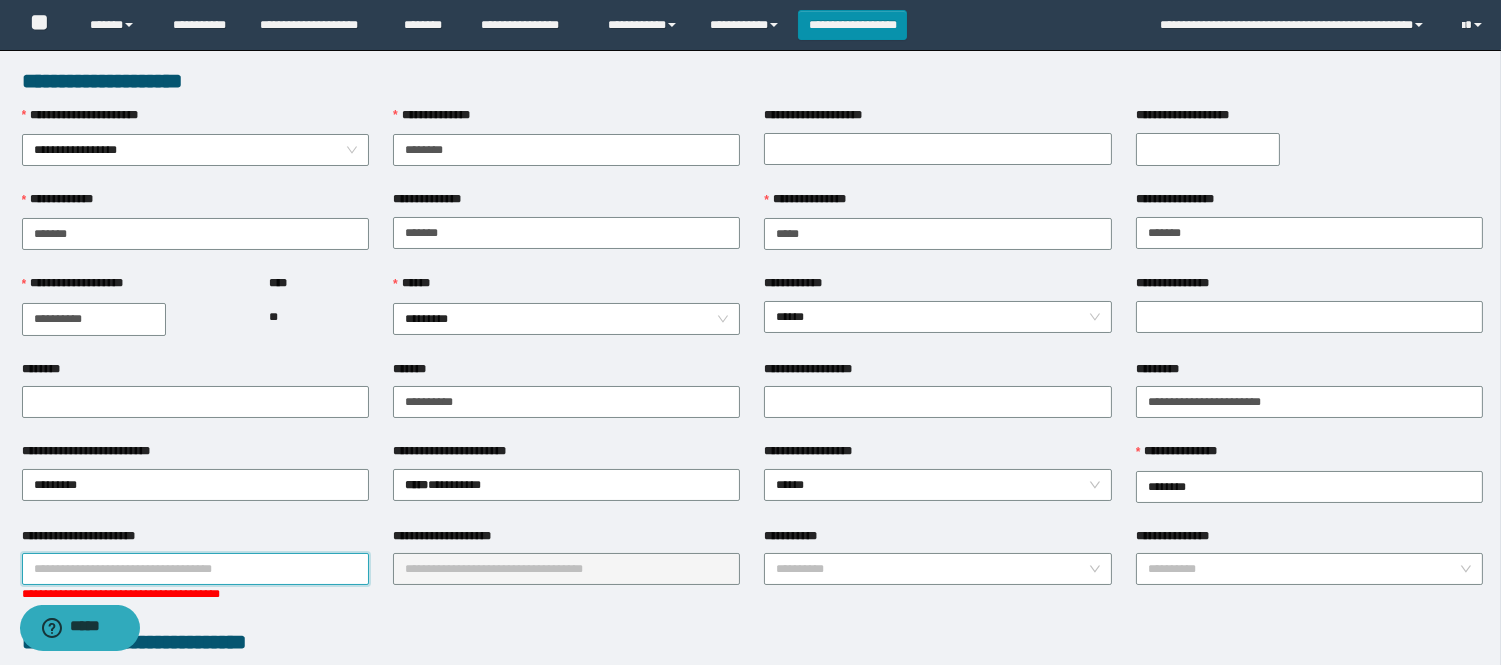 scroll, scrollTop: 0, scrollLeft: 0, axis: both 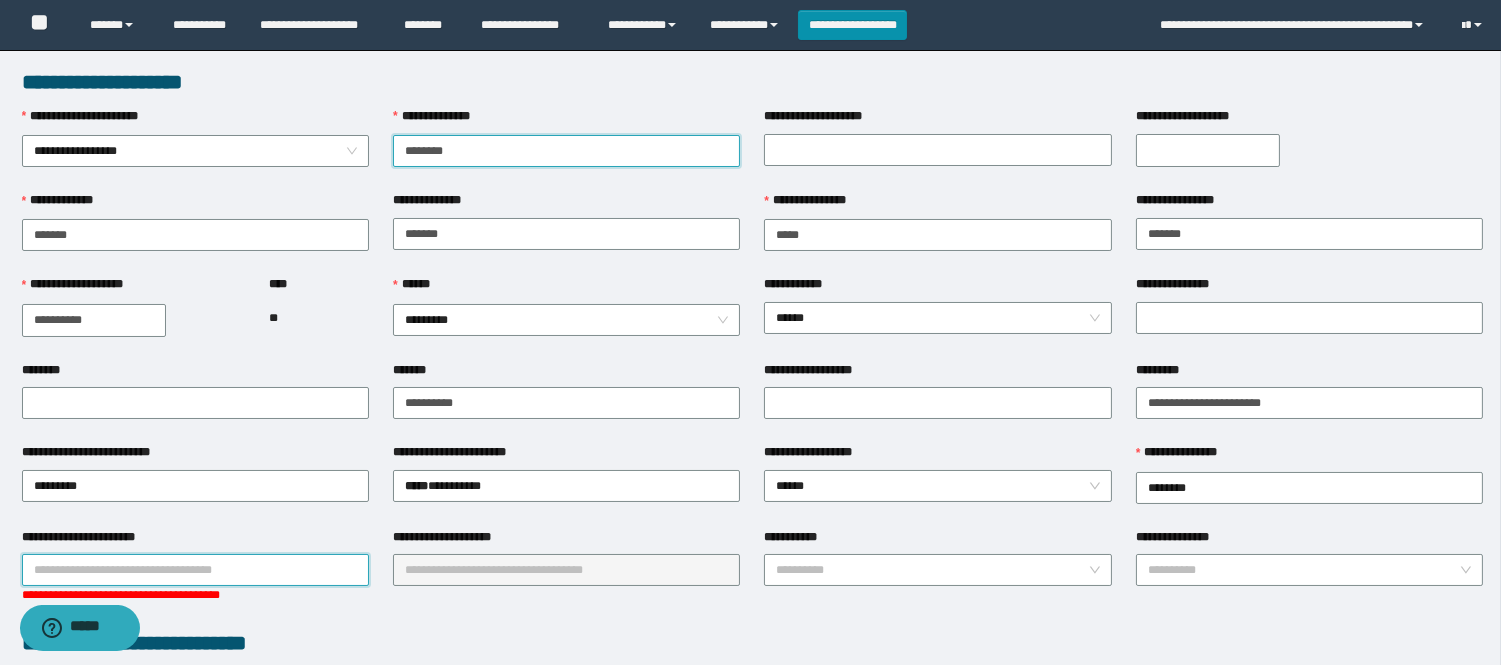 click on "********" at bounding box center [566, 151] 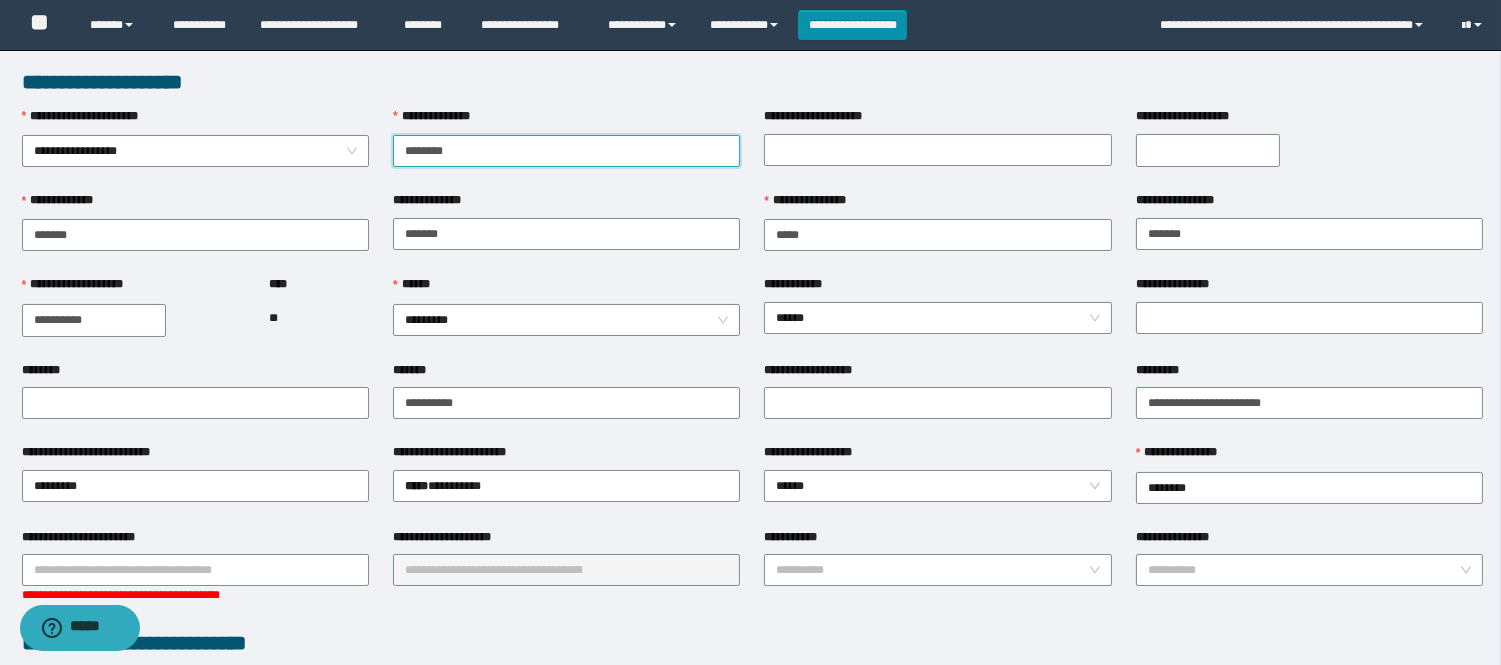 click on "********" at bounding box center (566, 151) 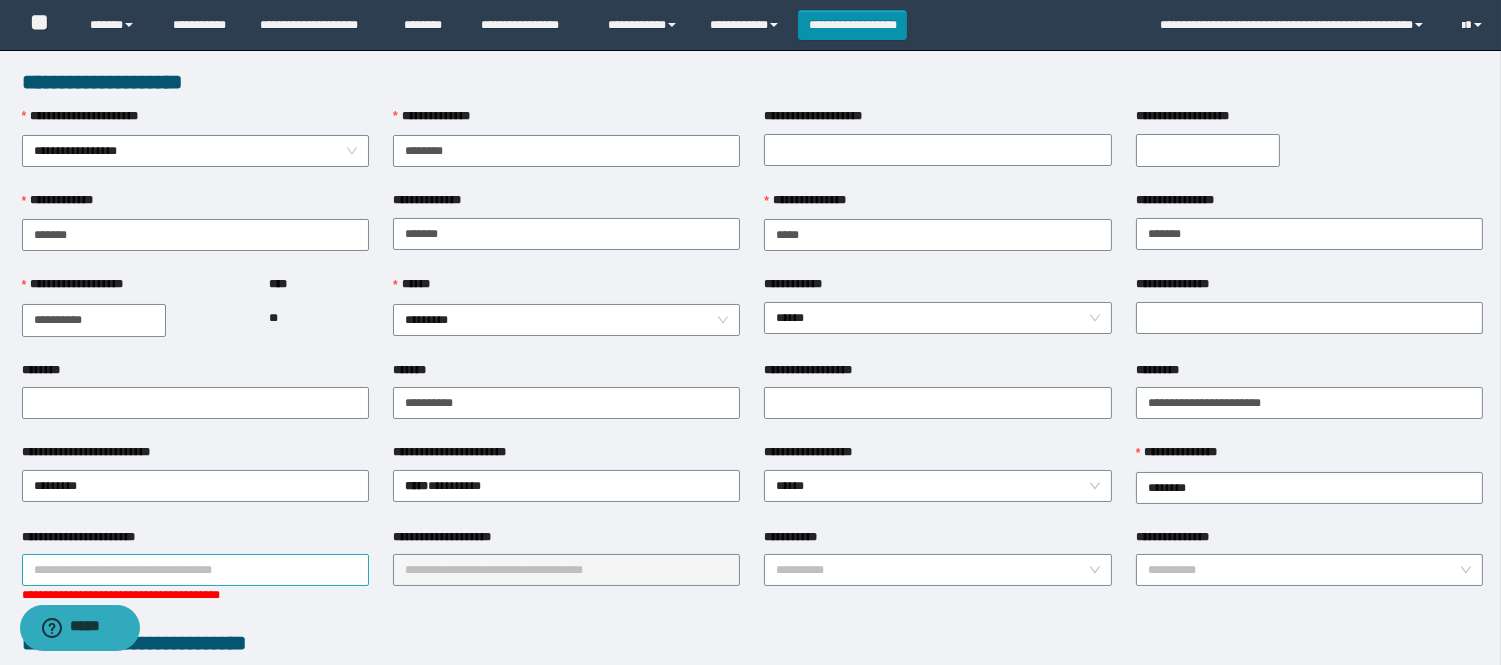 click on "**********" at bounding box center [195, 570] 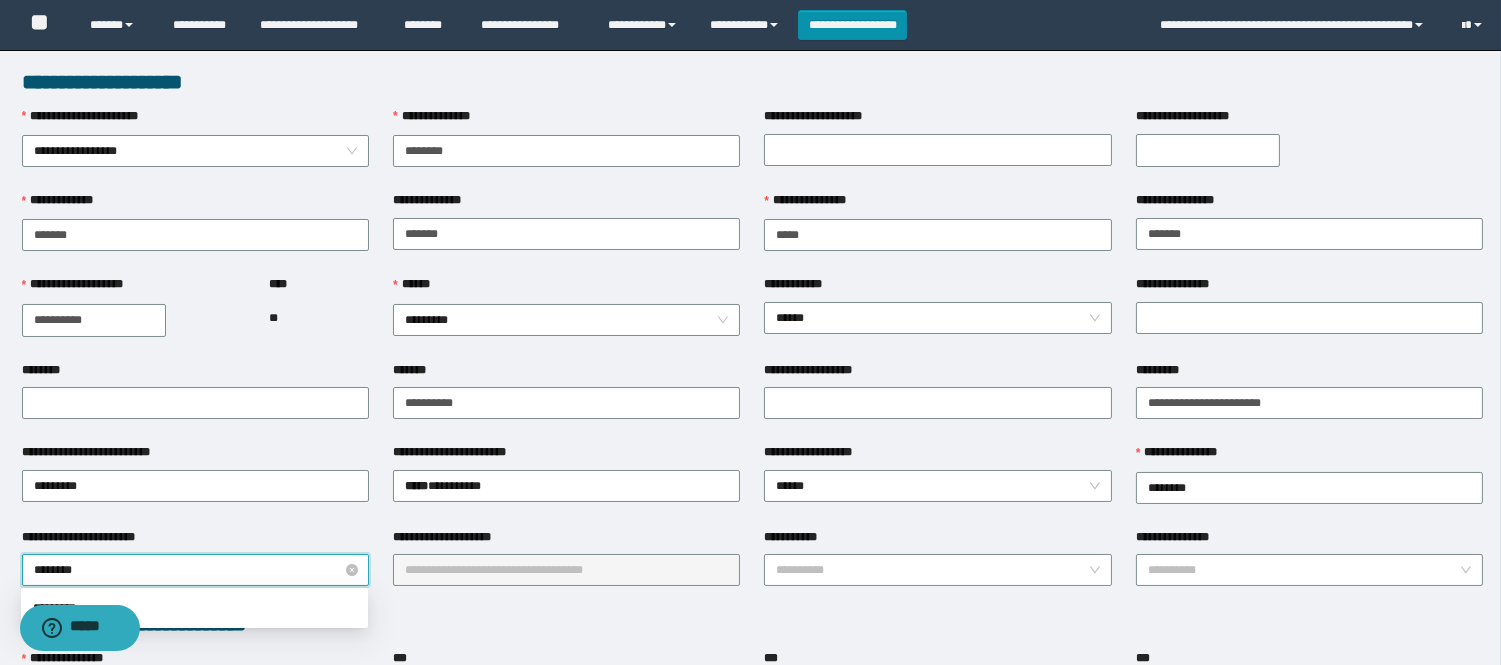 type on "*********" 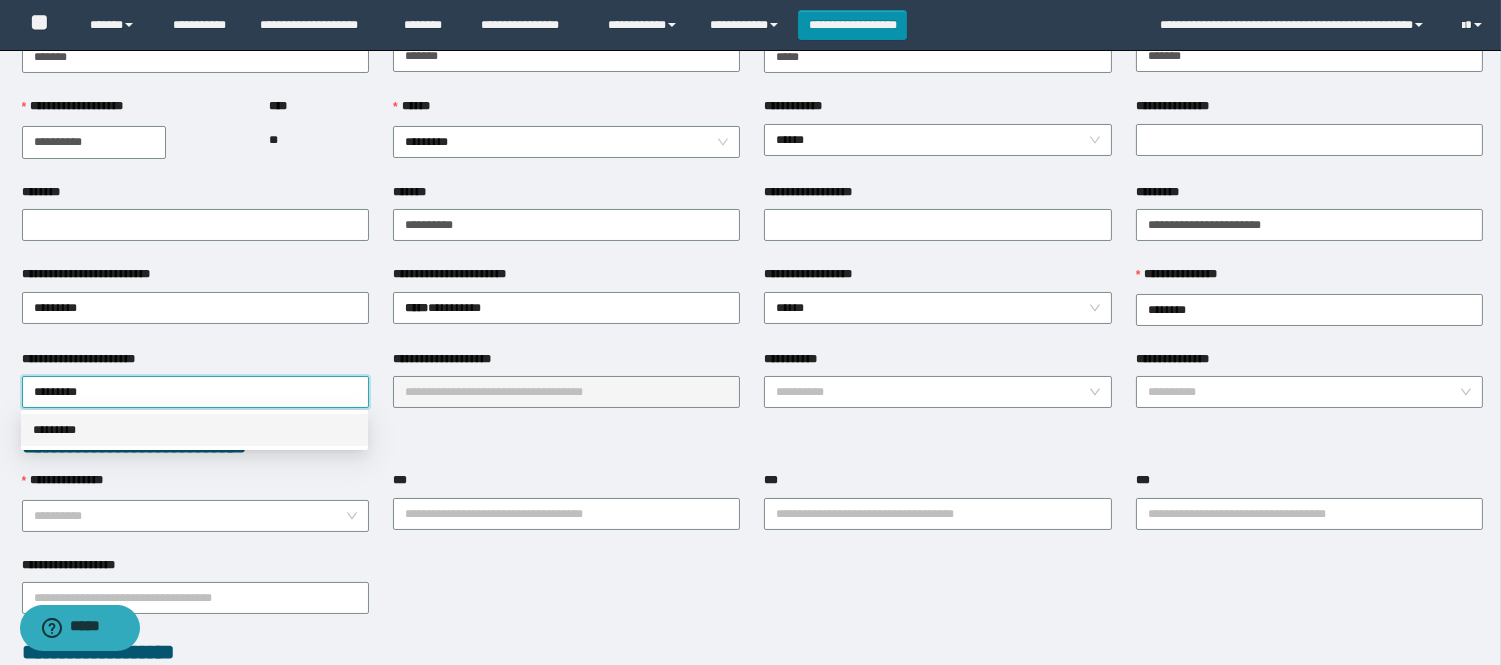 scroll, scrollTop: 222, scrollLeft: 0, axis: vertical 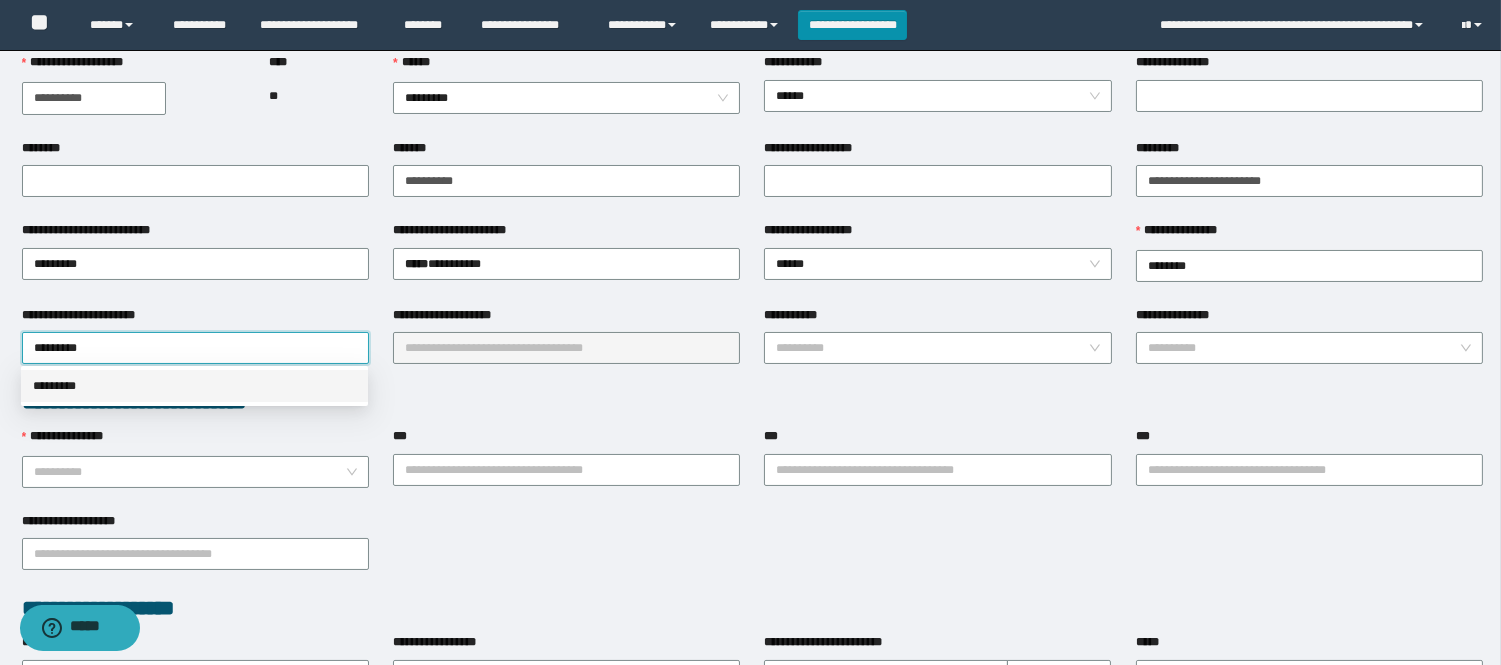 click on "*********" at bounding box center [194, 386] 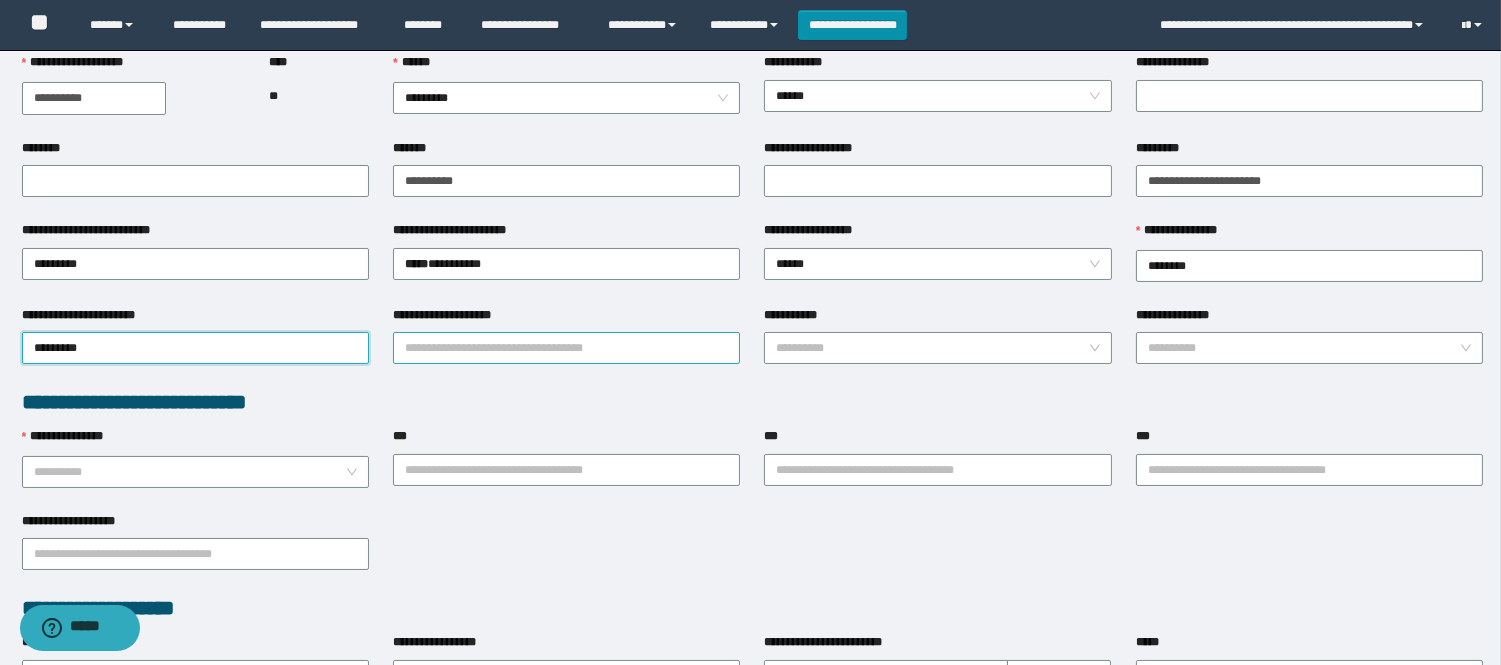 click on "**********" at bounding box center [566, 348] 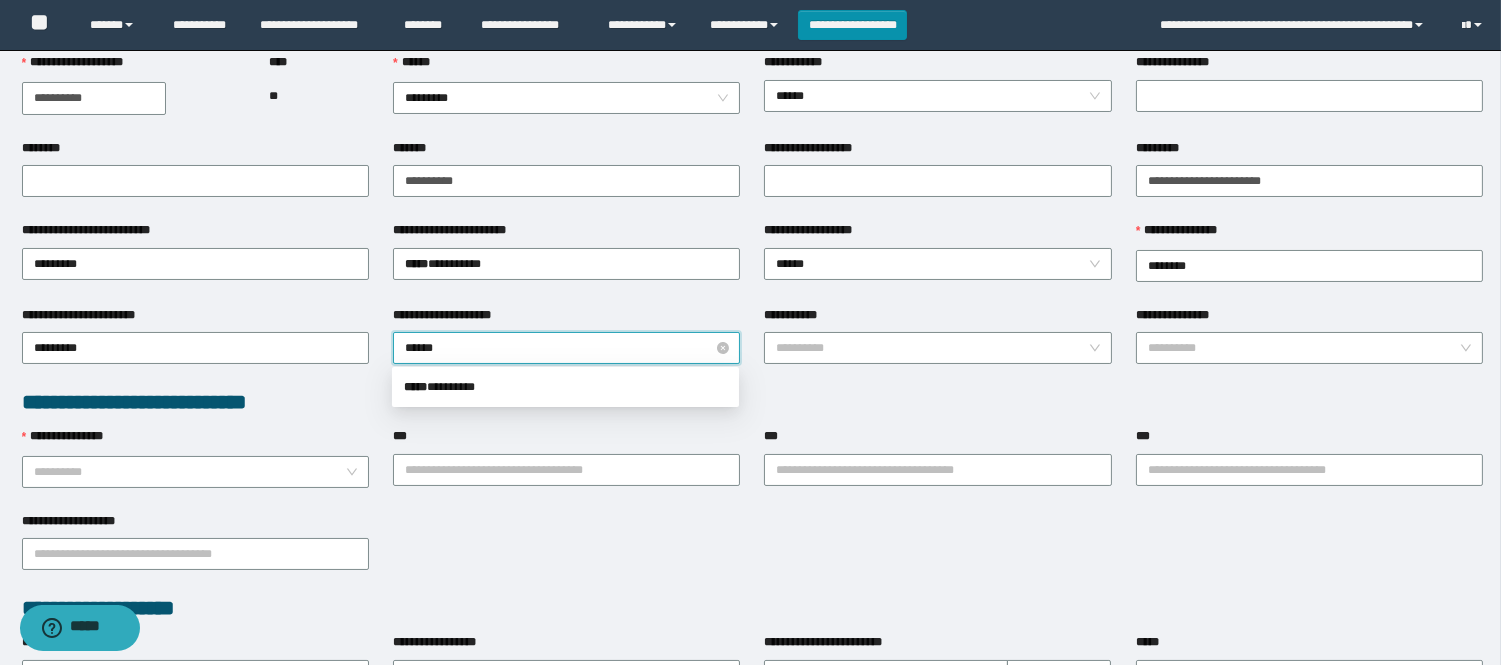 type on "*******" 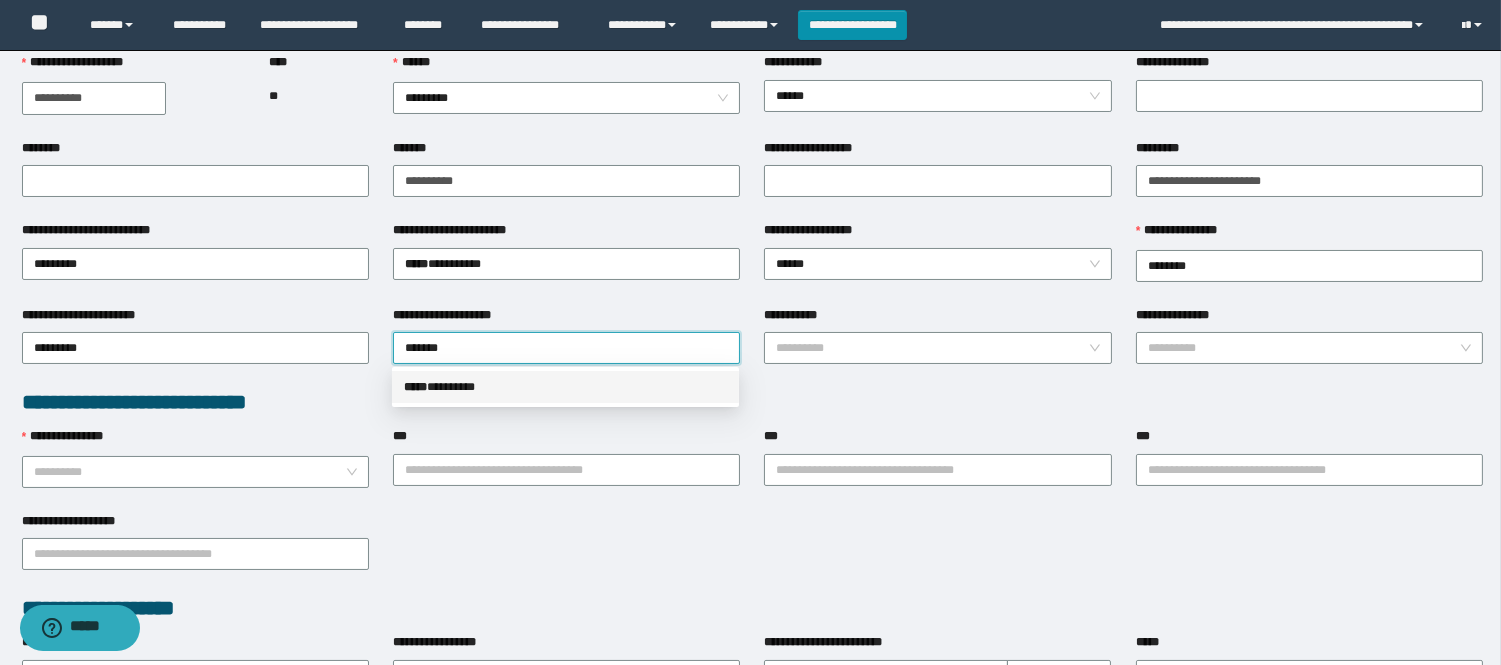 click on "***** * *******" at bounding box center [565, 387] 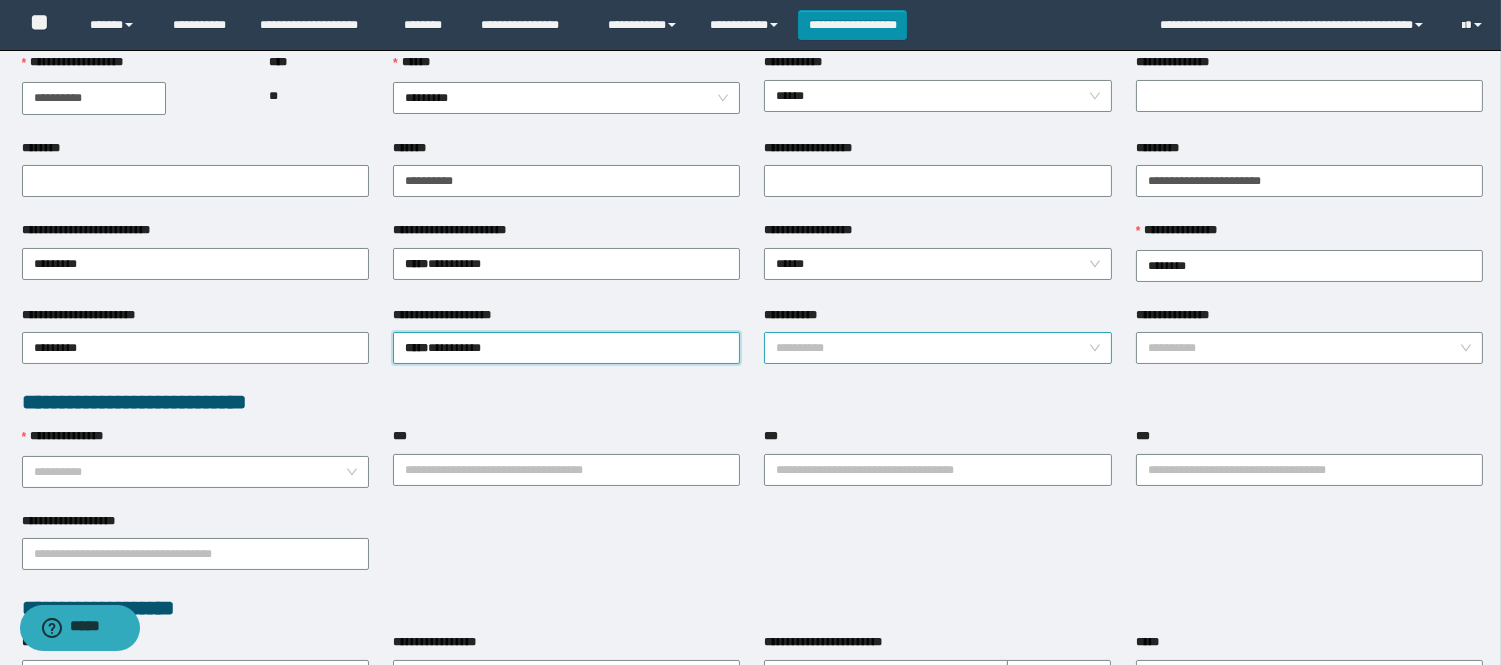 click on "**********" at bounding box center [931, 348] 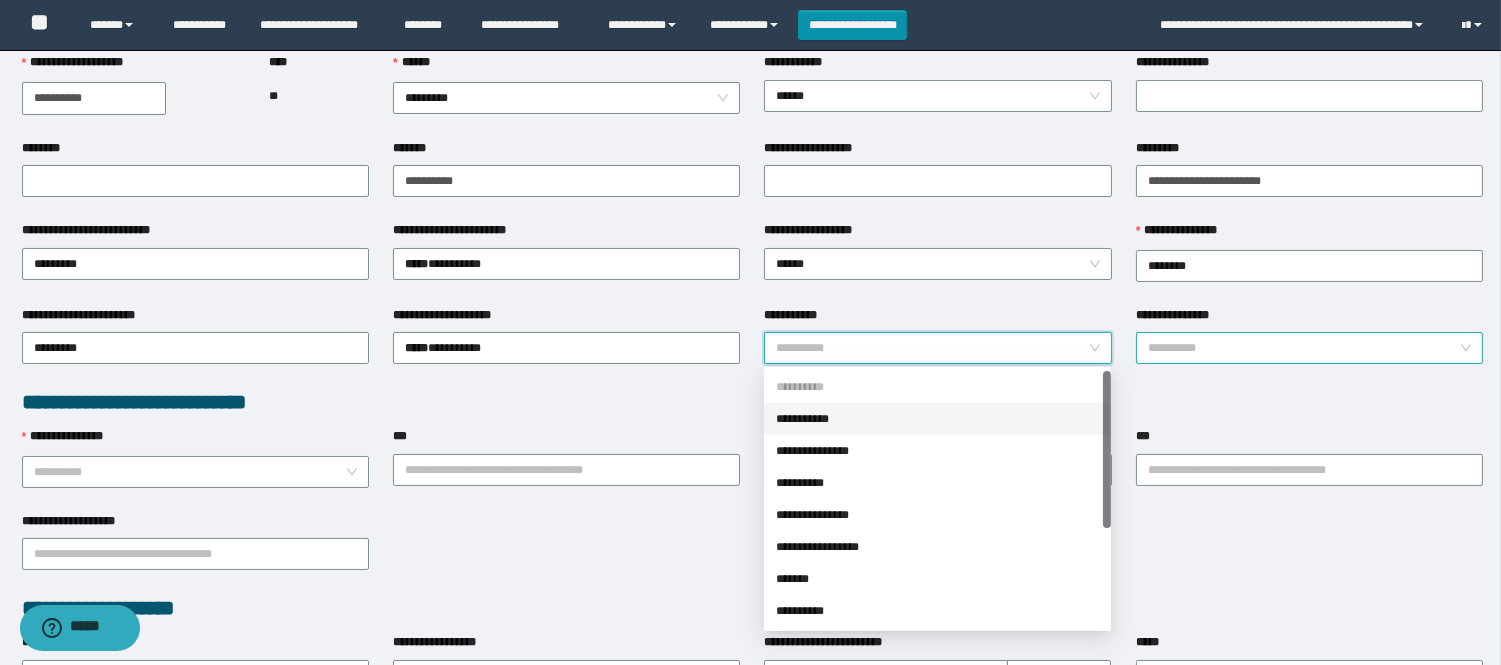 click on "**********" at bounding box center (1303, 348) 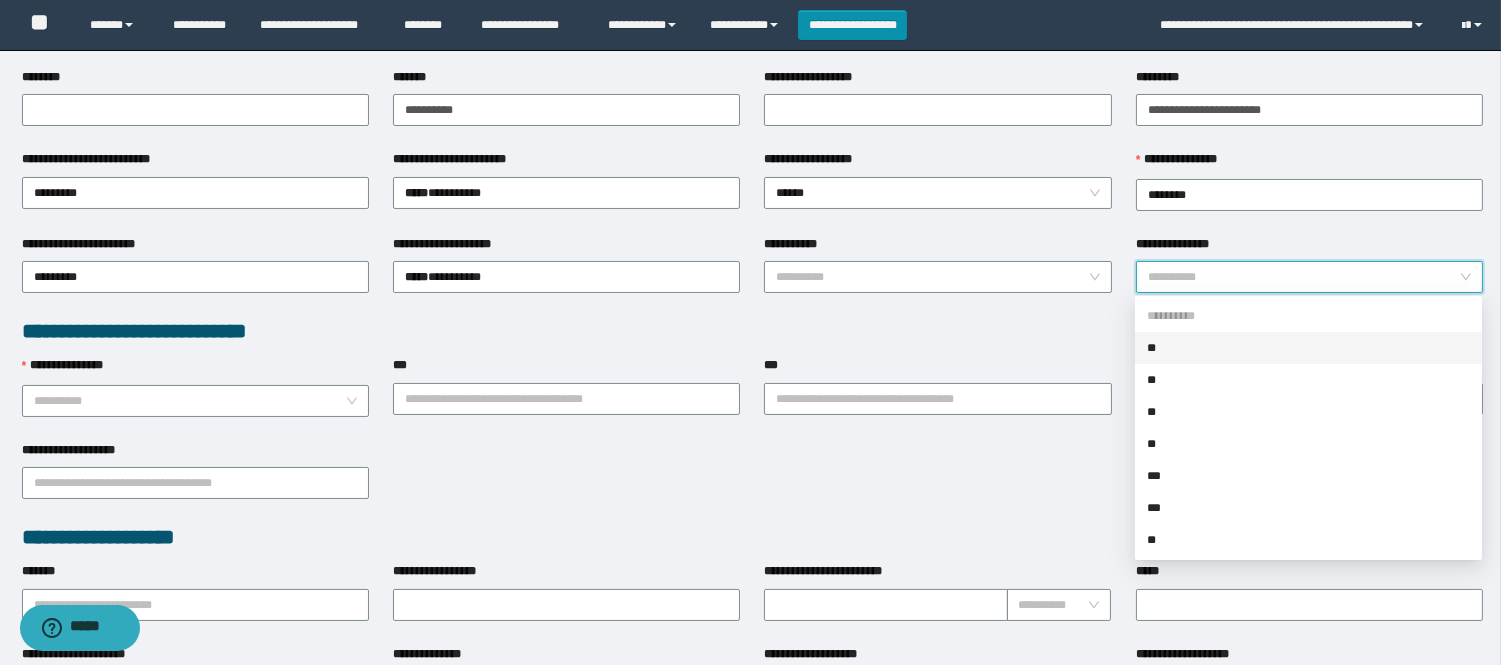 scroll, scrollTop: 333, scrollLeft: 0, axis: vertical 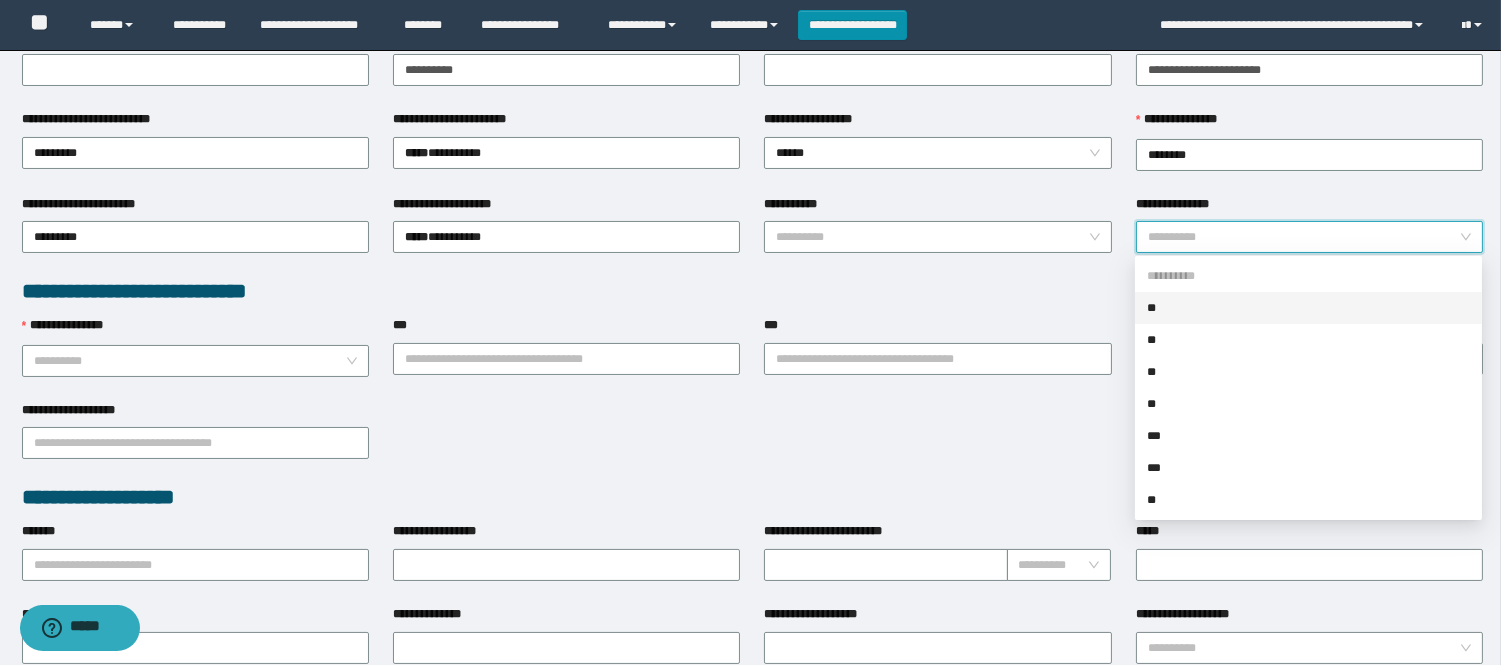 click on "**********" at bounding box center (753, 442) 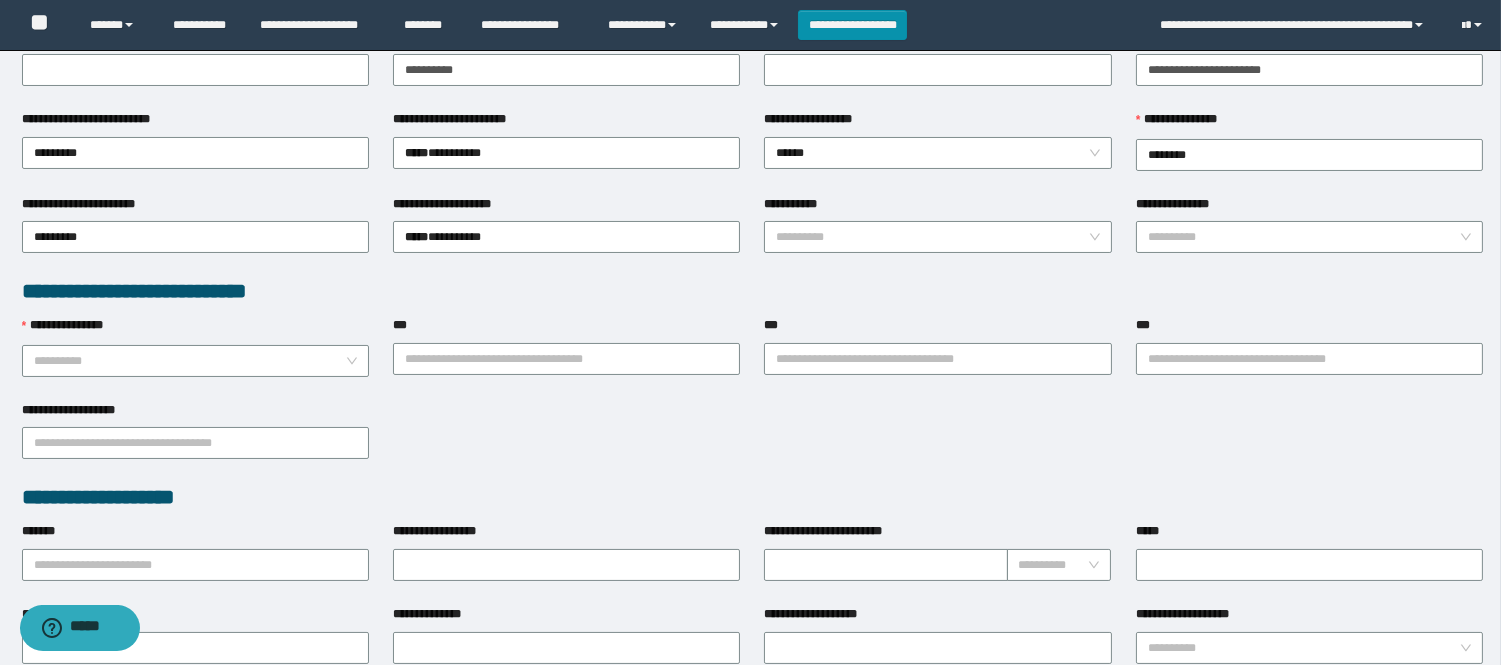 click on "**********" at bounding box center (753, 442) 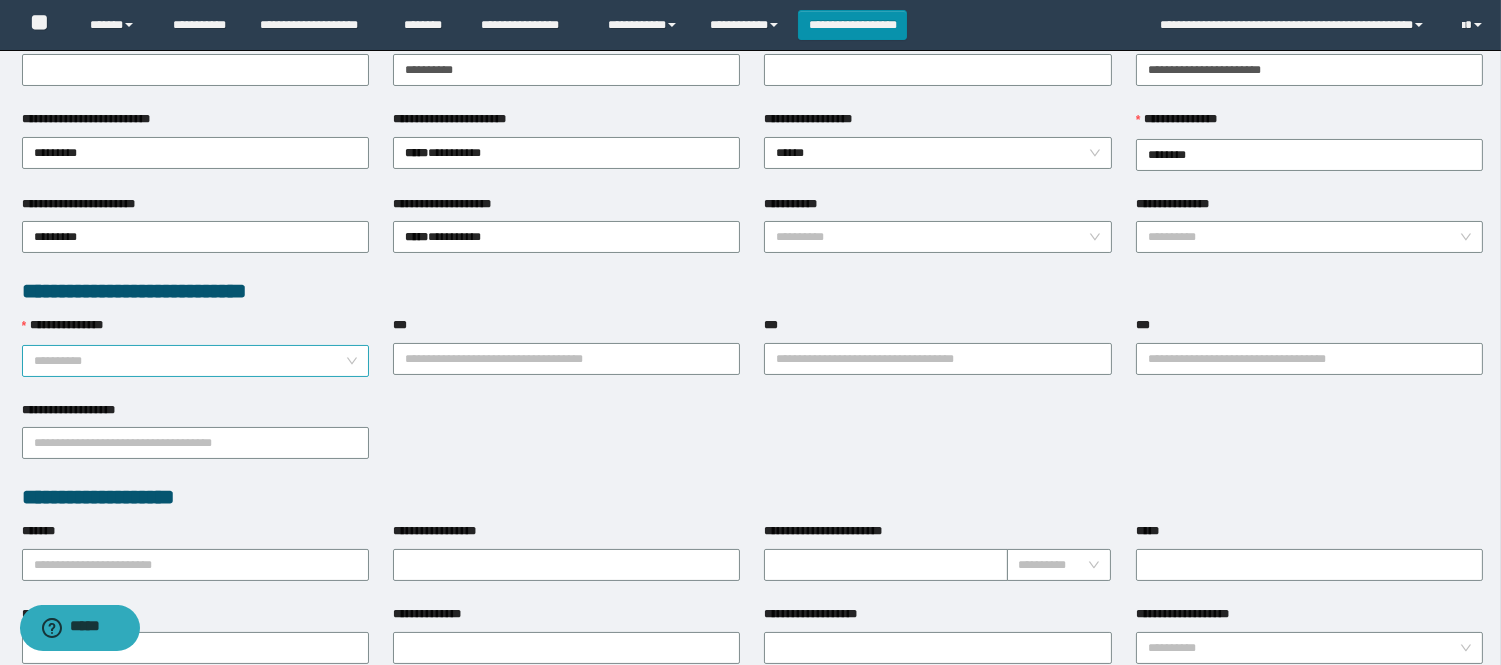 click on "**********" at bounding box center (195, 361) 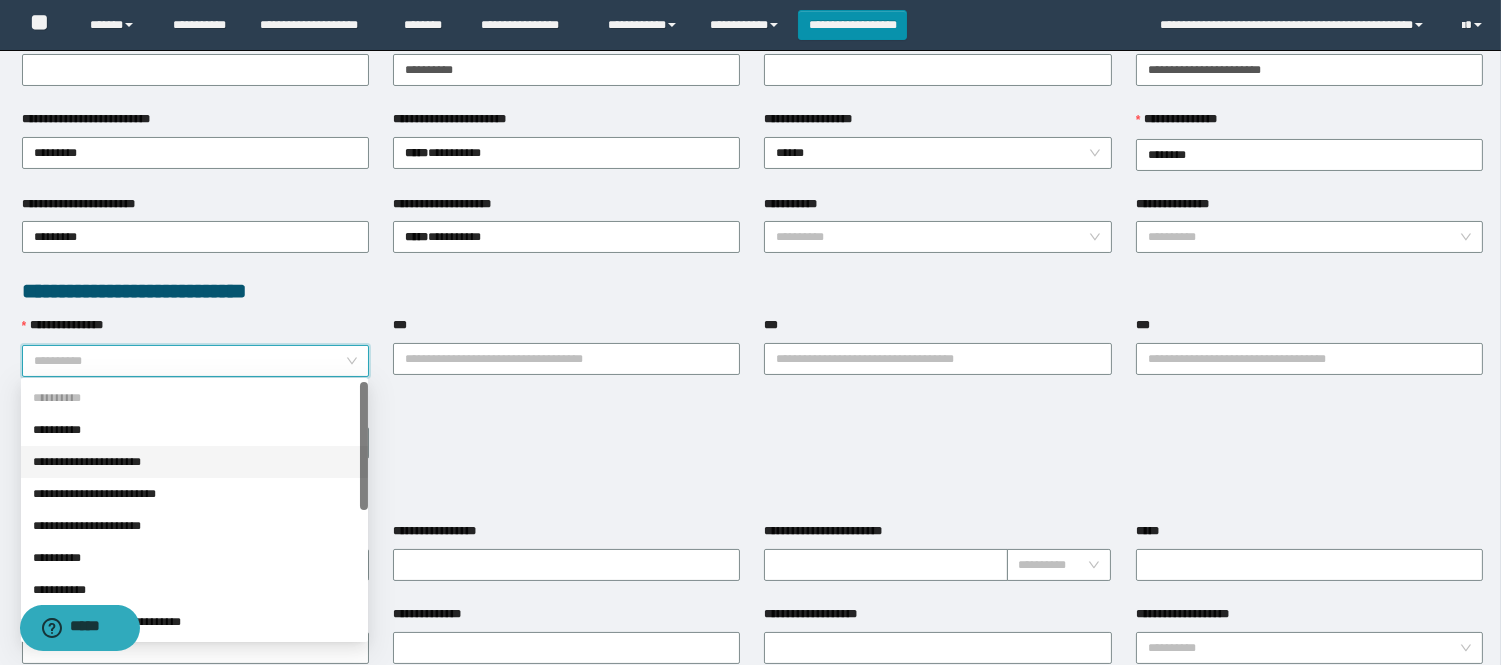 click on "**********" at bounding box center [194, 462] 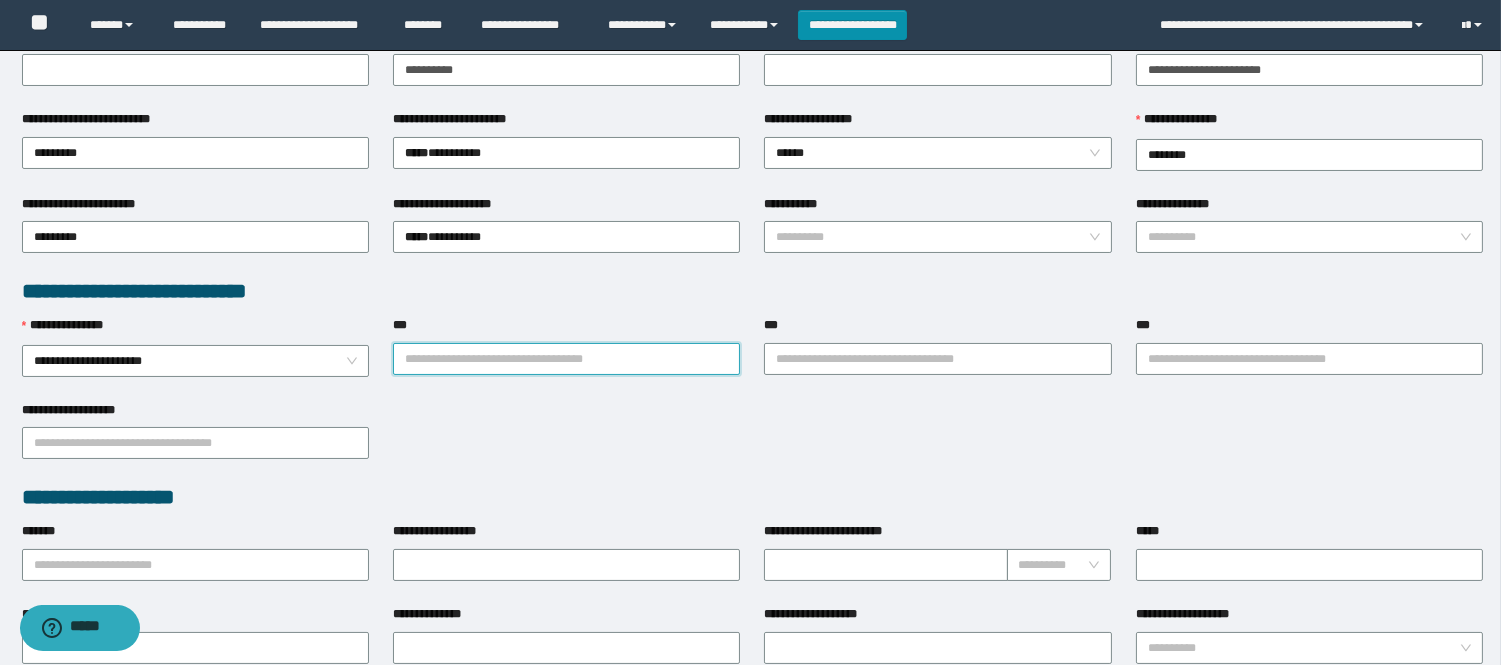 click on "***" at bounding box center (566, 359) 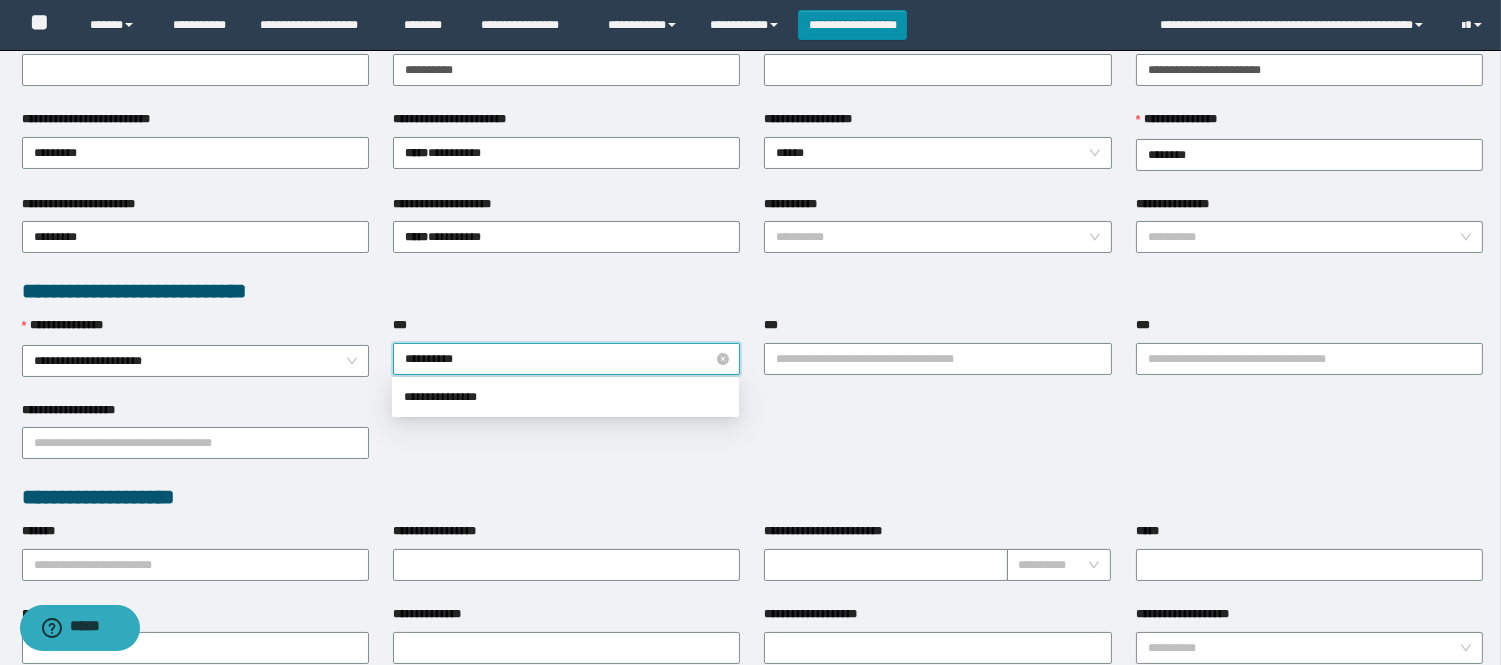 type on "**********" 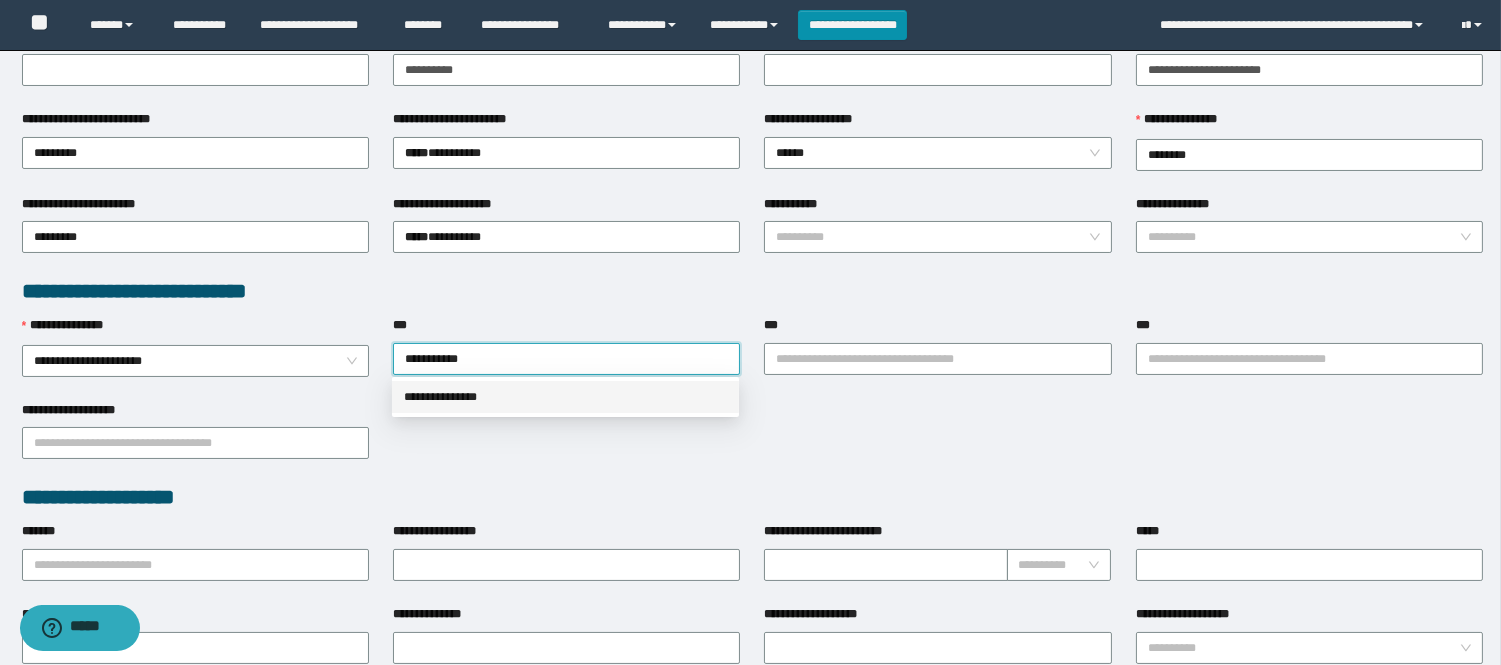 click on "**********" at bounding box center (565, 397) 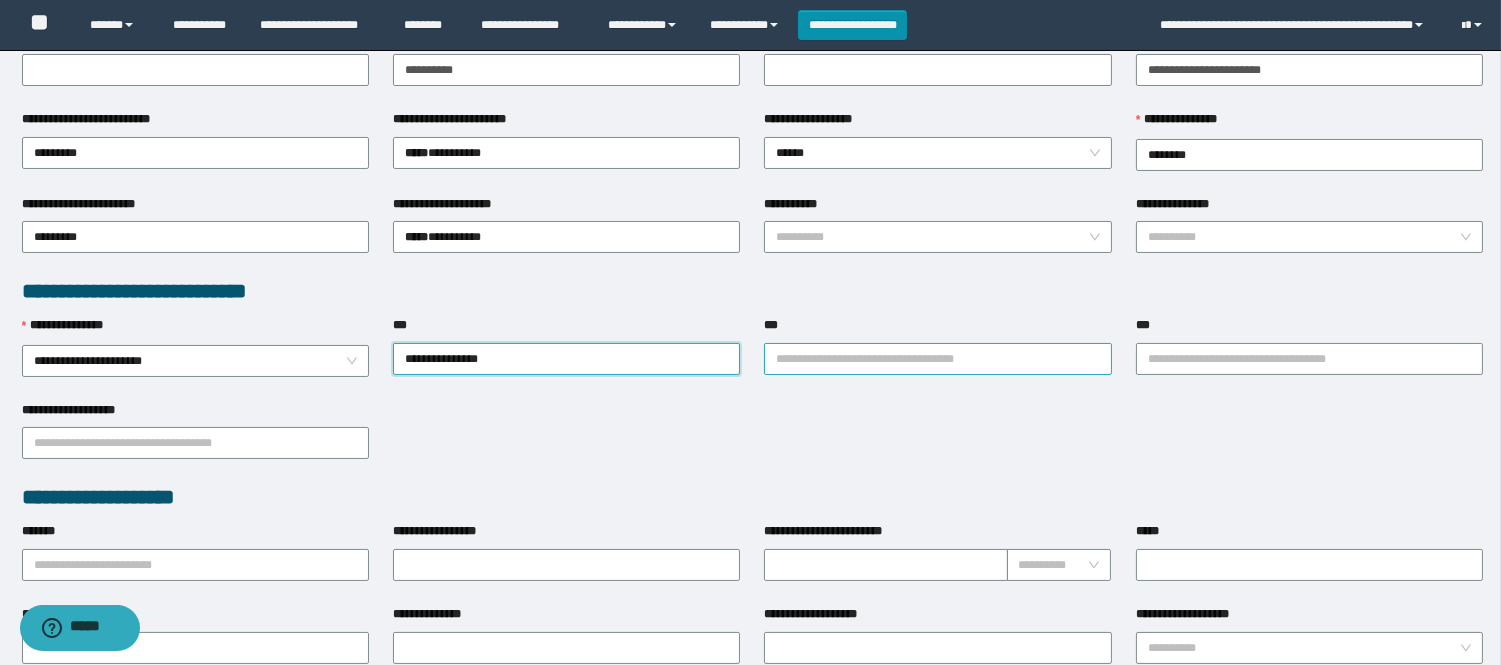 click on "***" at bounding box center [937, 359] 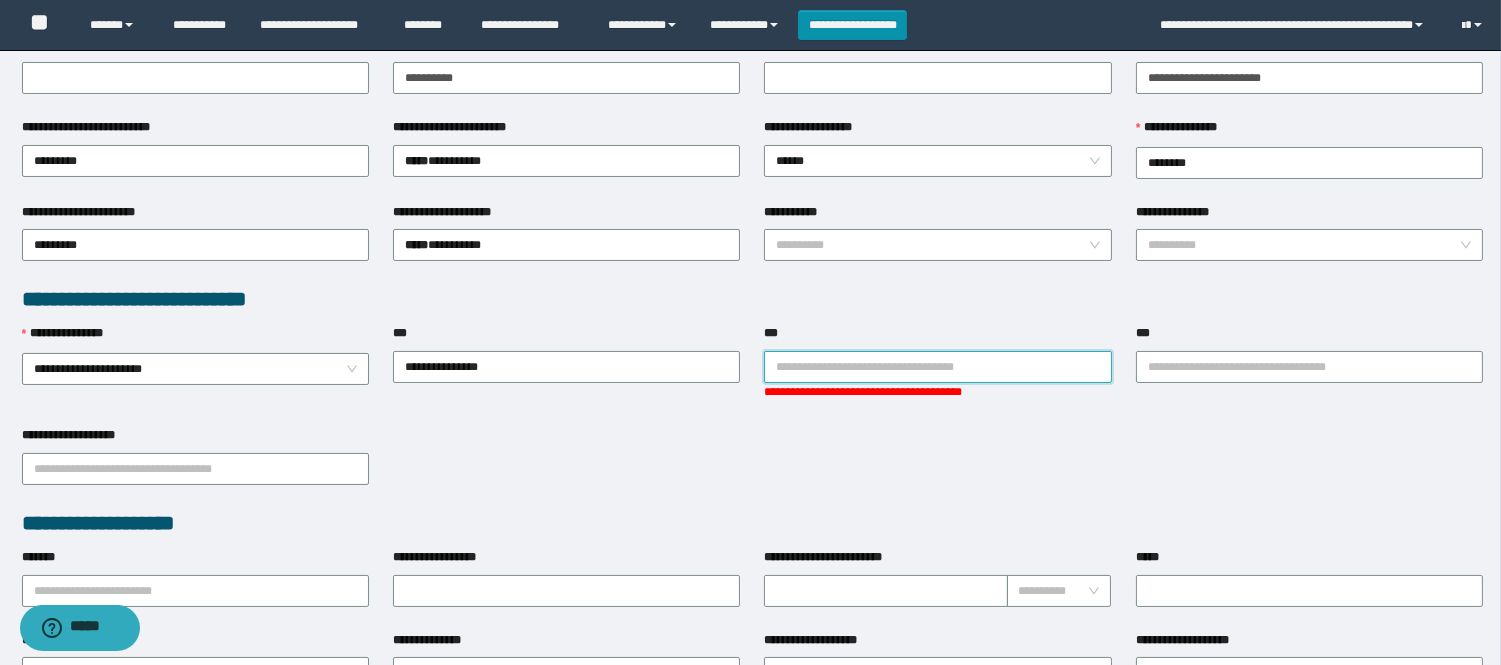 scroll, scrollTop: 282, scrollLeft: 0, axis: vertical 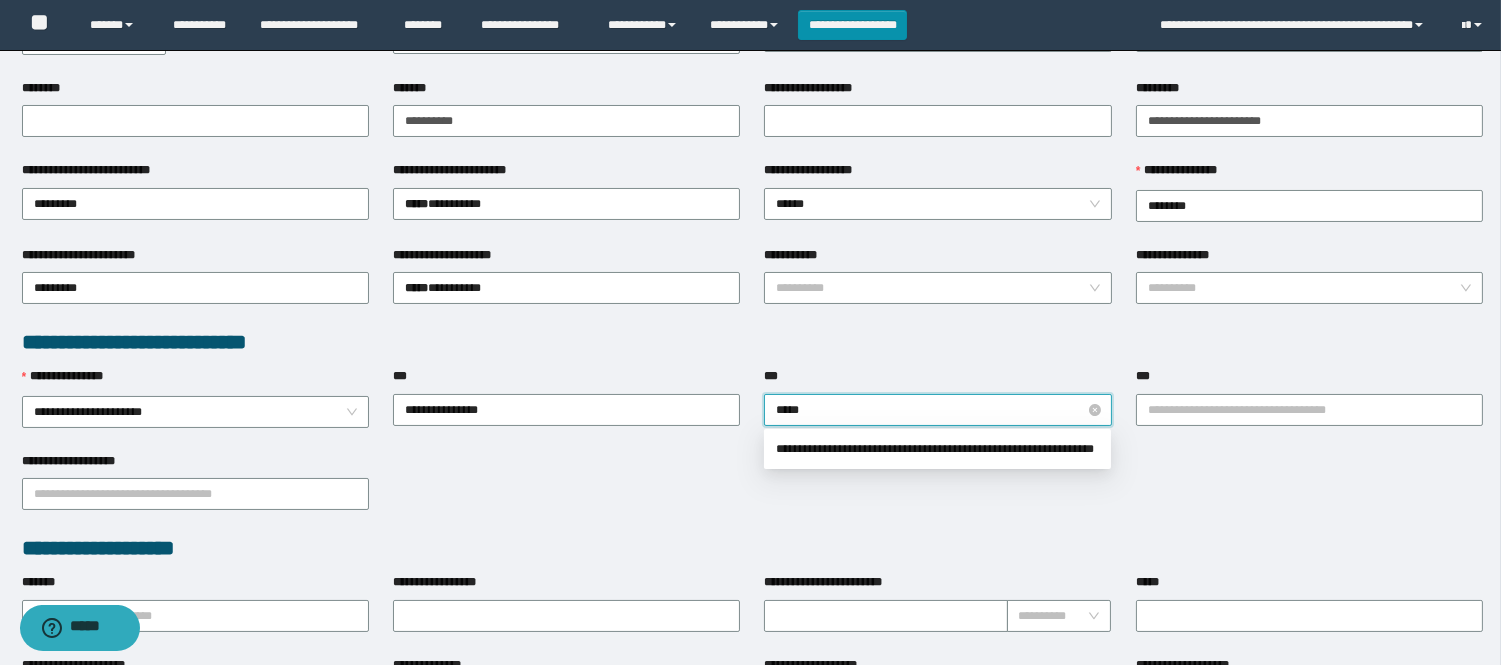 type on "******" 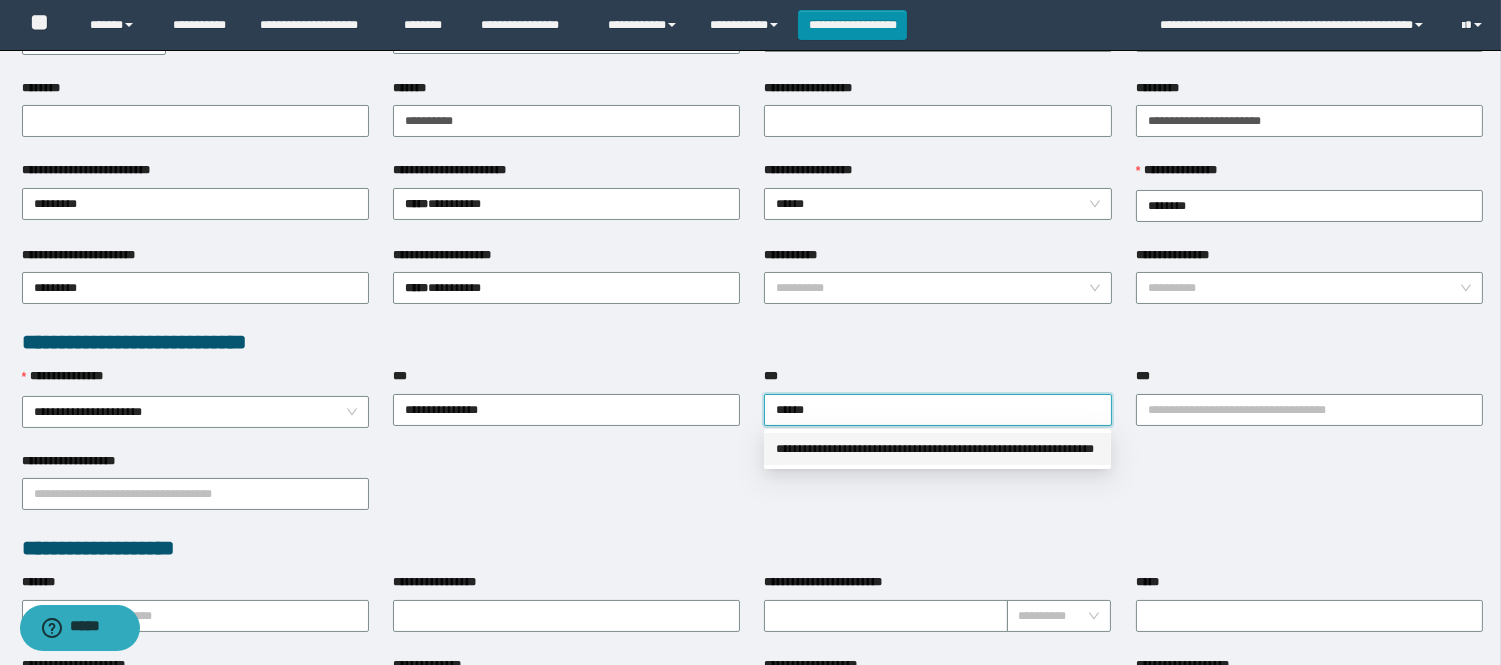 click on "**********" at bounding box center [937, 449] 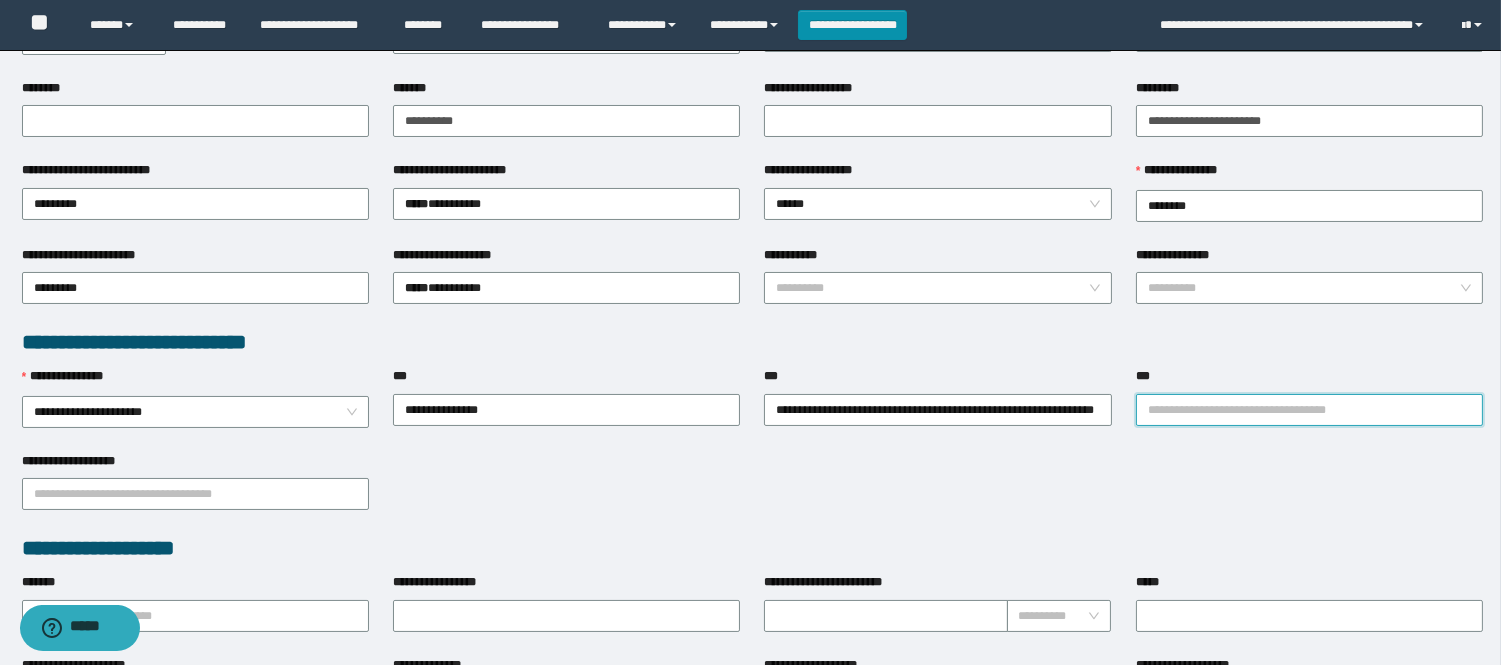 click on "***" at bounding box center (1309, 410) 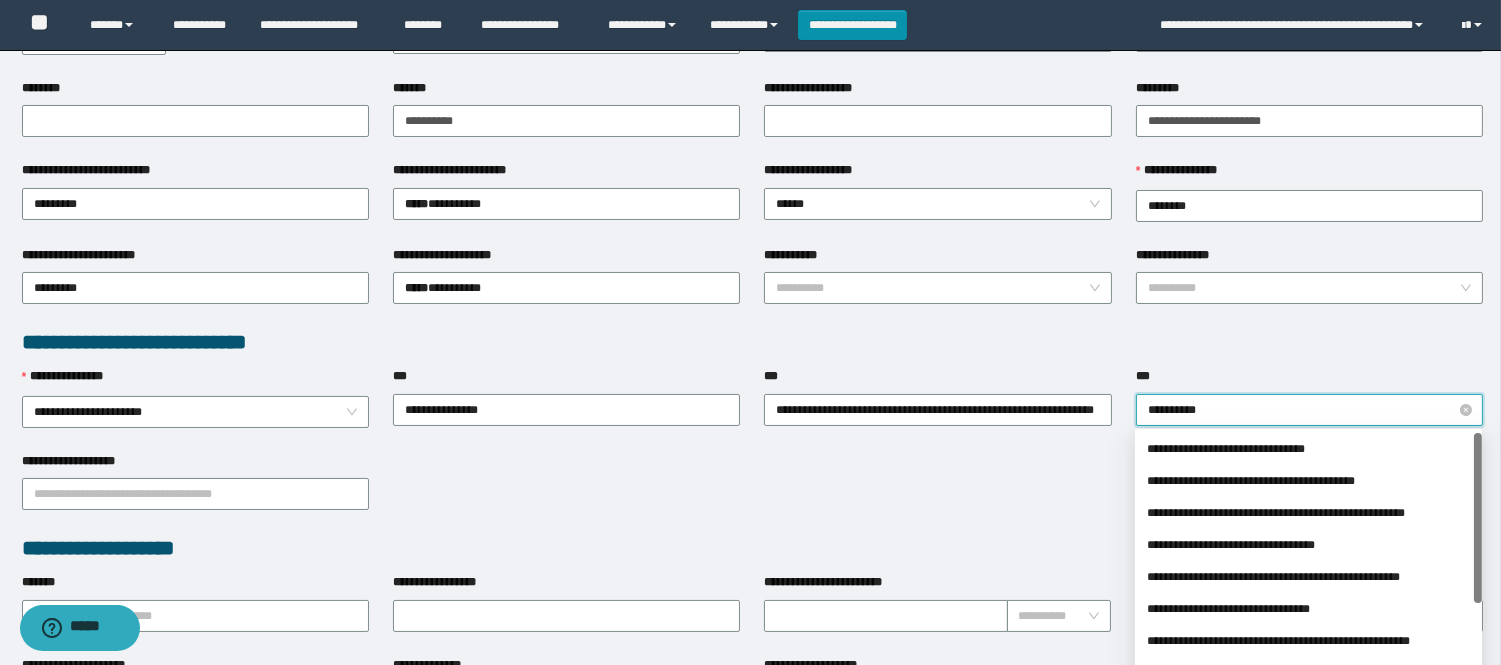 type on "**********" 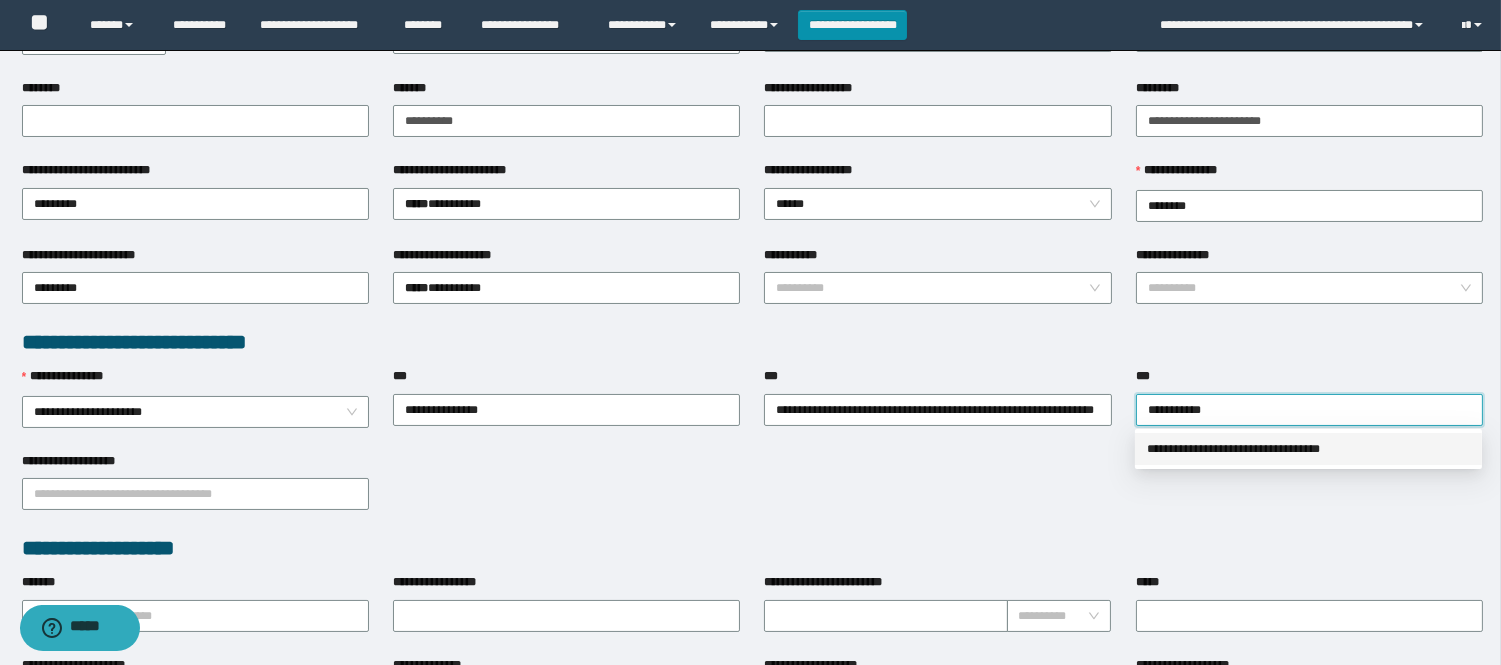 click on "**********" at bounding box center (1308, 449) 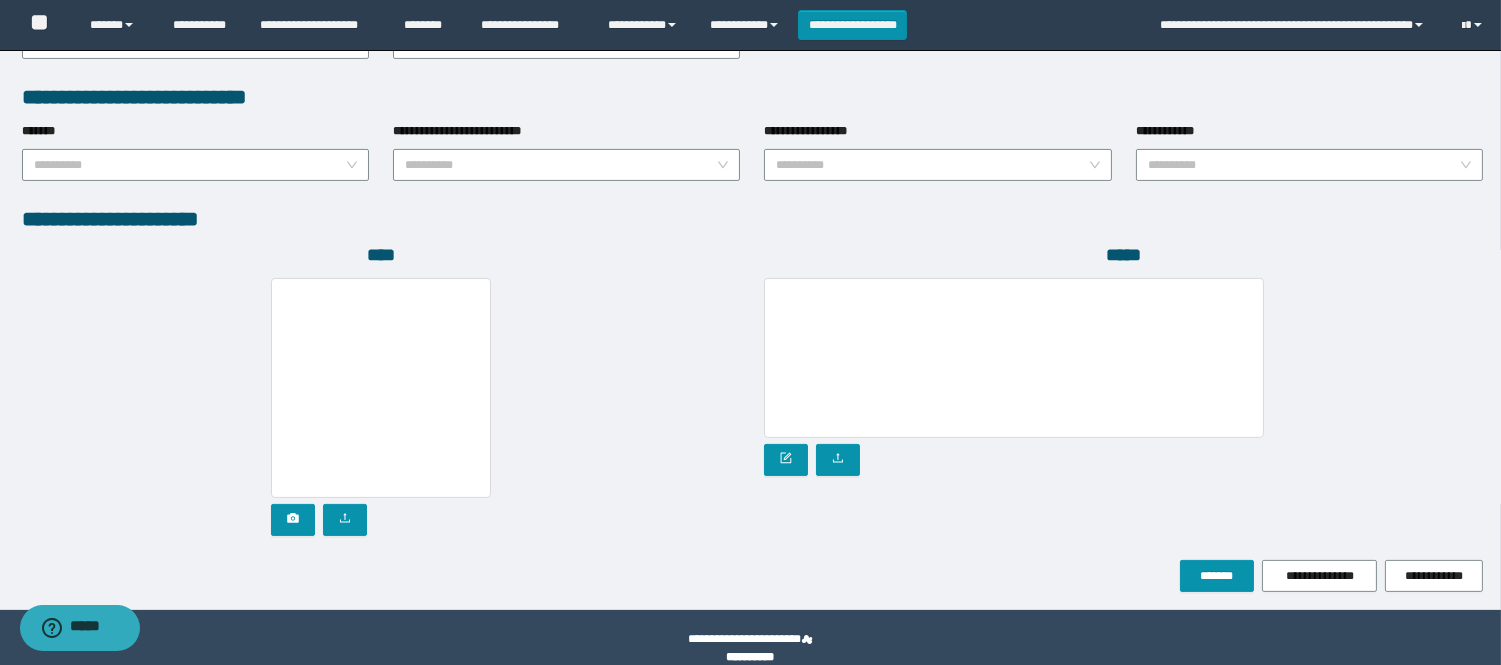 scroll, scrollTop: 1042, scrollLeft: 0, axis: vertical 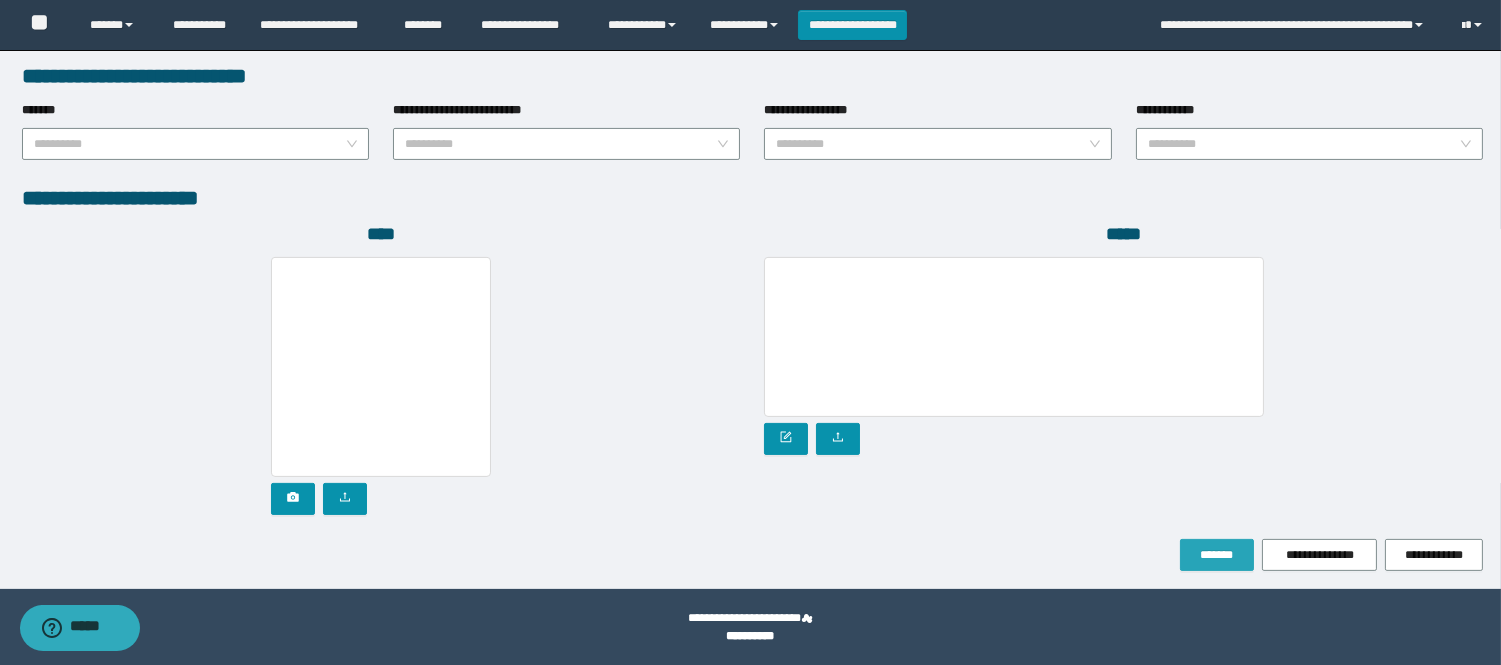 click on "*******" at bounding box center (1217, 555) 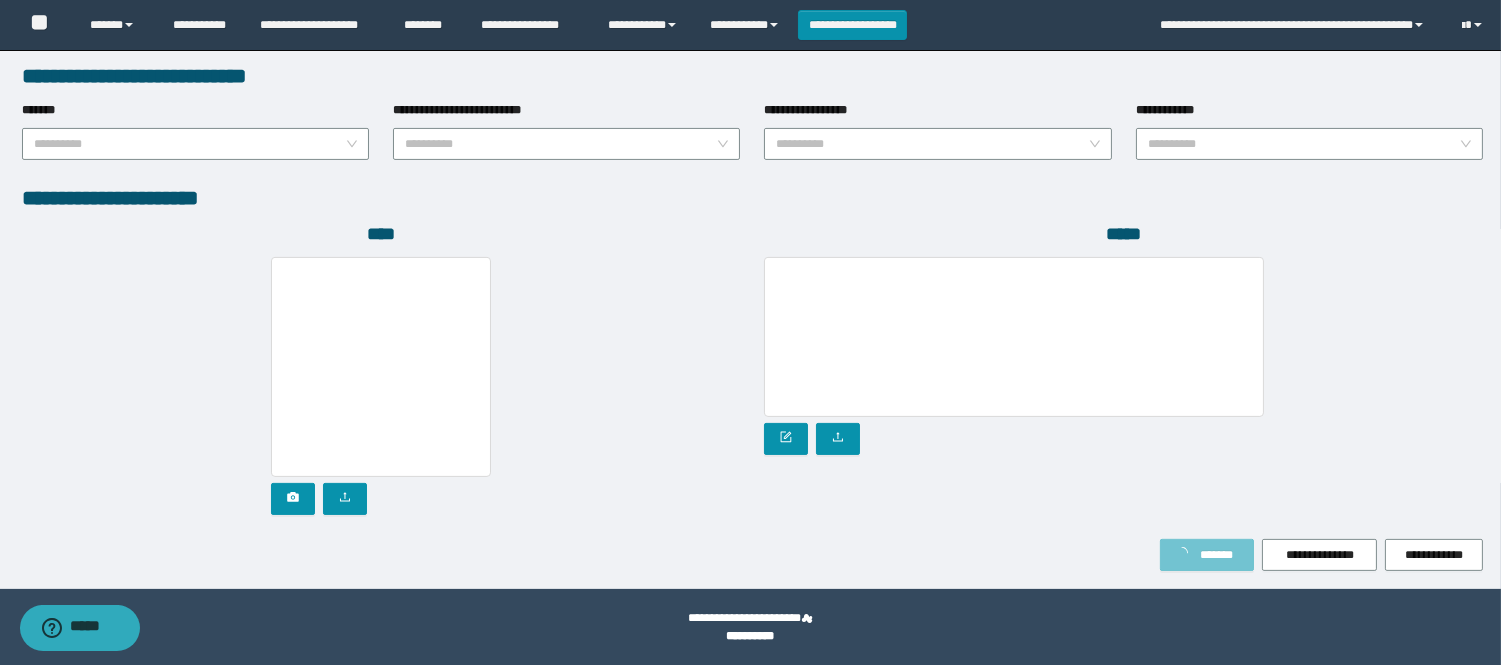 type on "******" 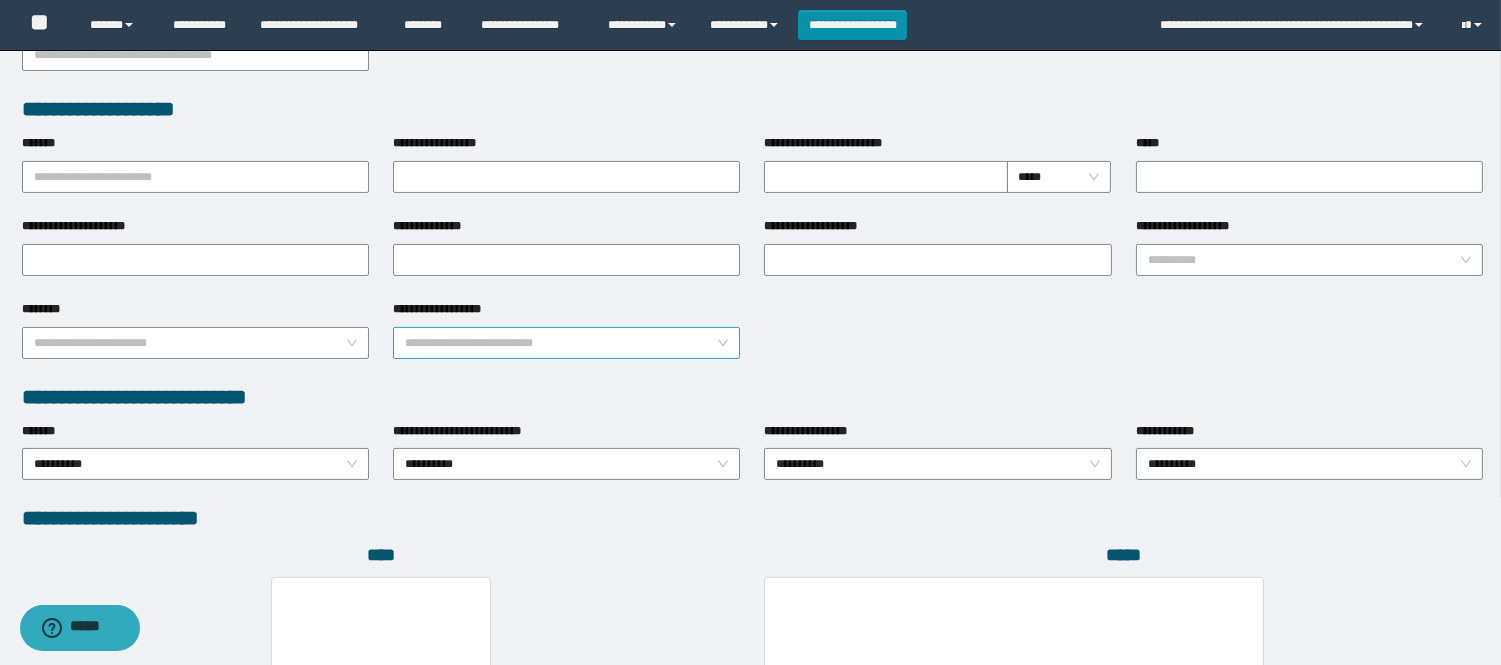 scroll, scrollTop: 762, scrollLeft: 0, axis: vertical 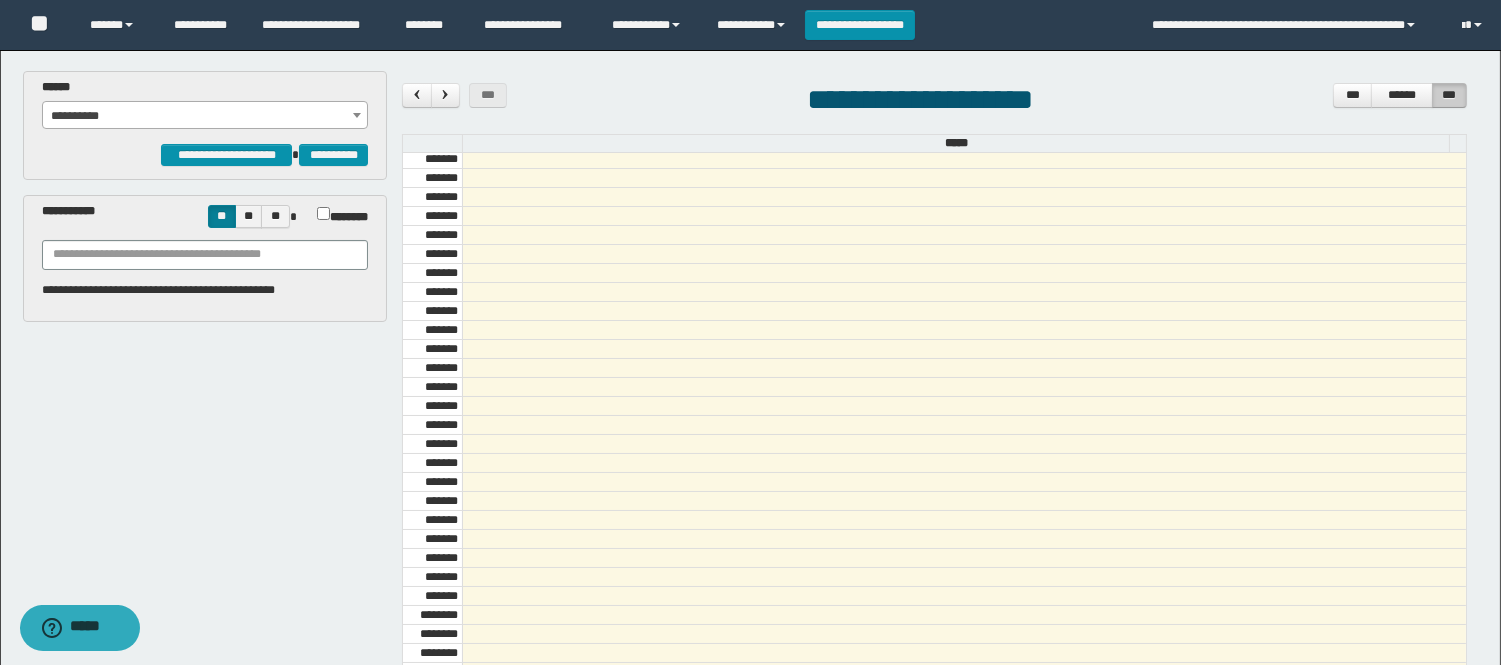 click on "**********" at bounding box center [205, 116] 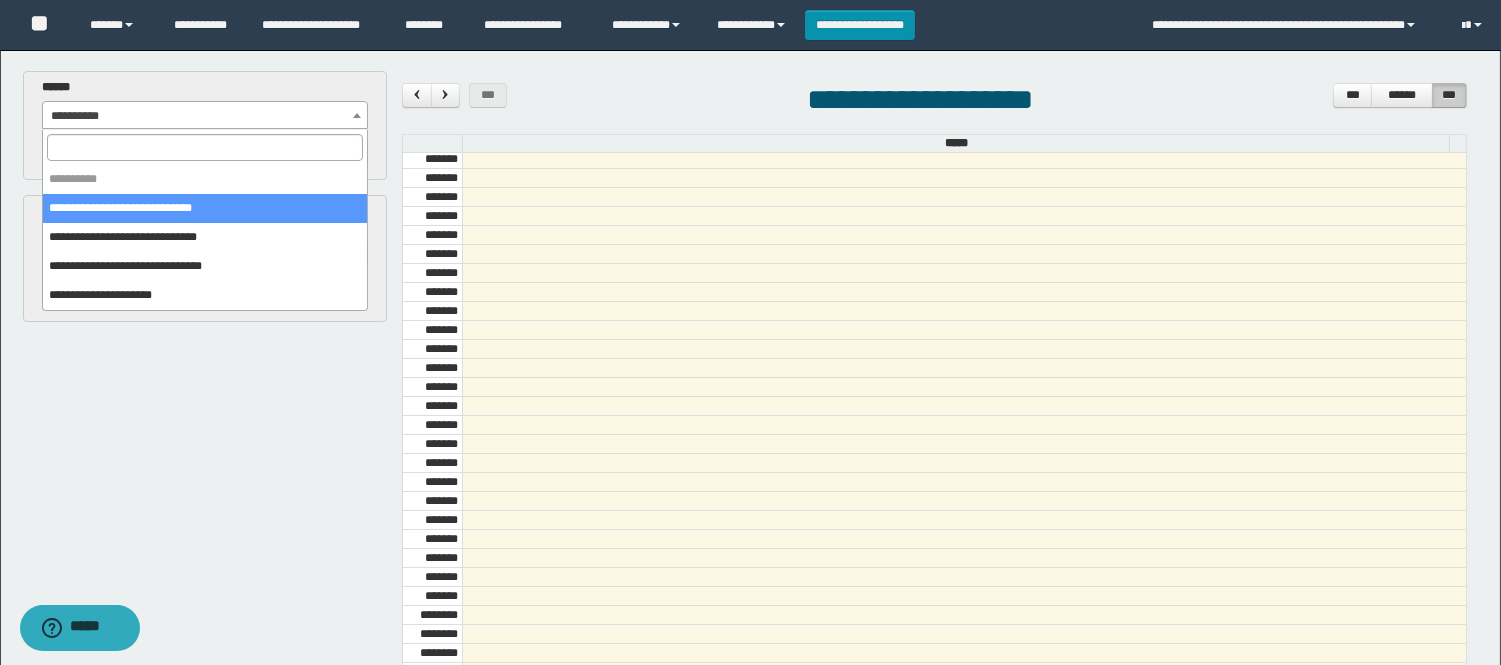 select on "******" 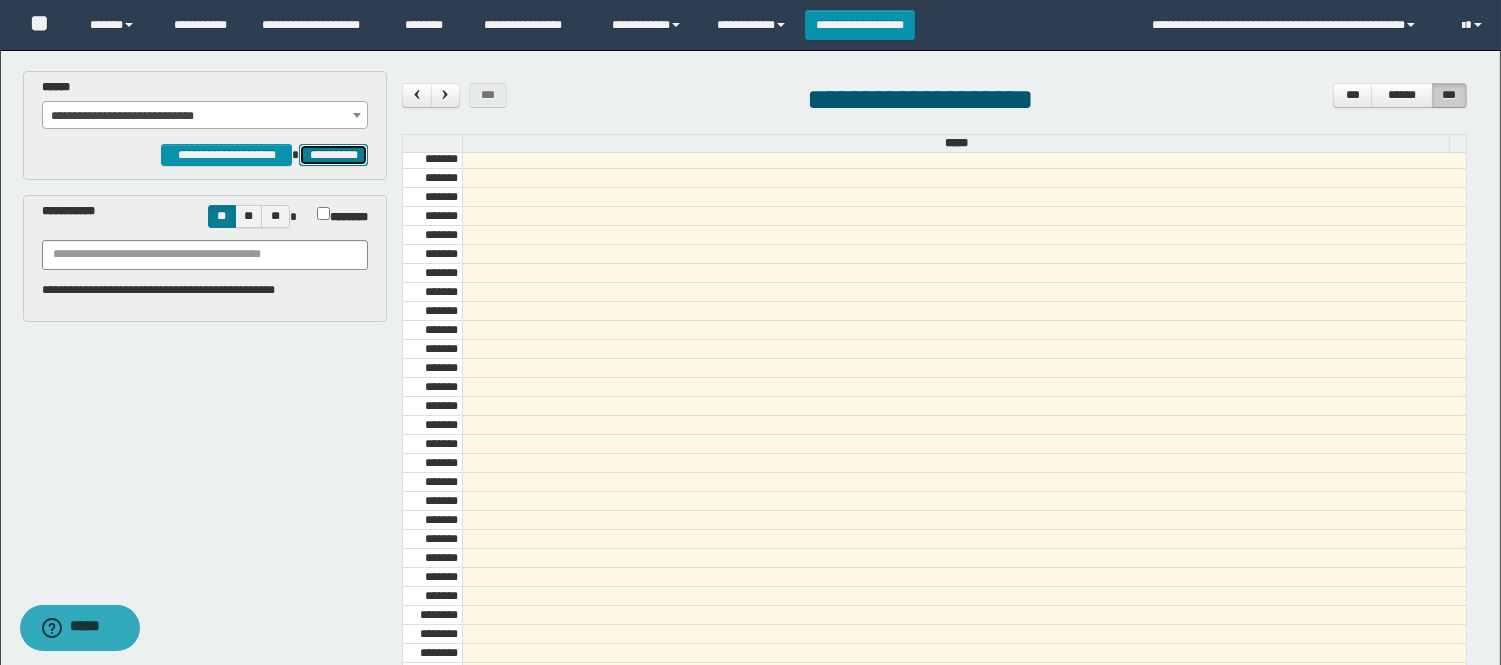 click on "**********" at bounding box center (333, 155) 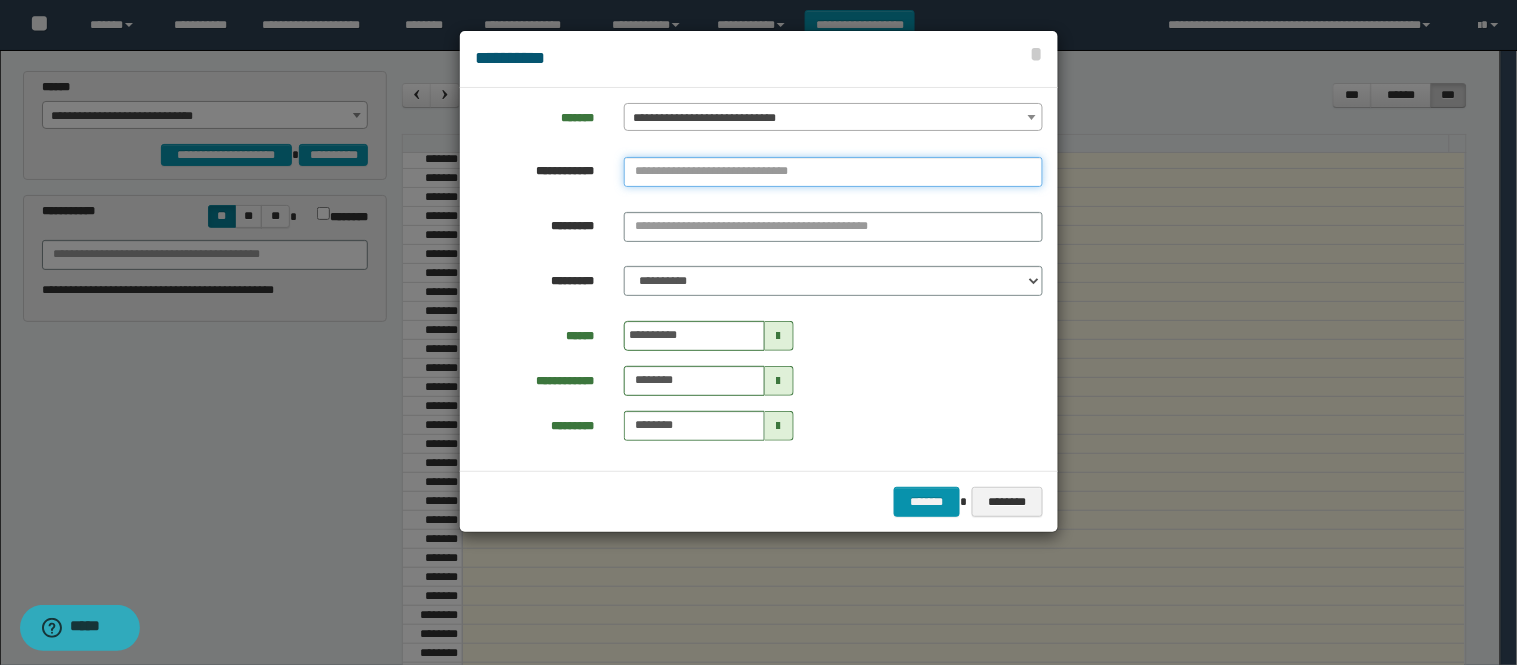 click at bounding box center (833, 172) 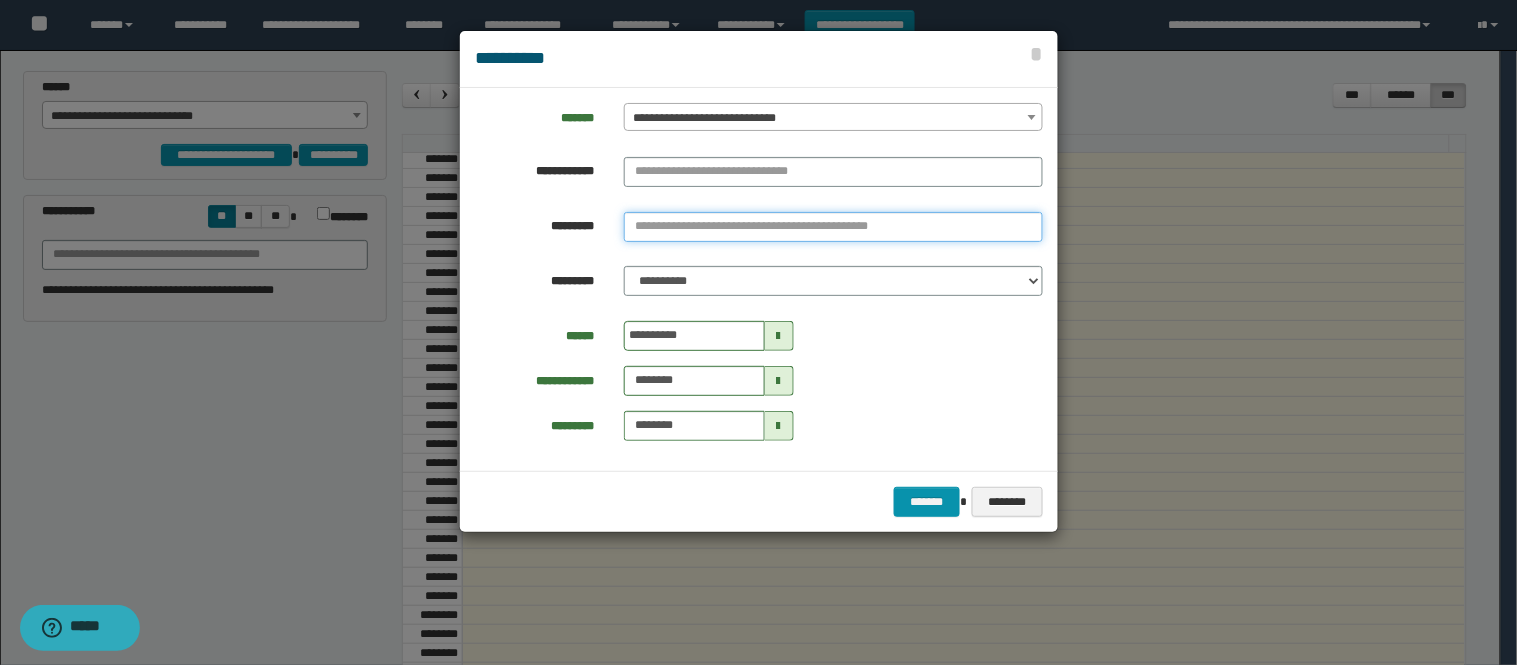 click on "**********" at bounding box center [833, 227] 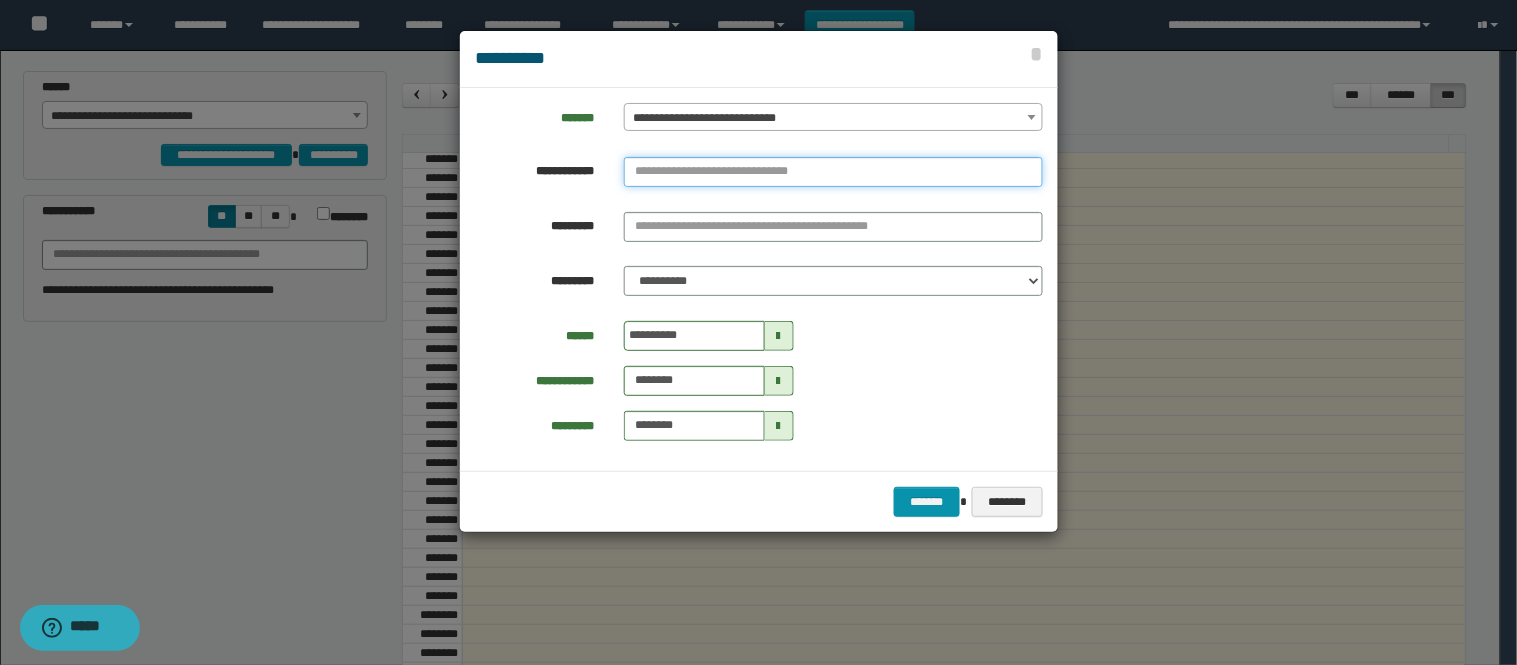 click at bounding box center (833, 172) 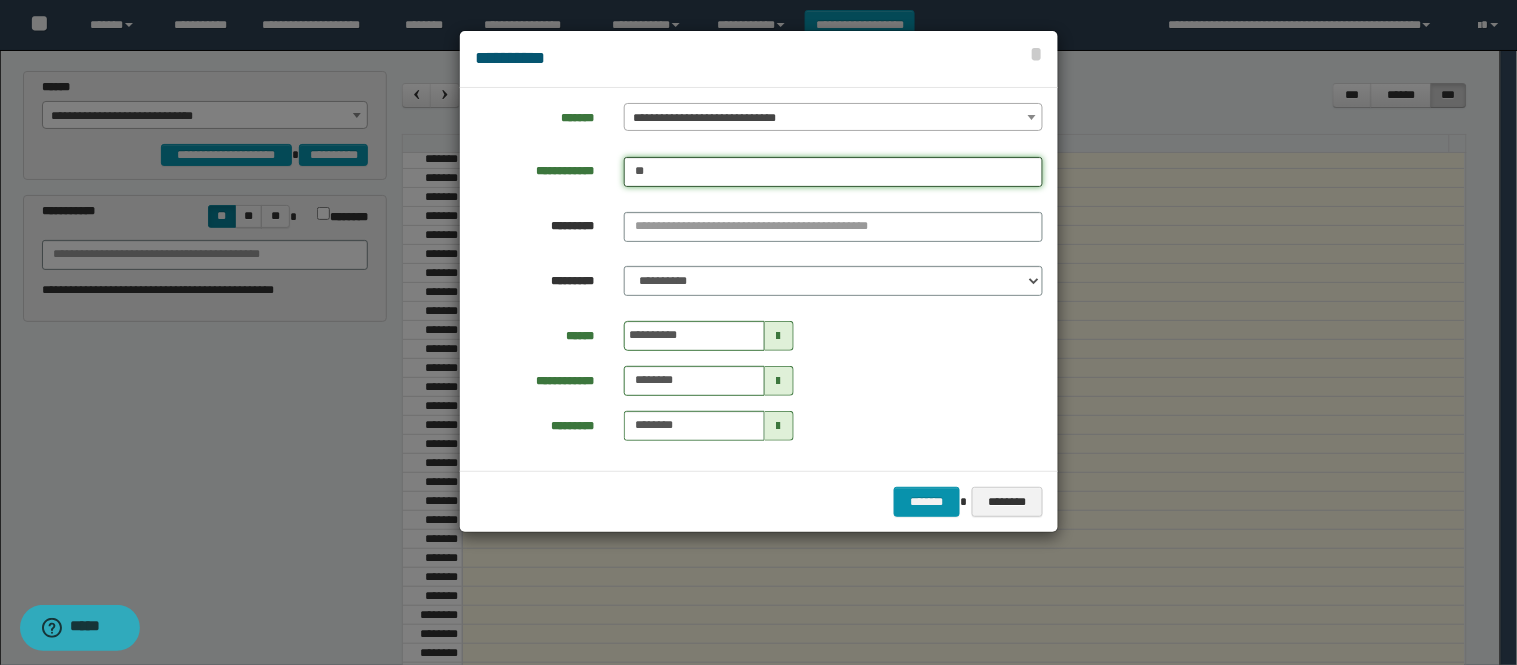 type on "***" 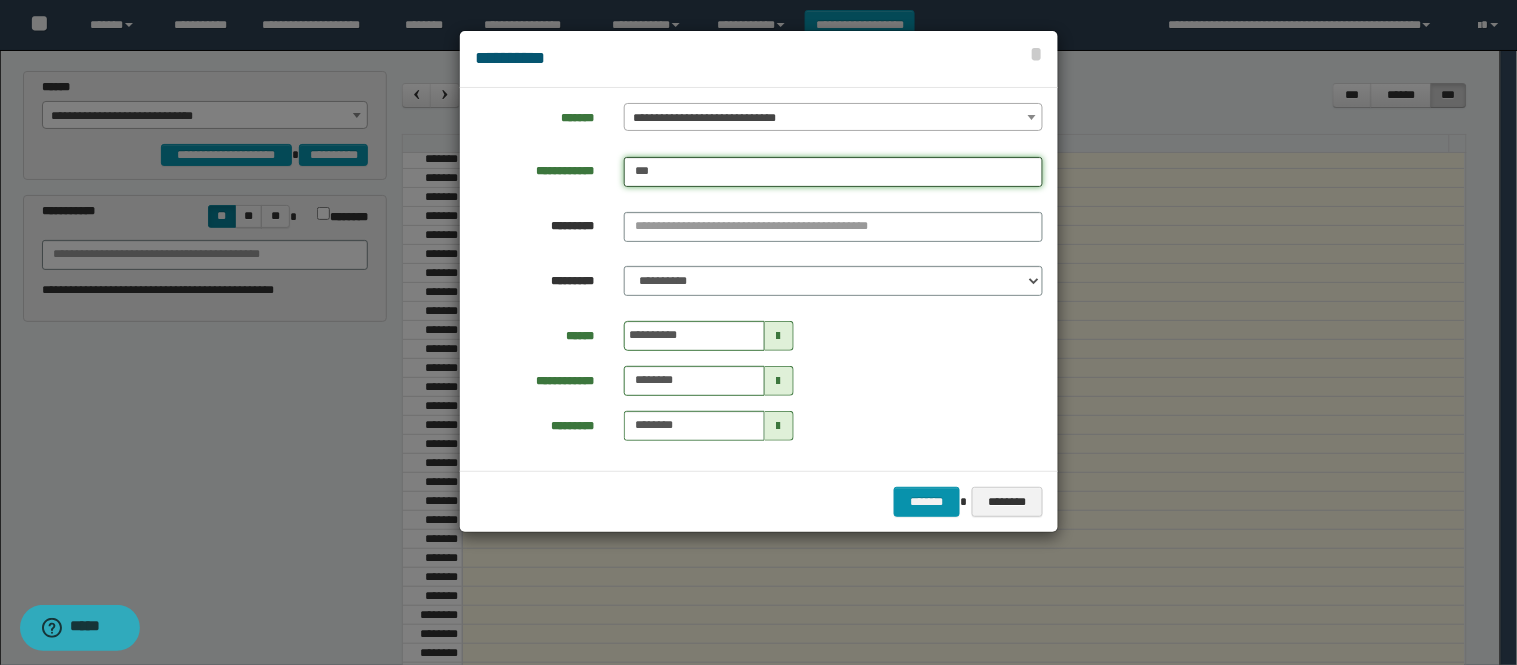 type on "***" 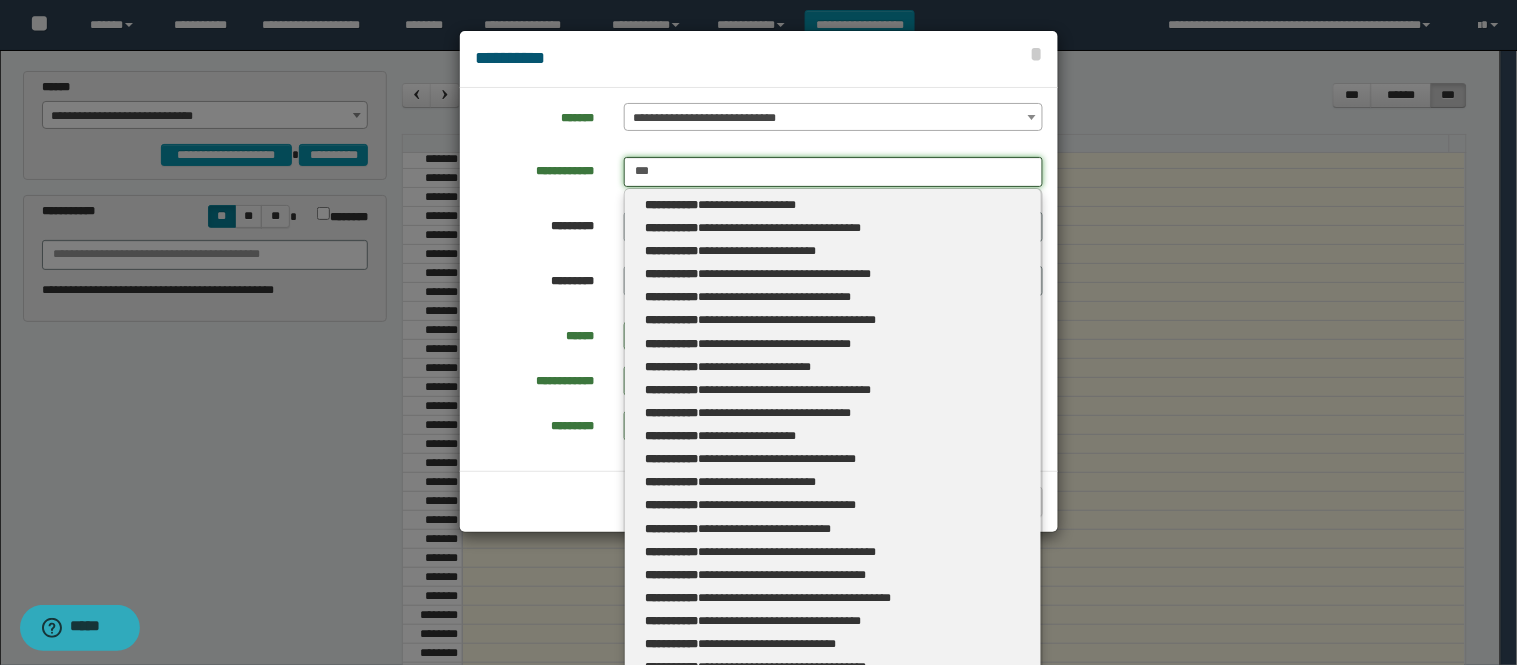 type 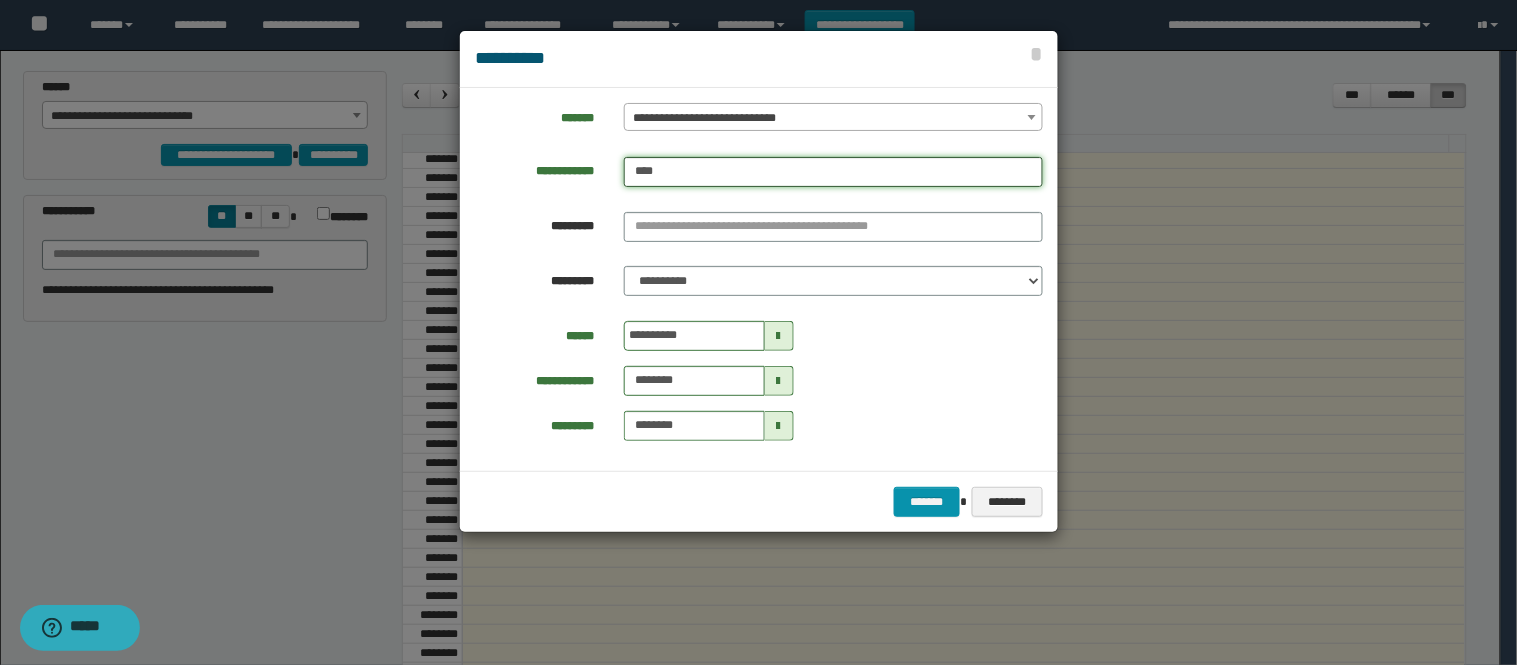 type on "*****" 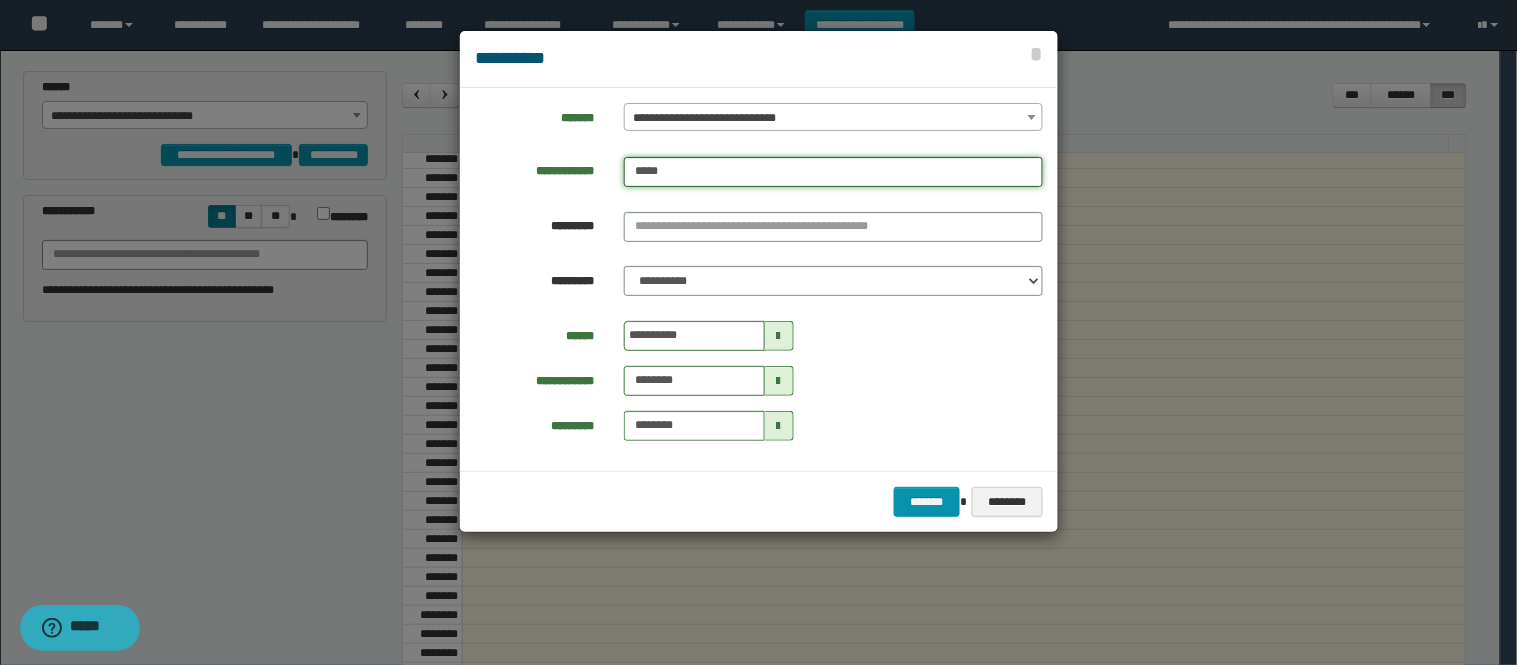 type on "*****" 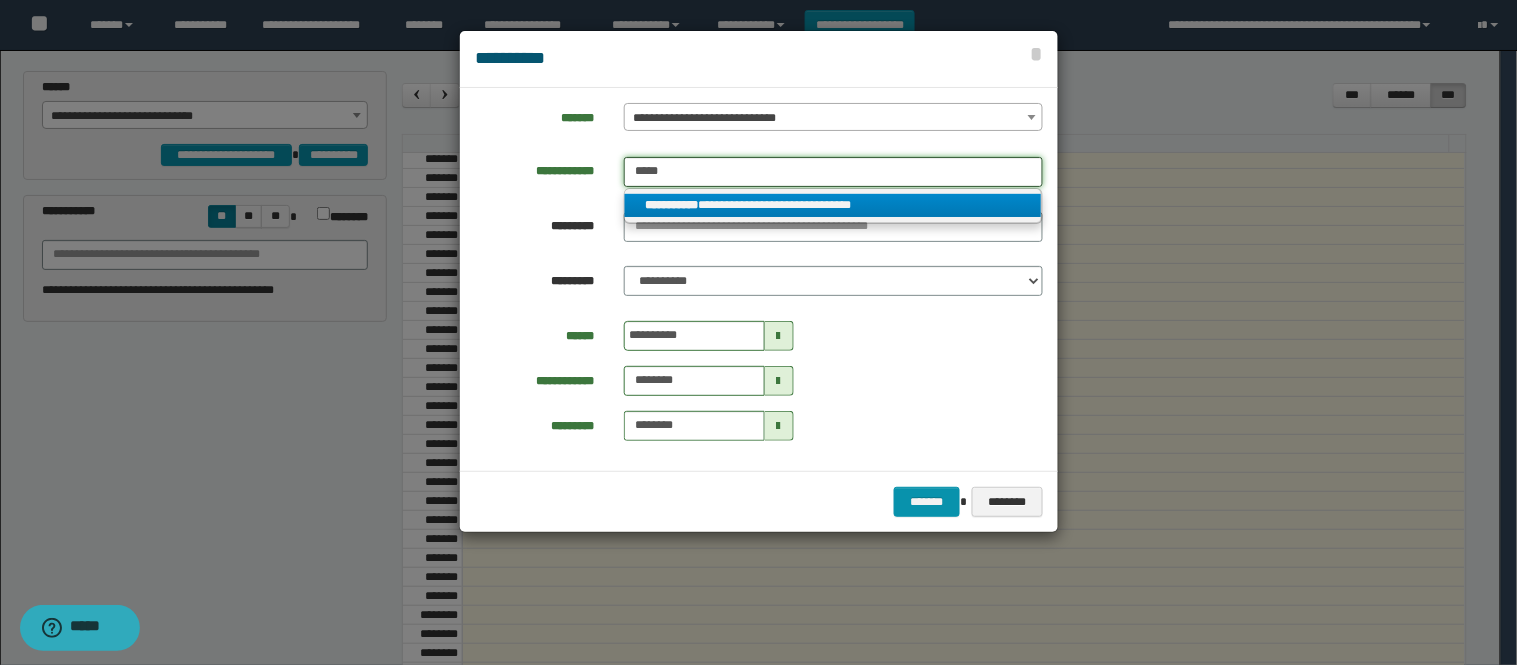 type on "*****" 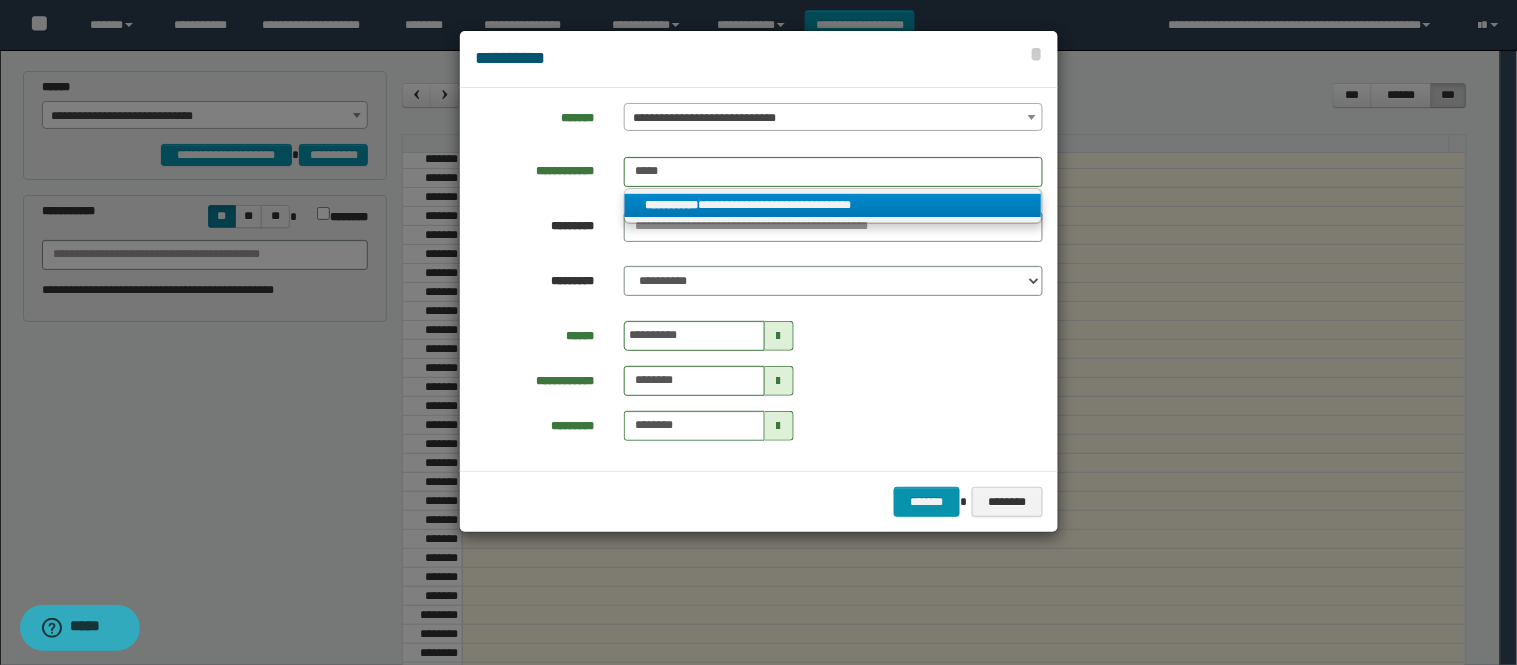 click on "**********" at bounding box center (833, 205) 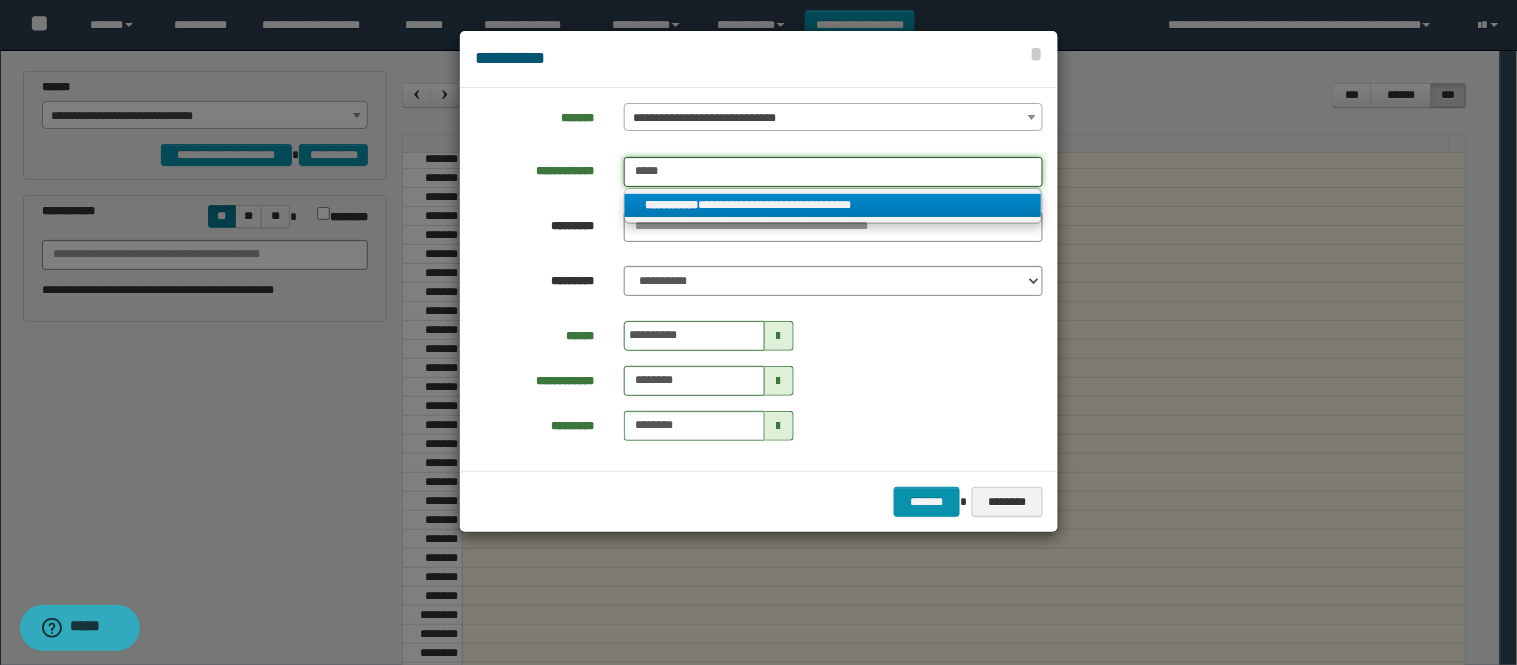type 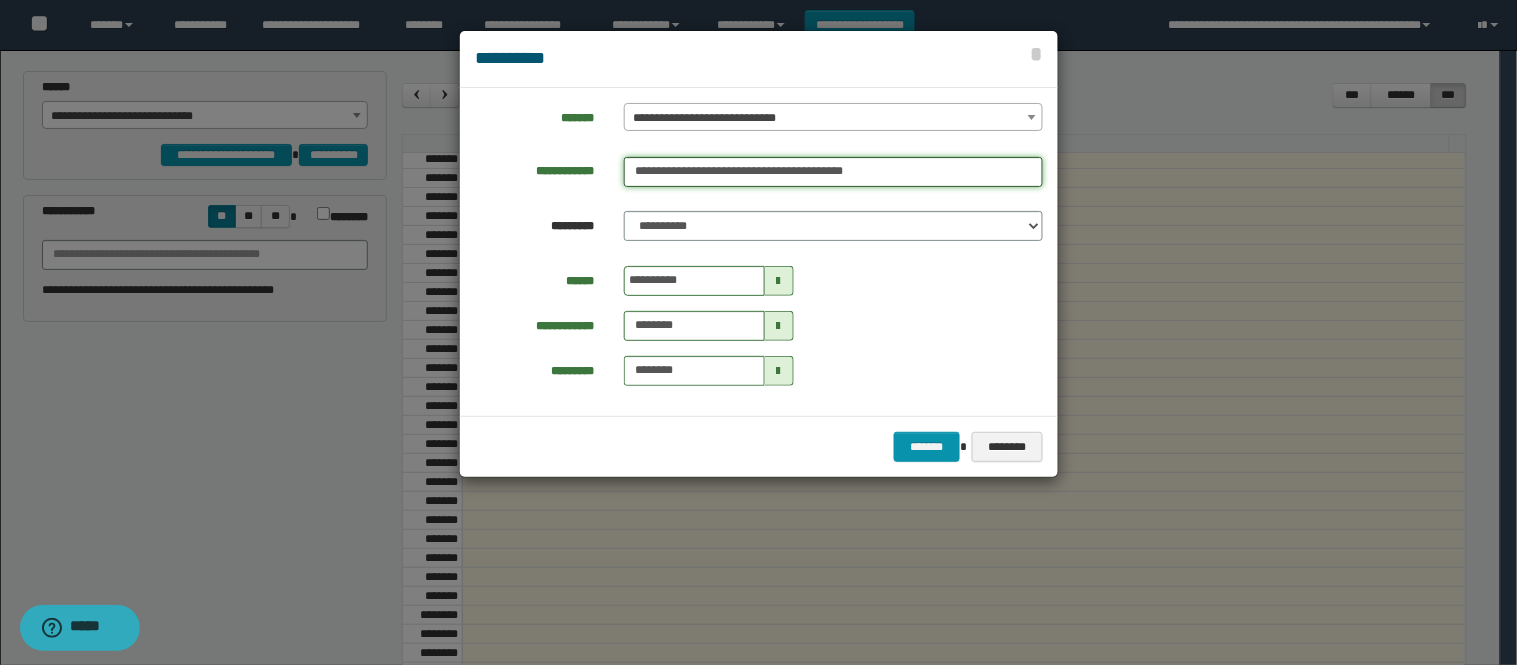 click on "**********" at bounding box center [833, 172] 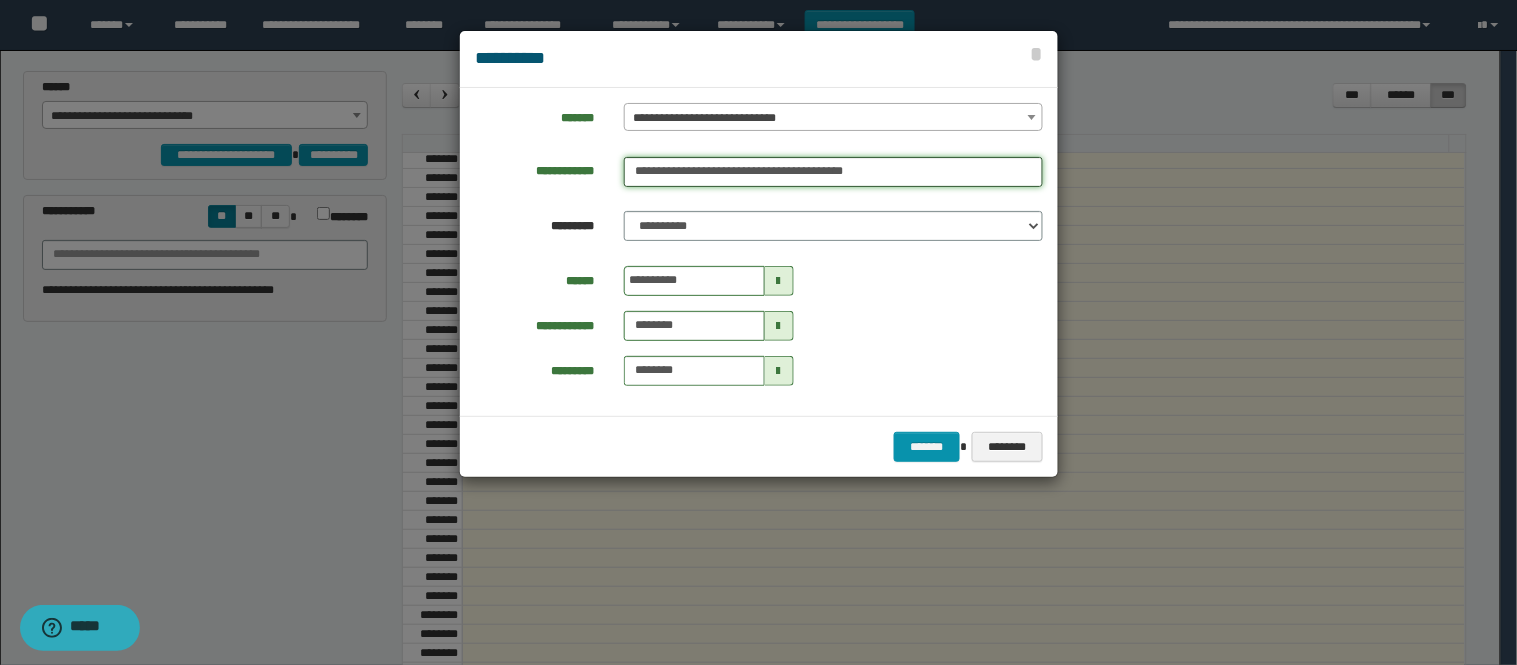 type on "**********" 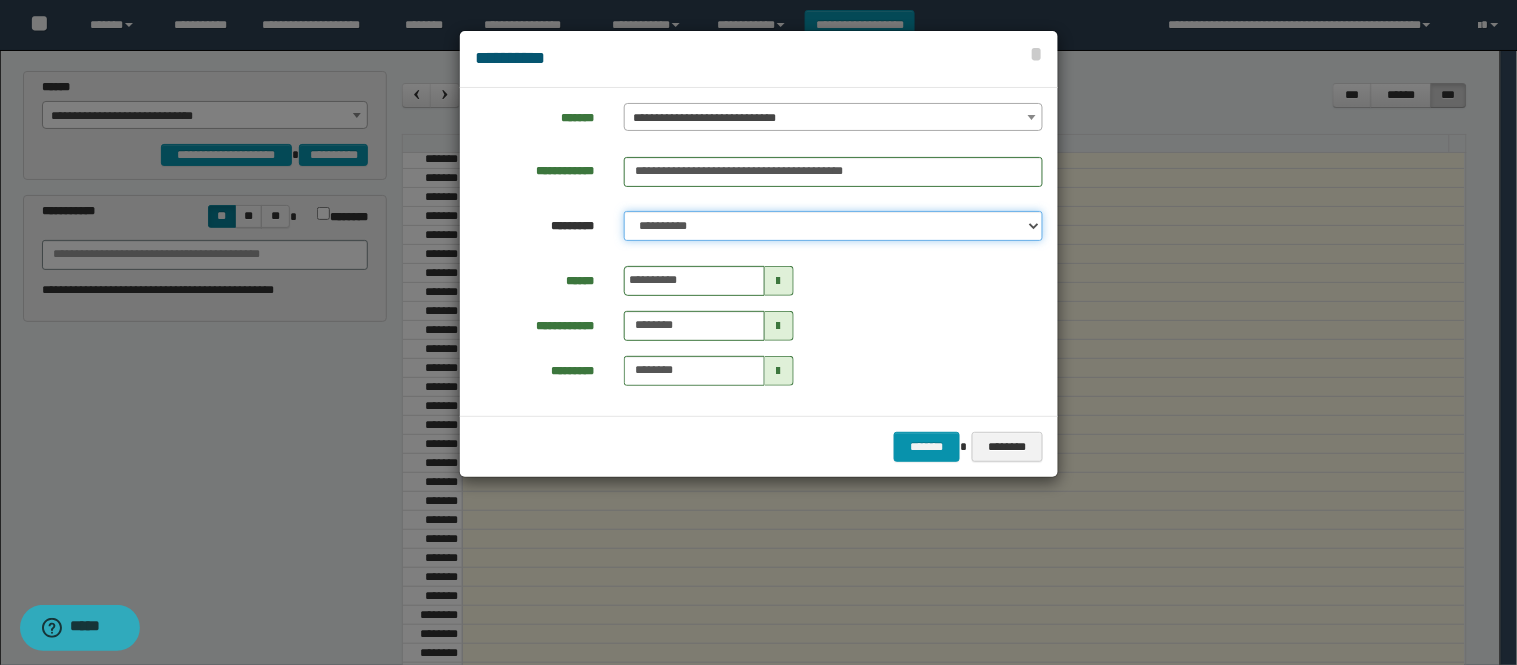 click on "**********" at bounding box center (833, 226) 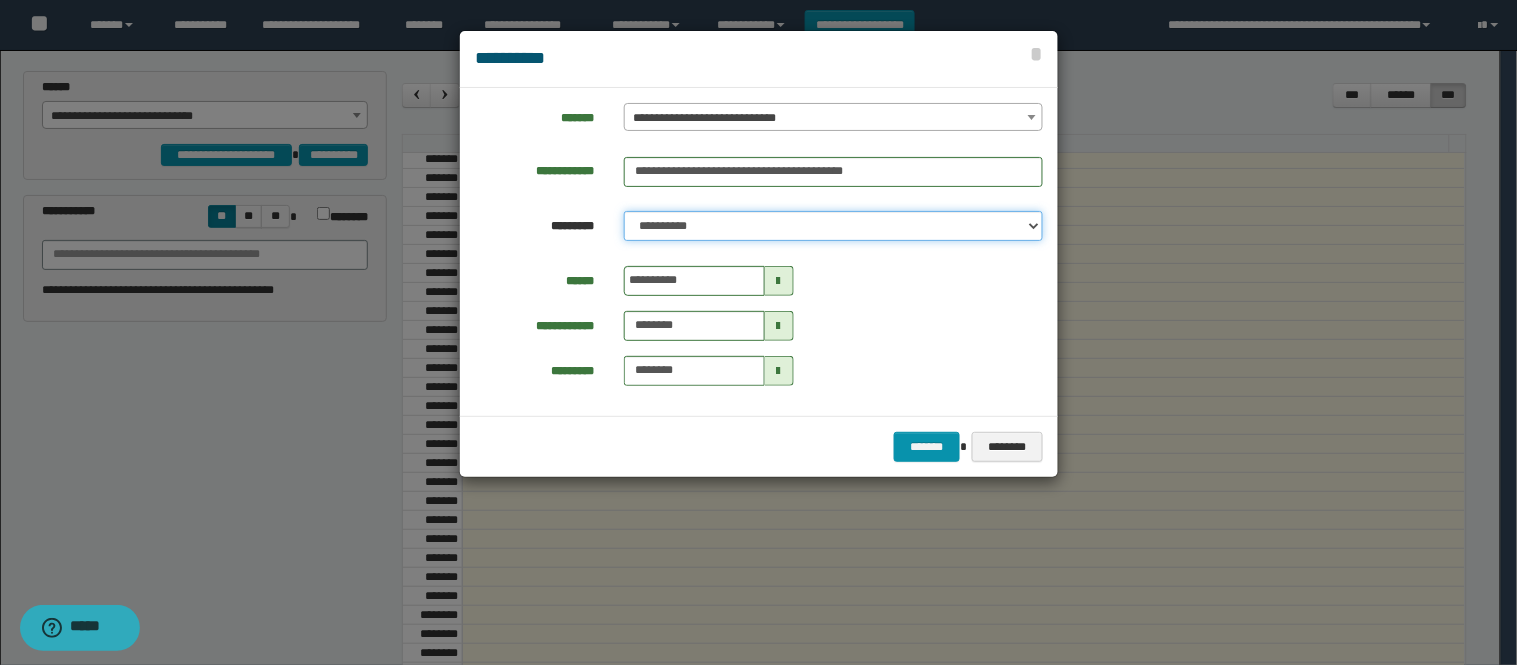 click on "**********" at bounding box center [833, 226] 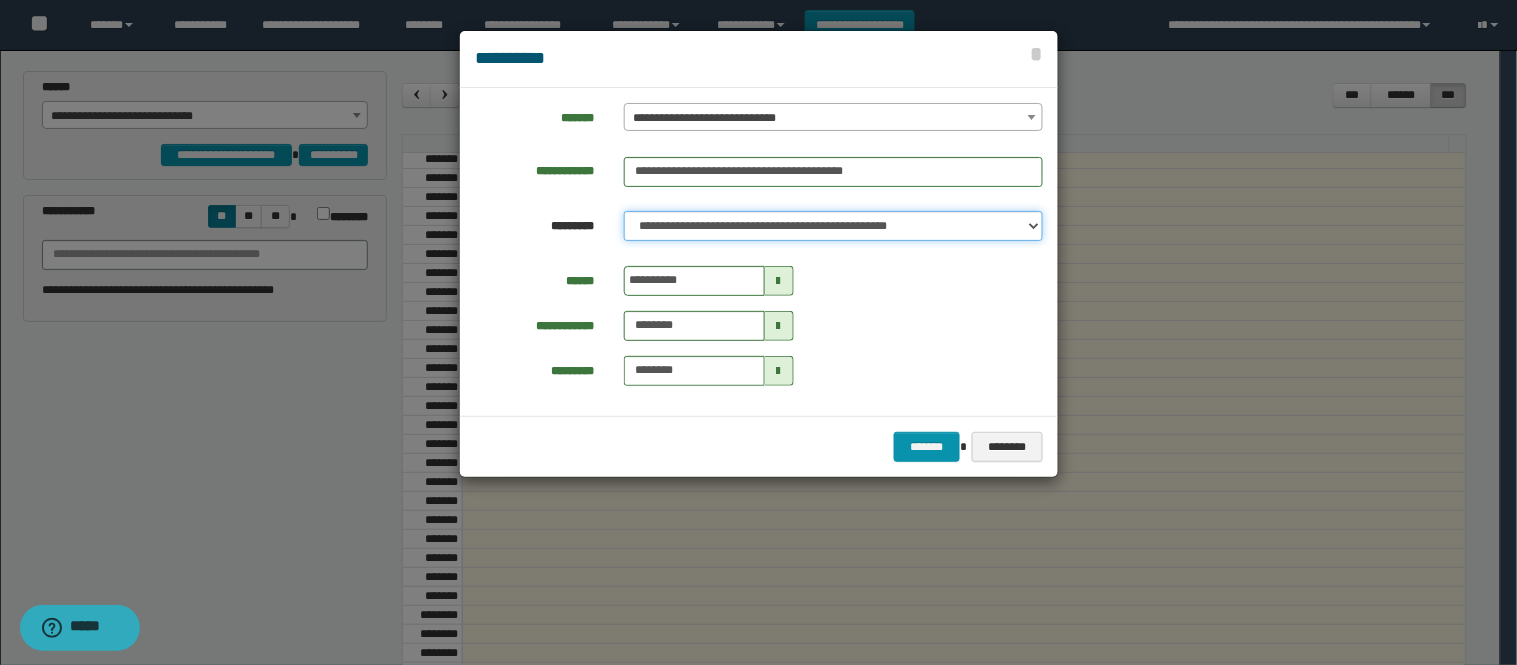 click on "**********" at bounding box center (833, 226) 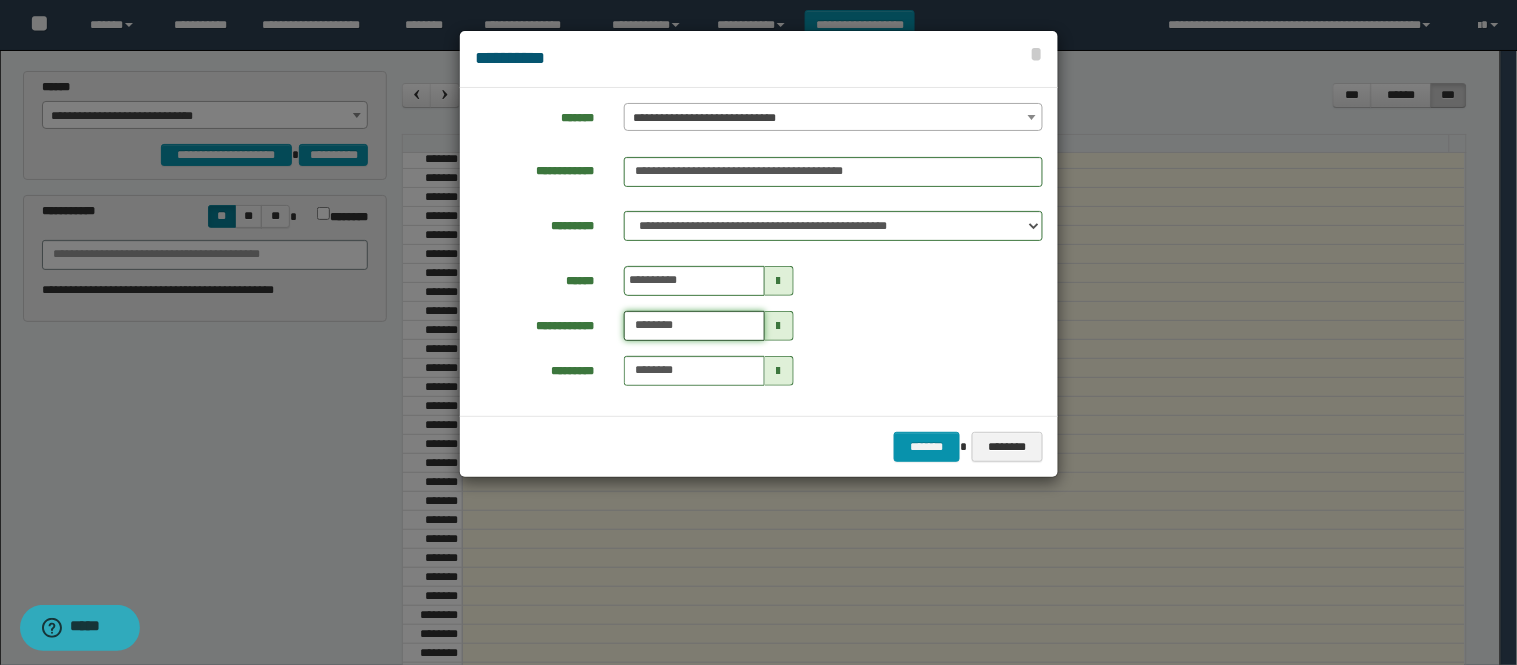 click on "********" at bounding box center (694, 326) 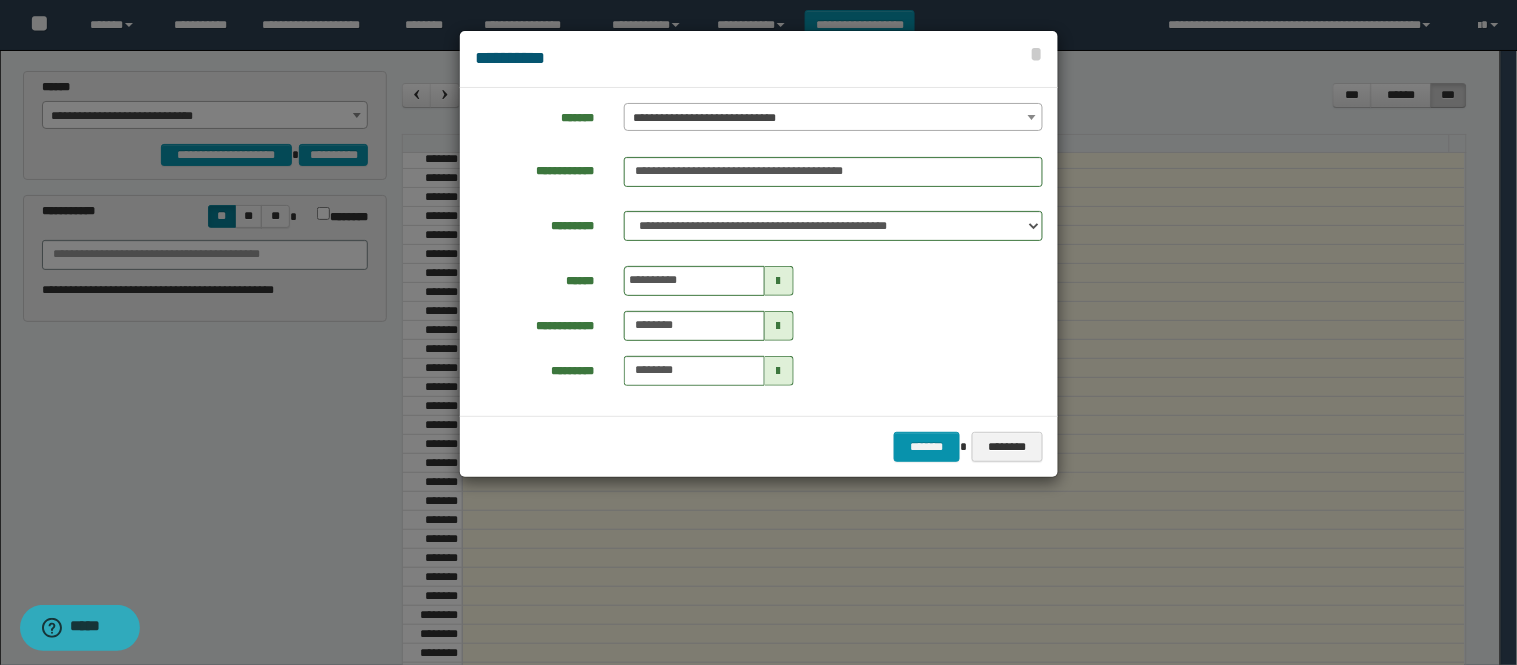 click at bounding box center [779, 326] 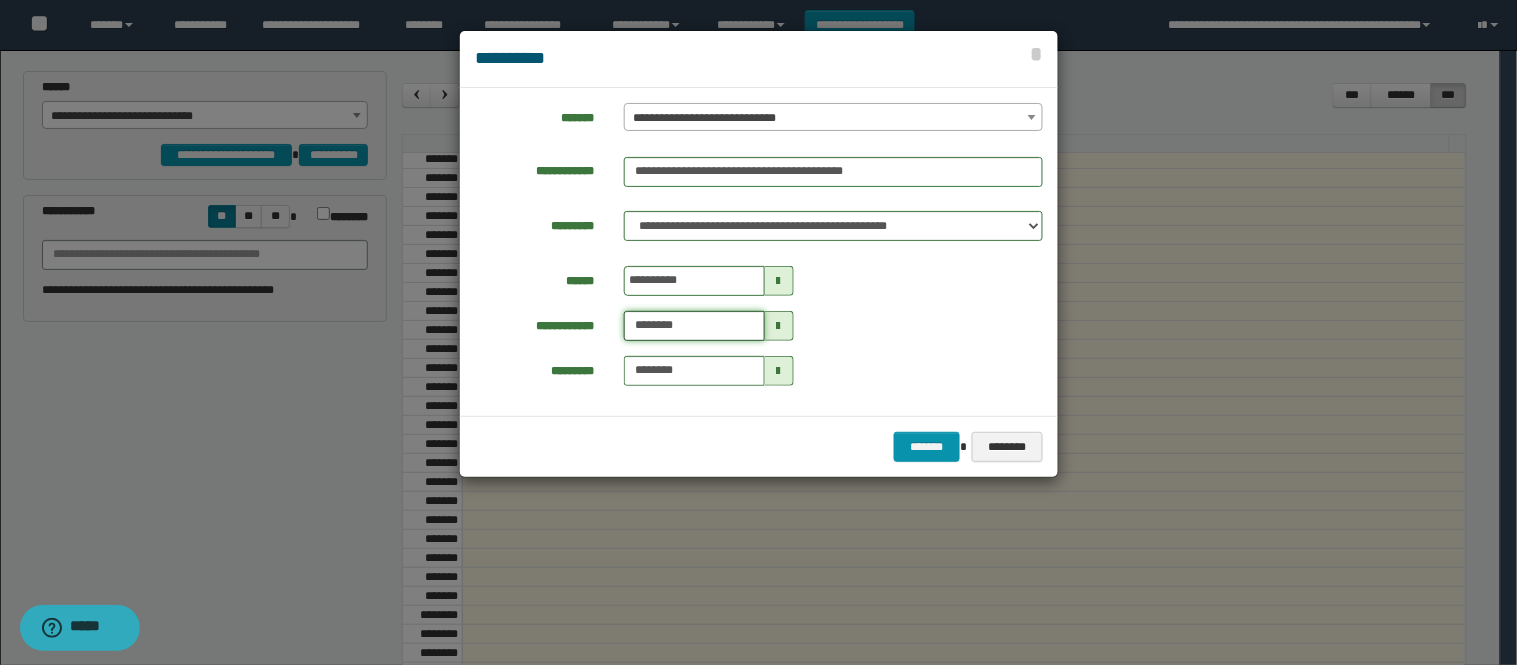 click on "********" at bounding box center [694, 326] 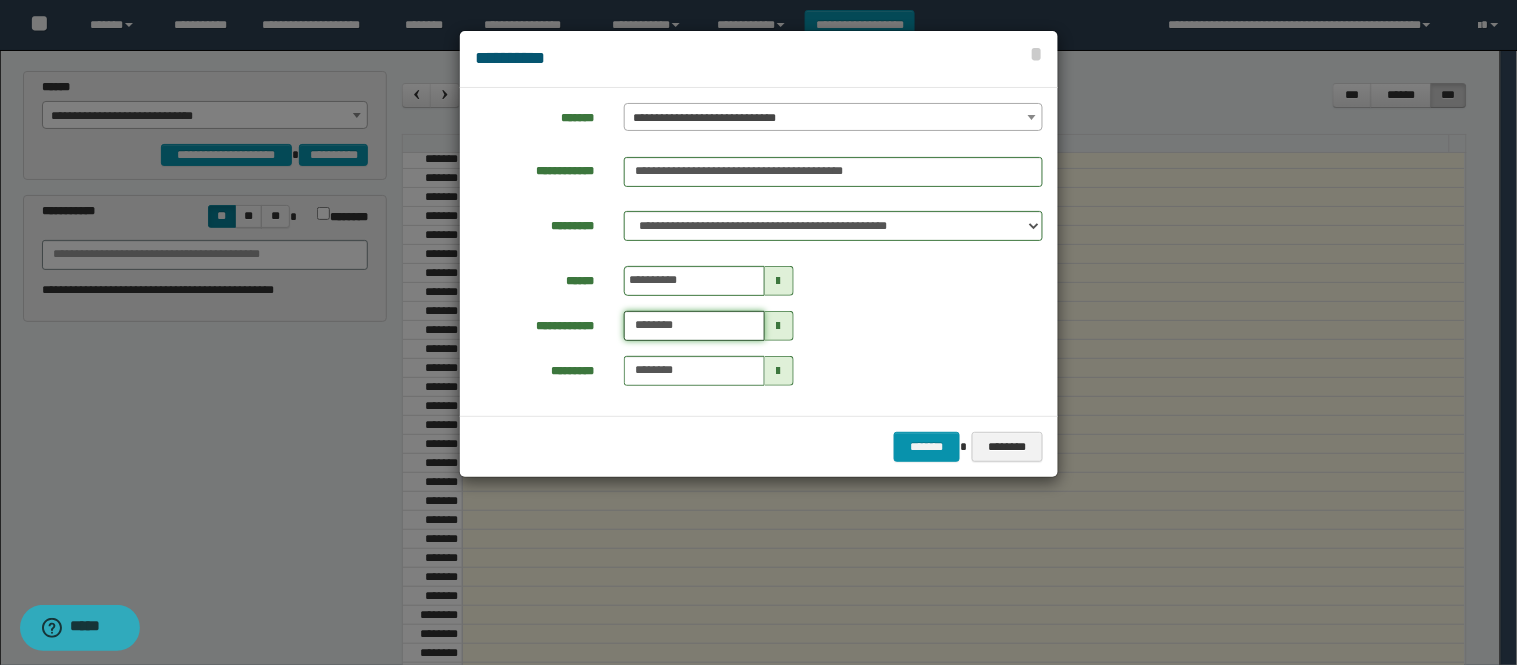 type on "********" 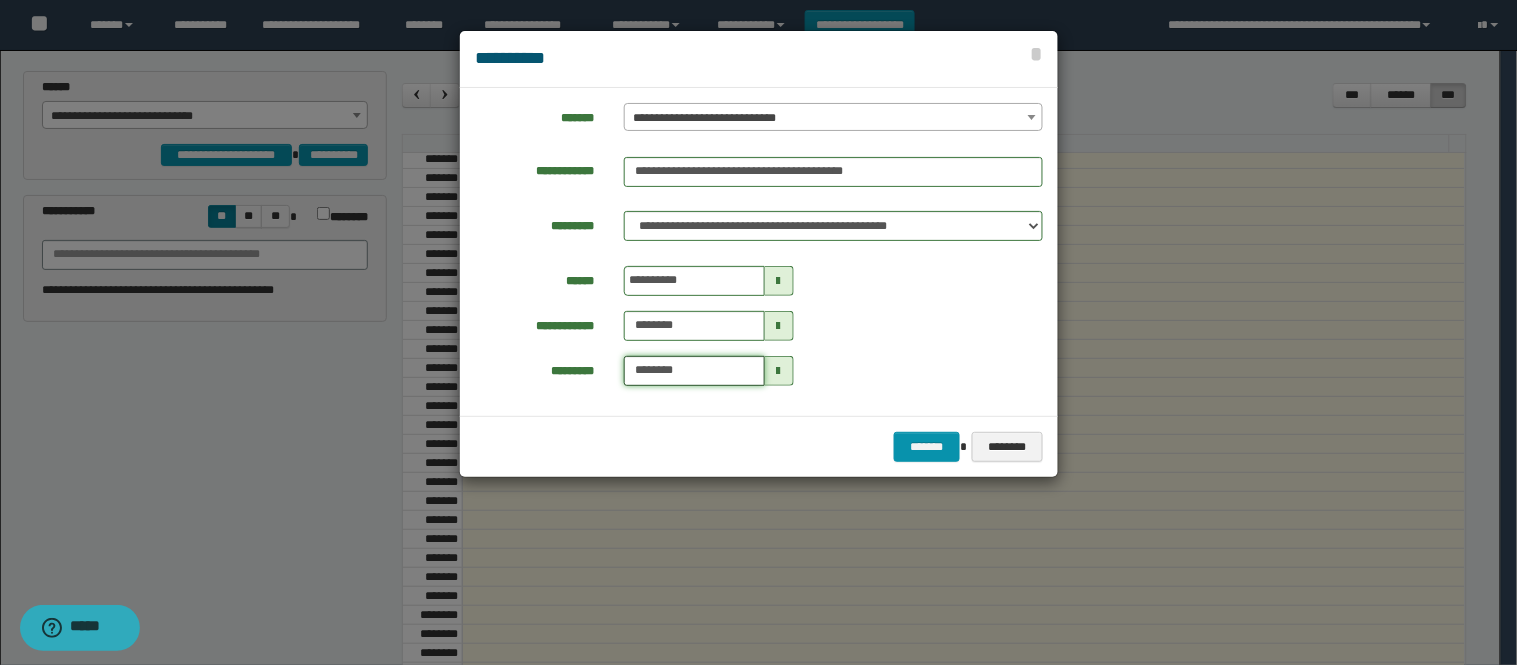 click on "********" at bounding box center [694, 371] 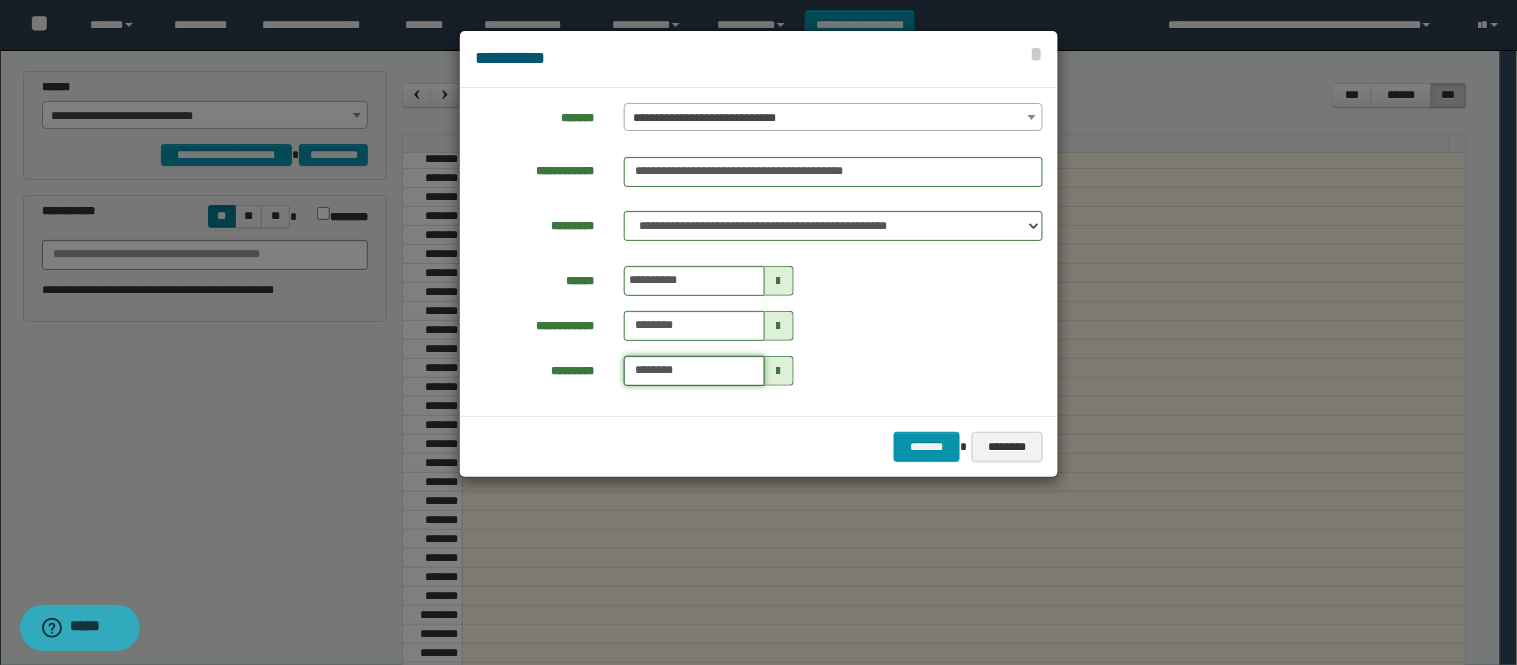 click on "********" at bounding box center [694, 371] 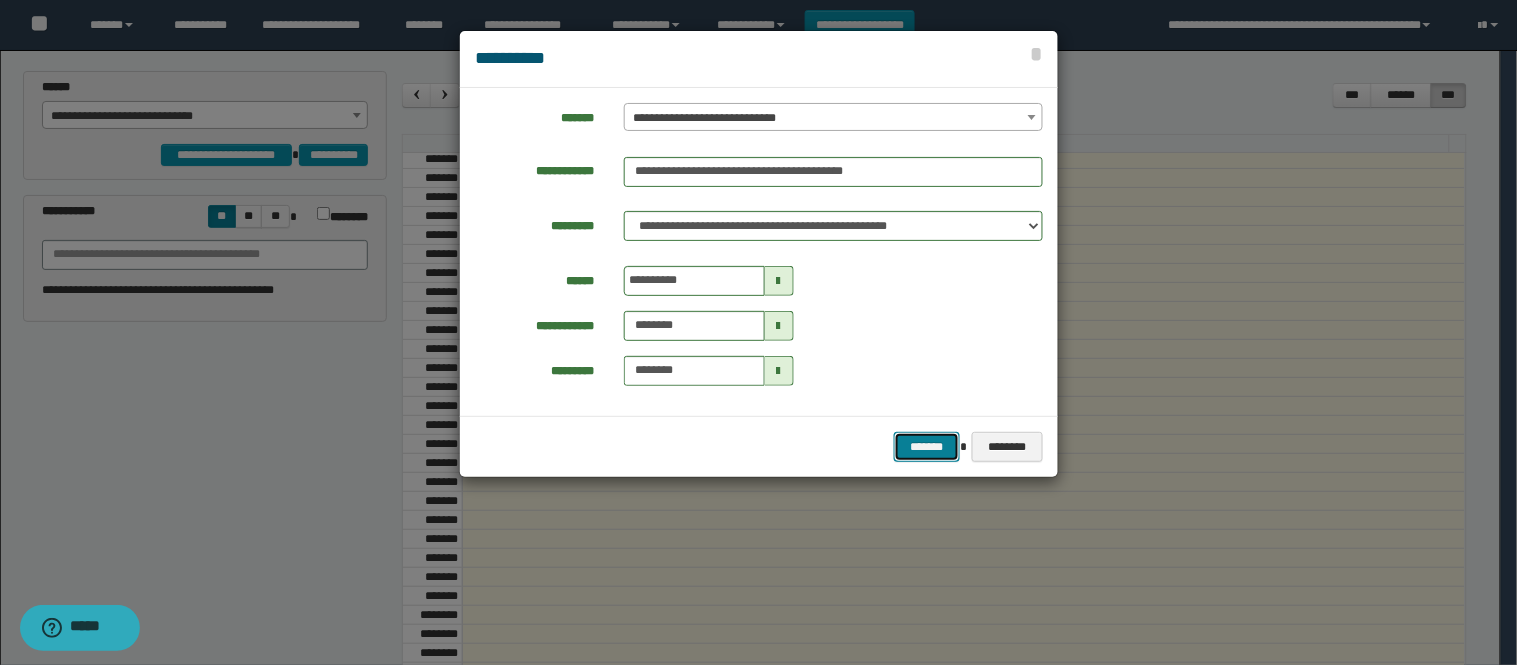 type on "********" 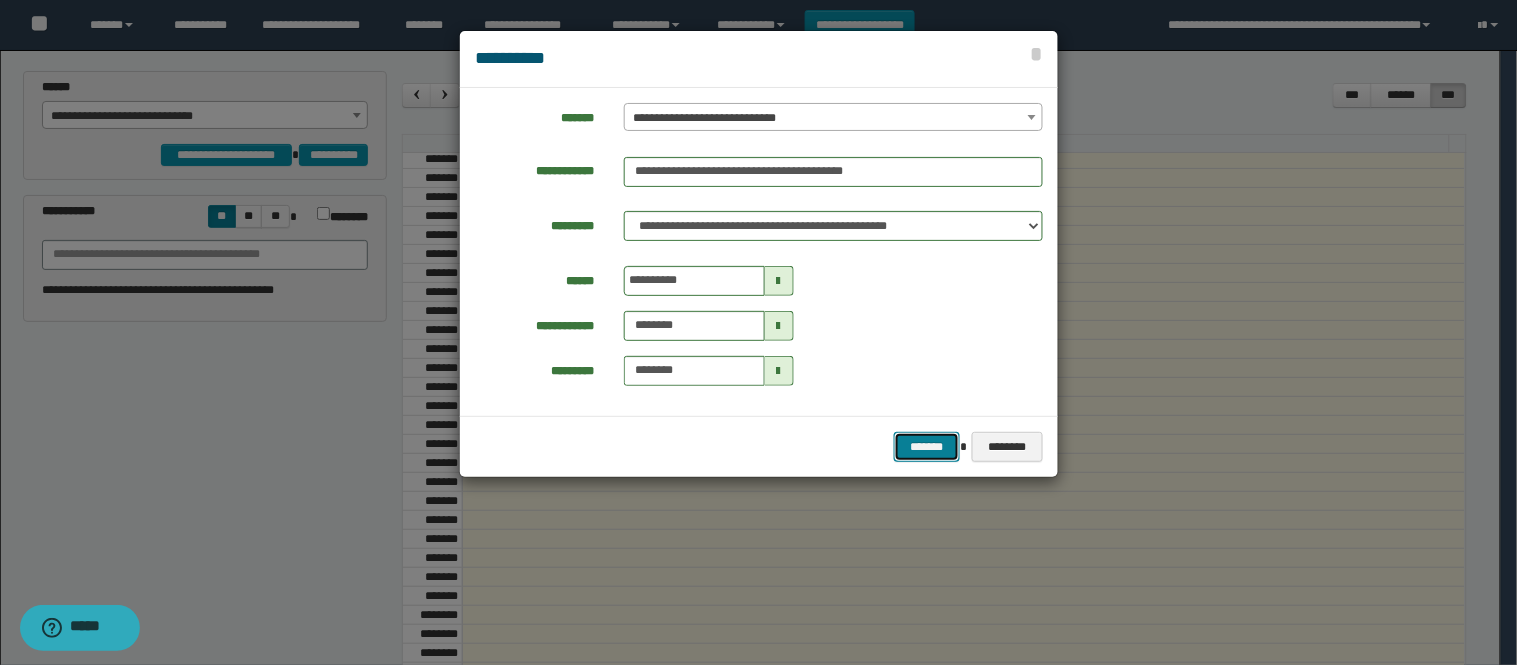 click on "*******" at bounding box center (927, 447) 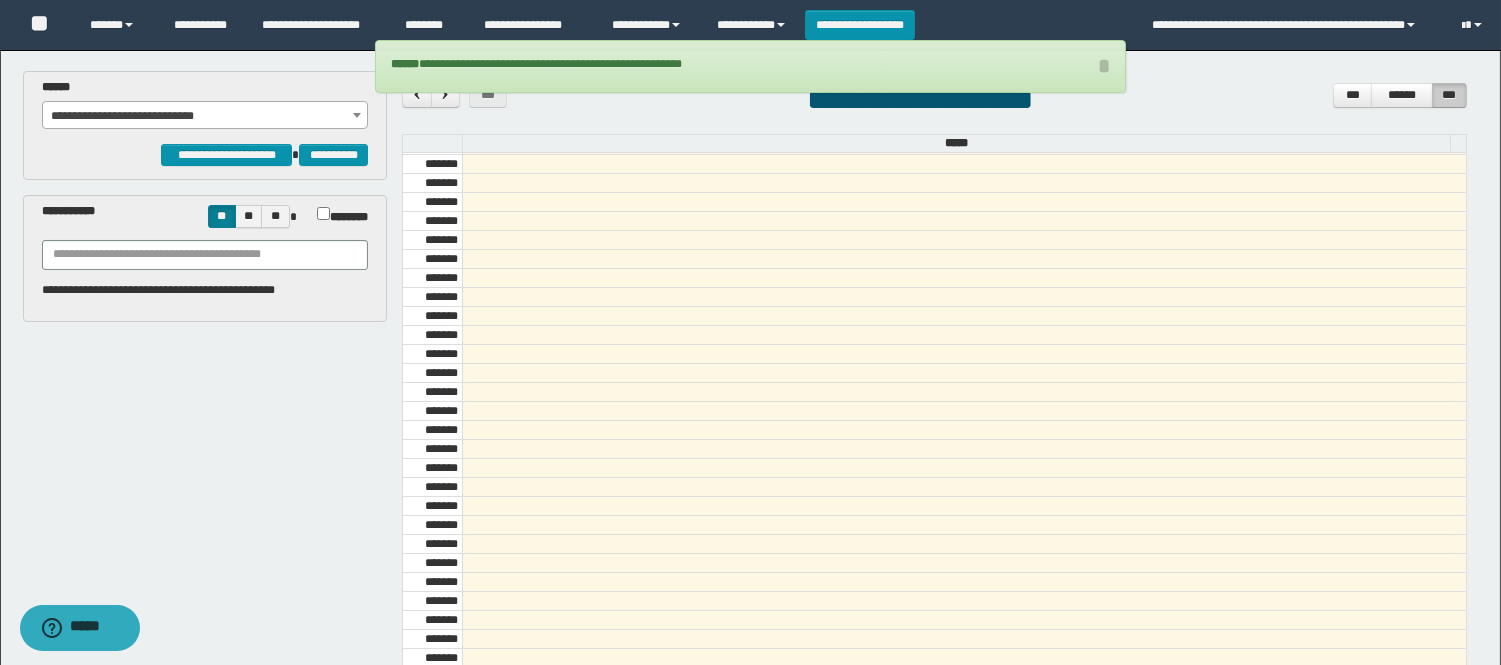 scroll, scrollTop: 354, scrollLeft: 0, axis: vertical 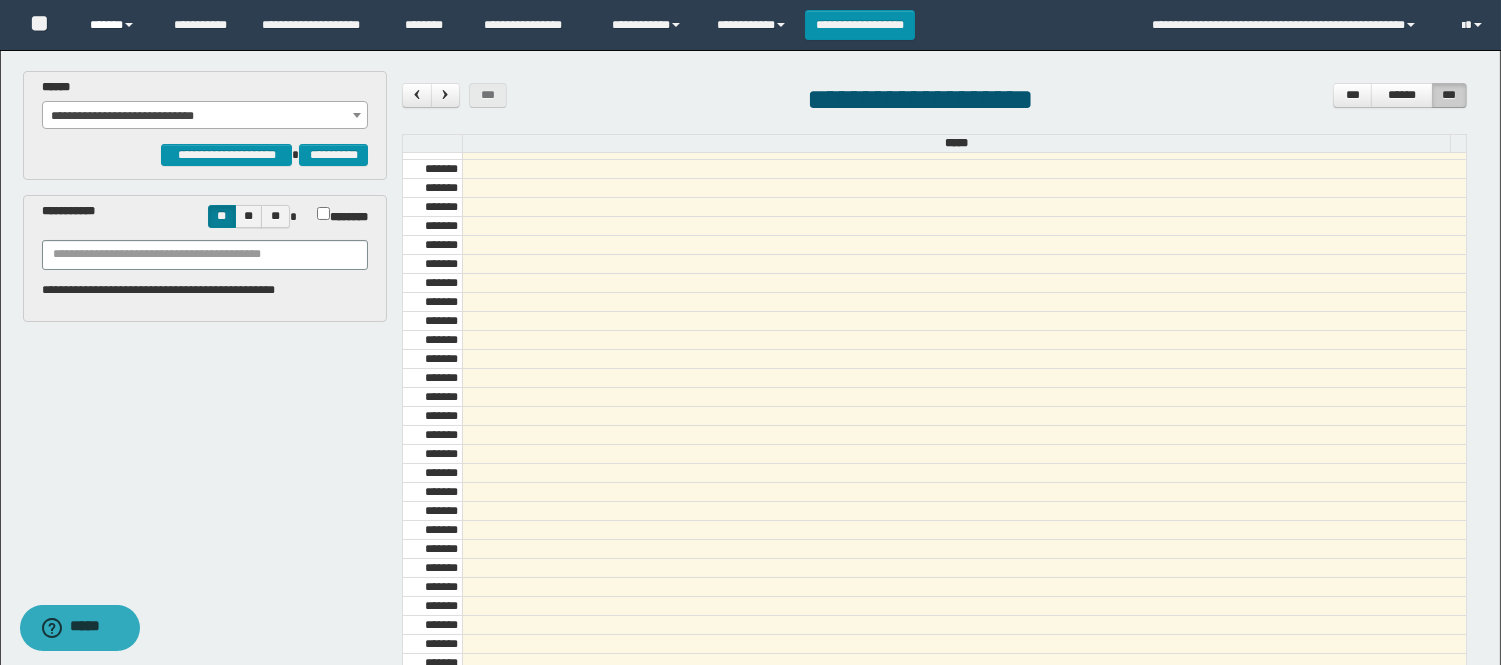 click on "******" at bounding box center (116, 25) 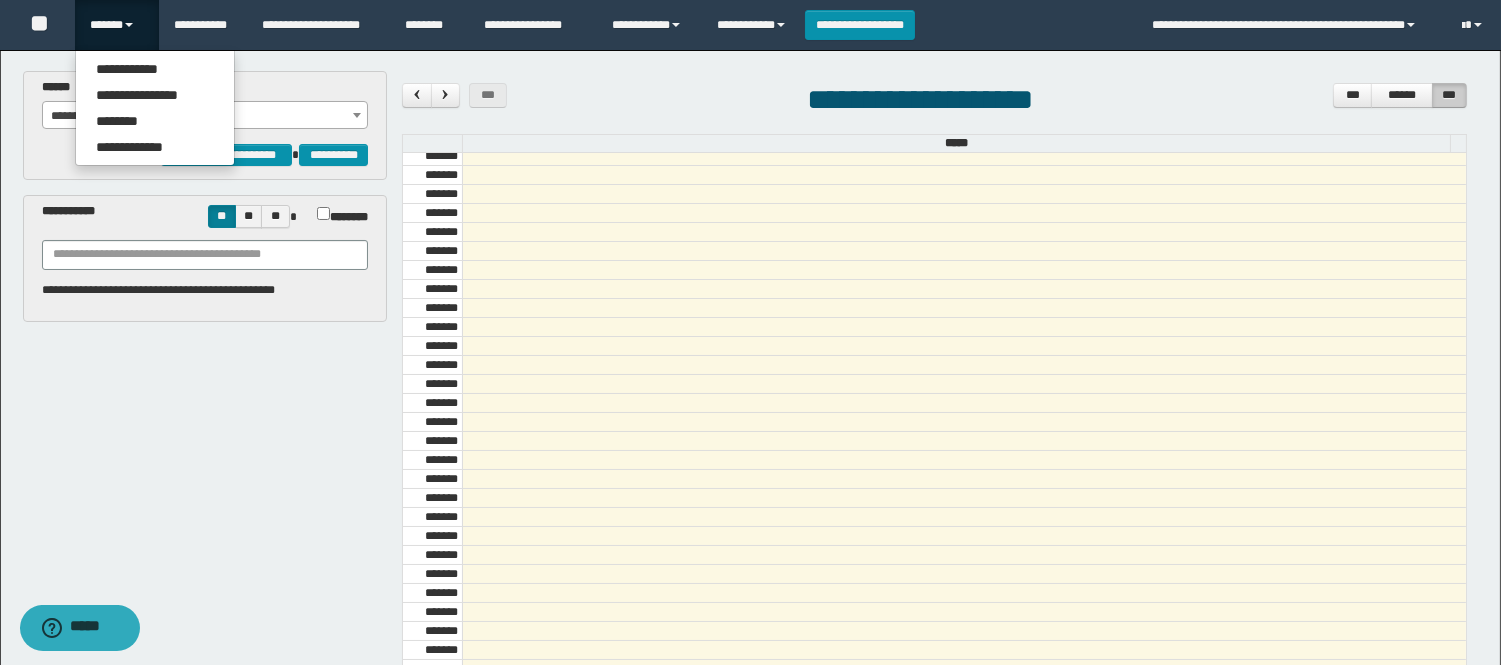 scroll, scrollTop: 21, scrollLeft: 0, axis: vertical 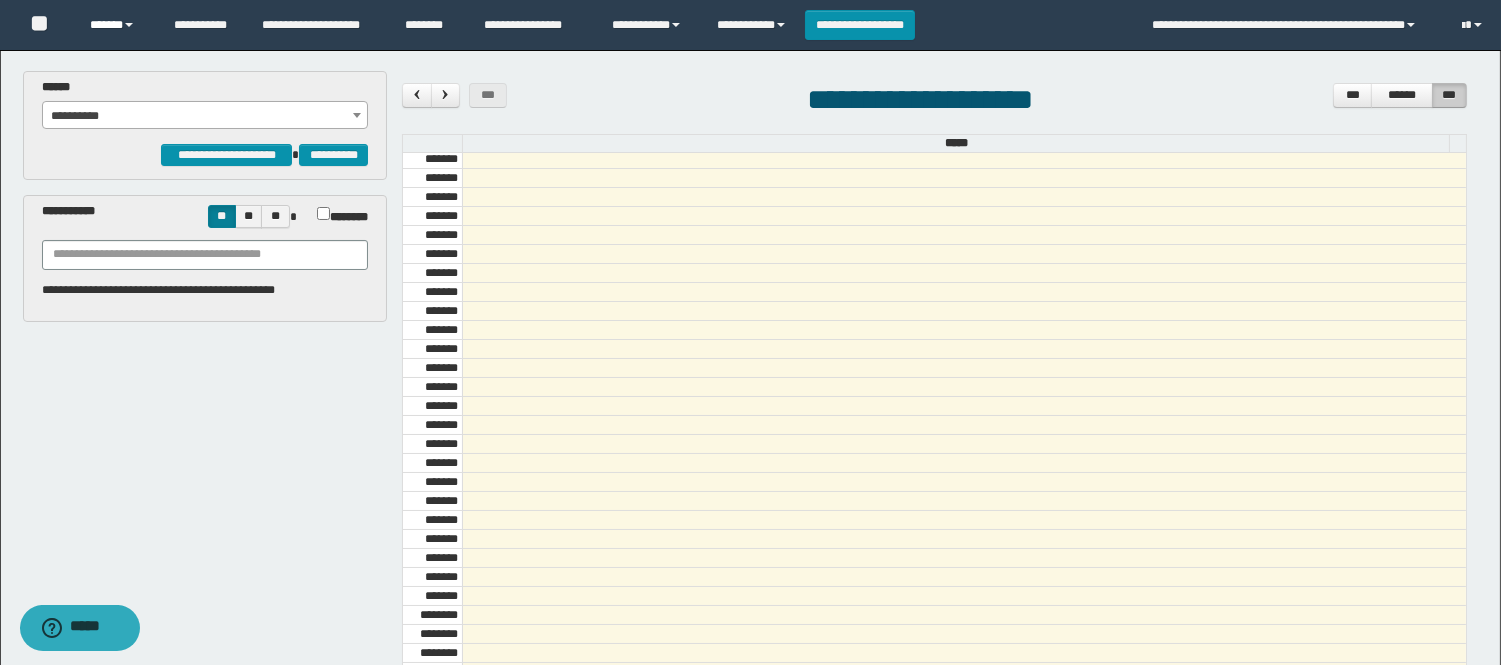 click on "******" at bounding box center [116, 25] 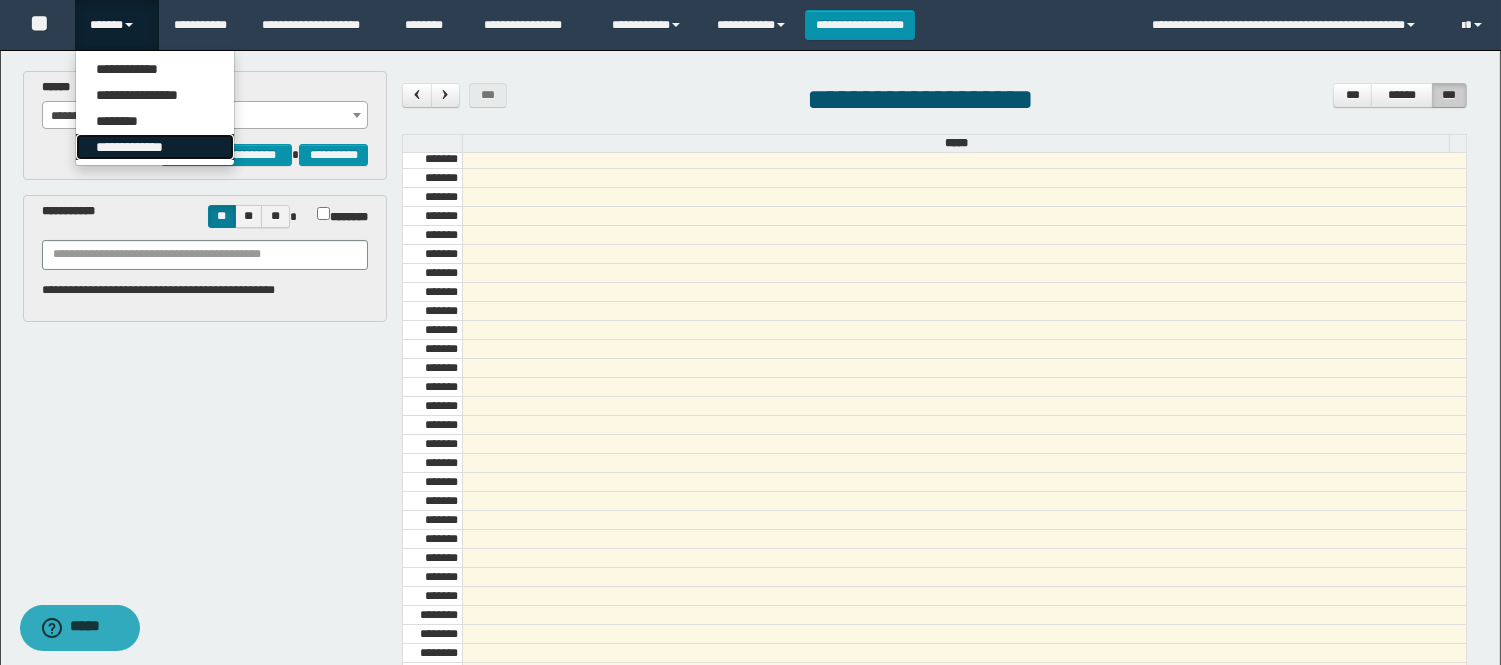 click on "**********" at bounding box center (155, 147) 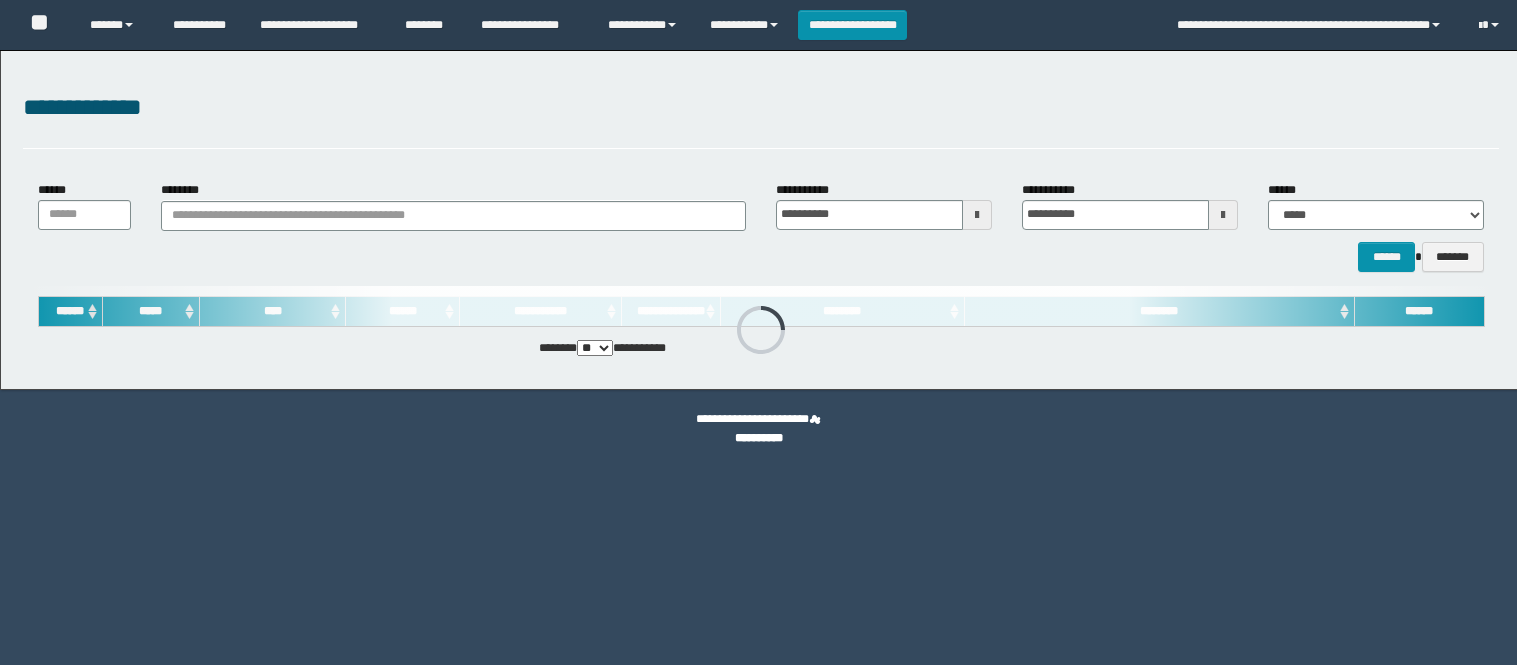 scroll, scrollTop: 0, scrollLeft: 0, axis: both 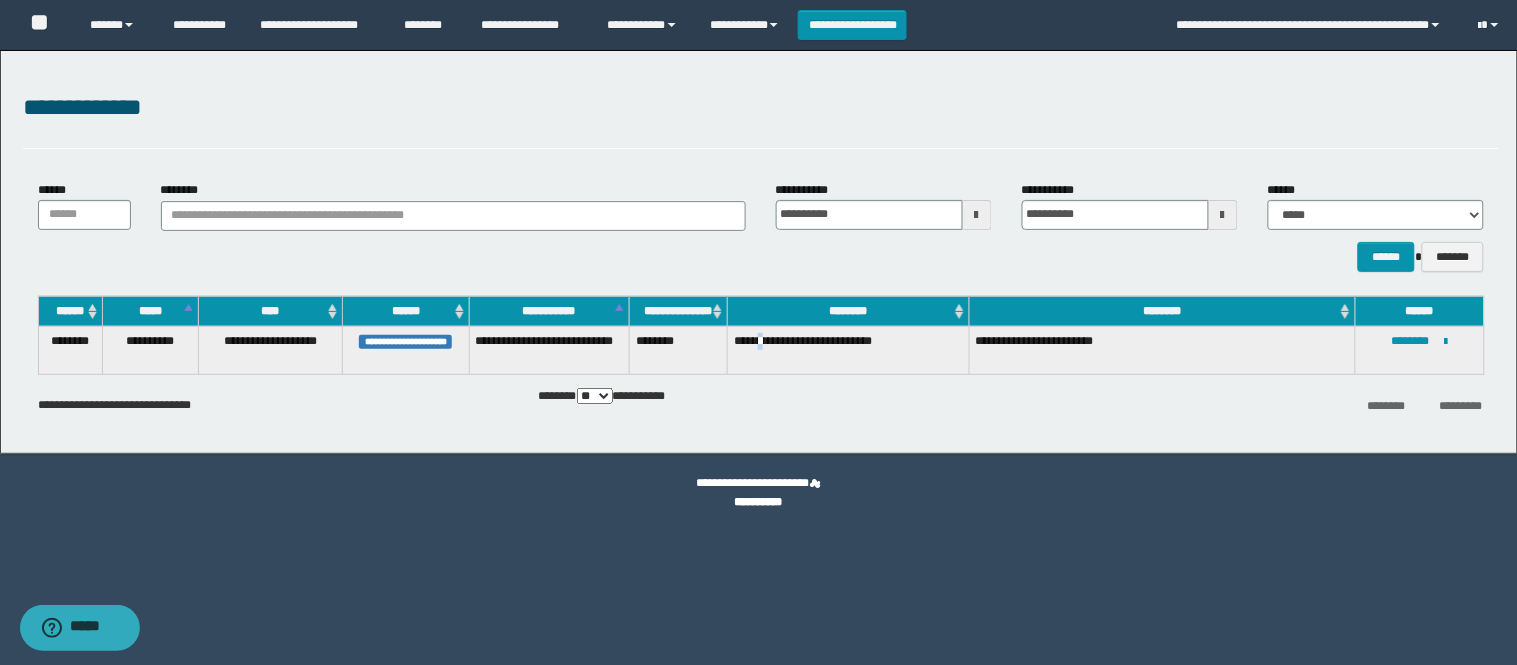 click on "**********" at bounding box center (849, 350) 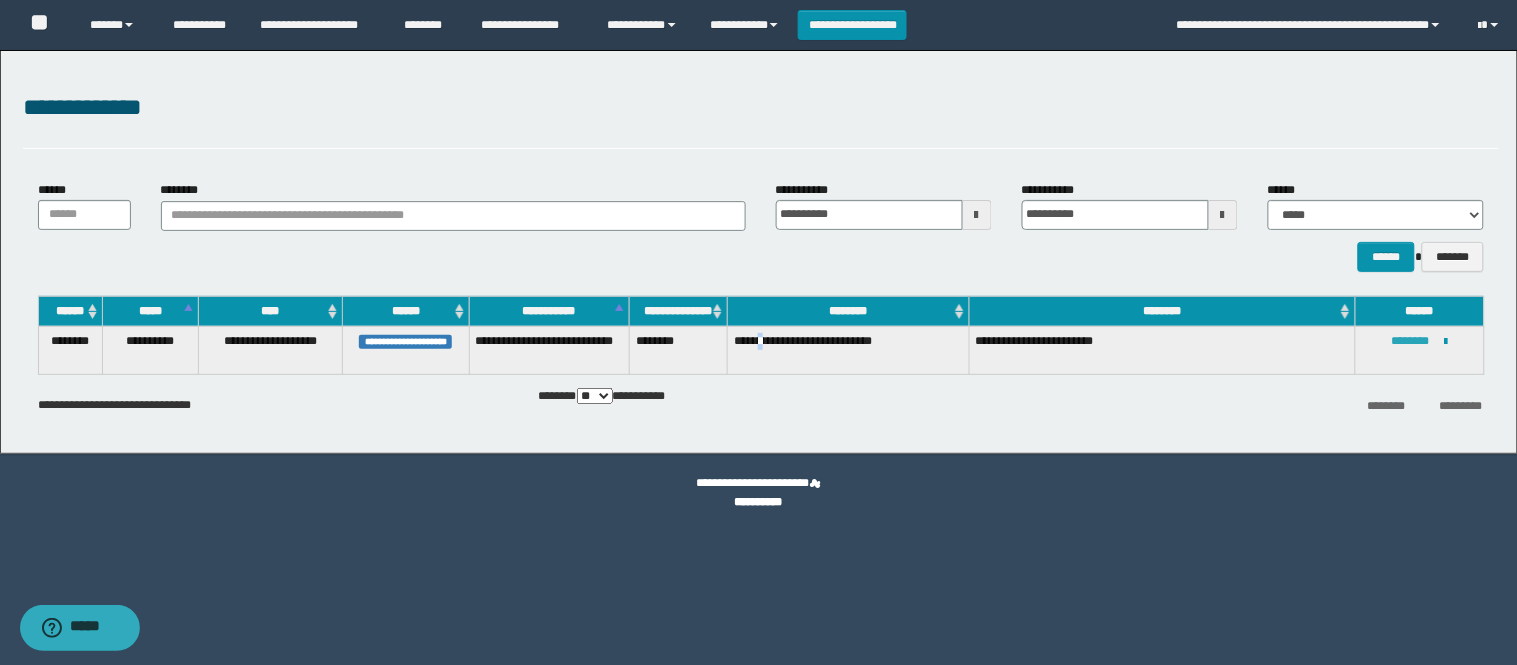 click on "********" at bounding box center [1411, 341] 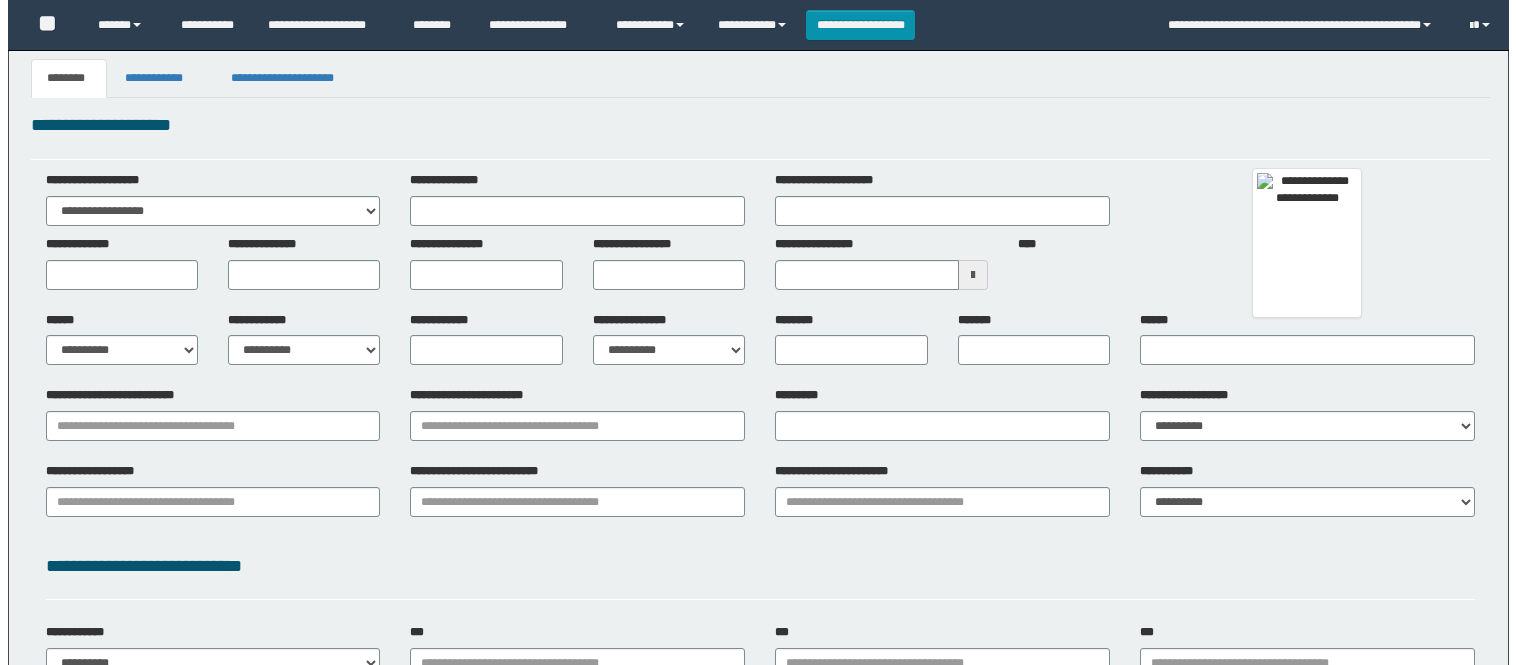 scroll, scrollTop: 0, scrollLeft: 0, axis: both 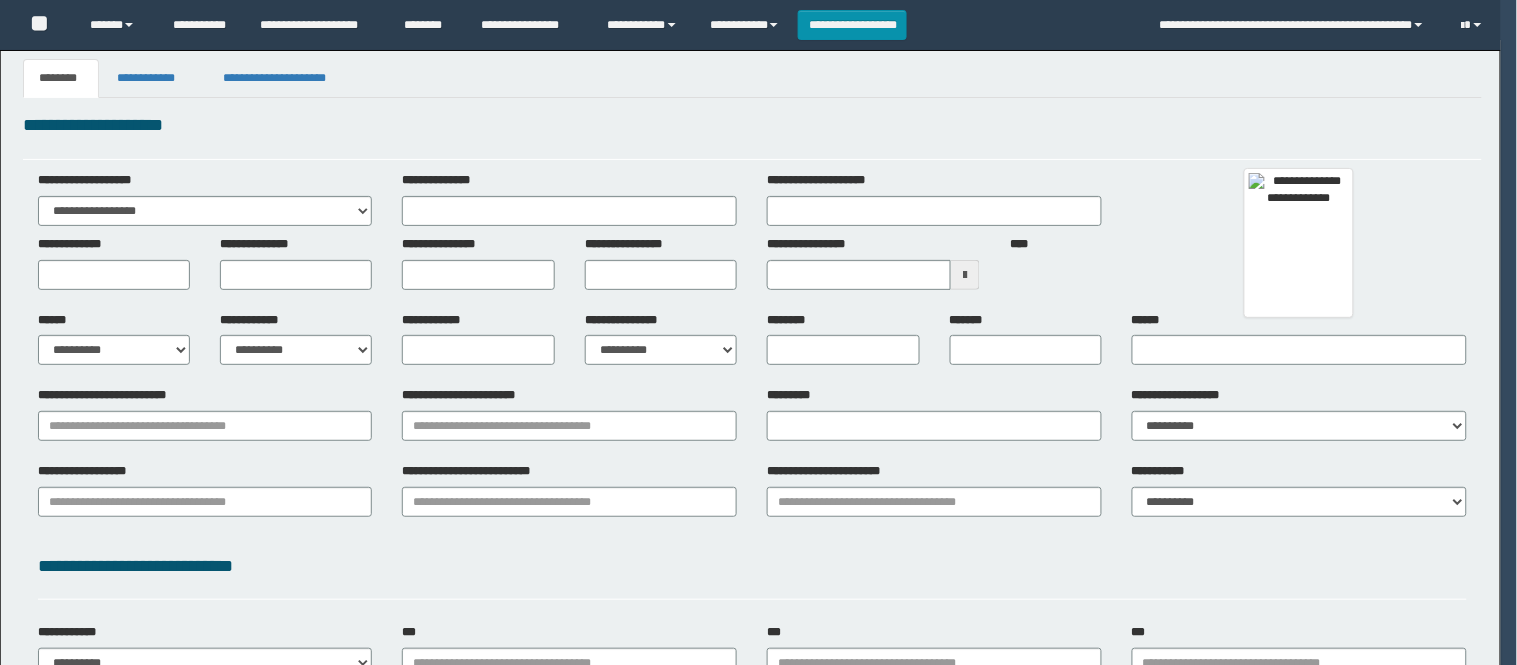 type 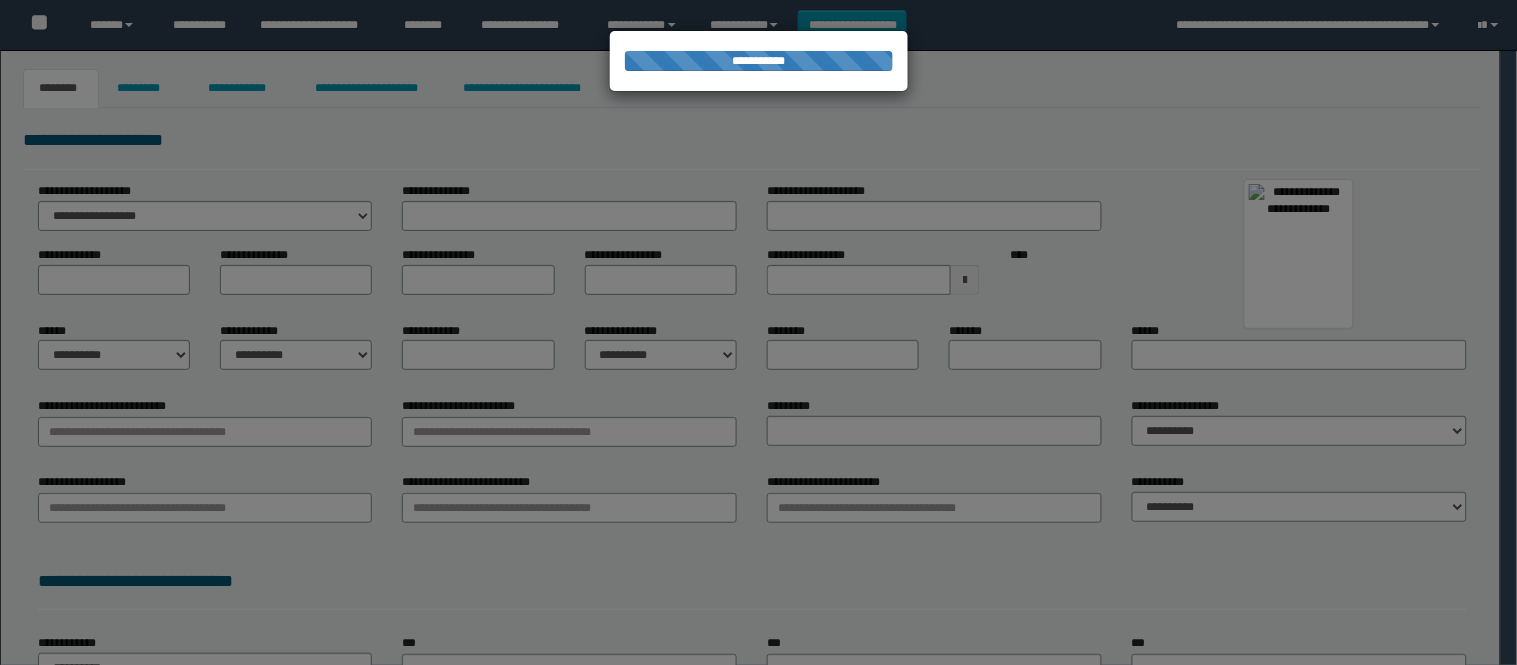 type on "********" 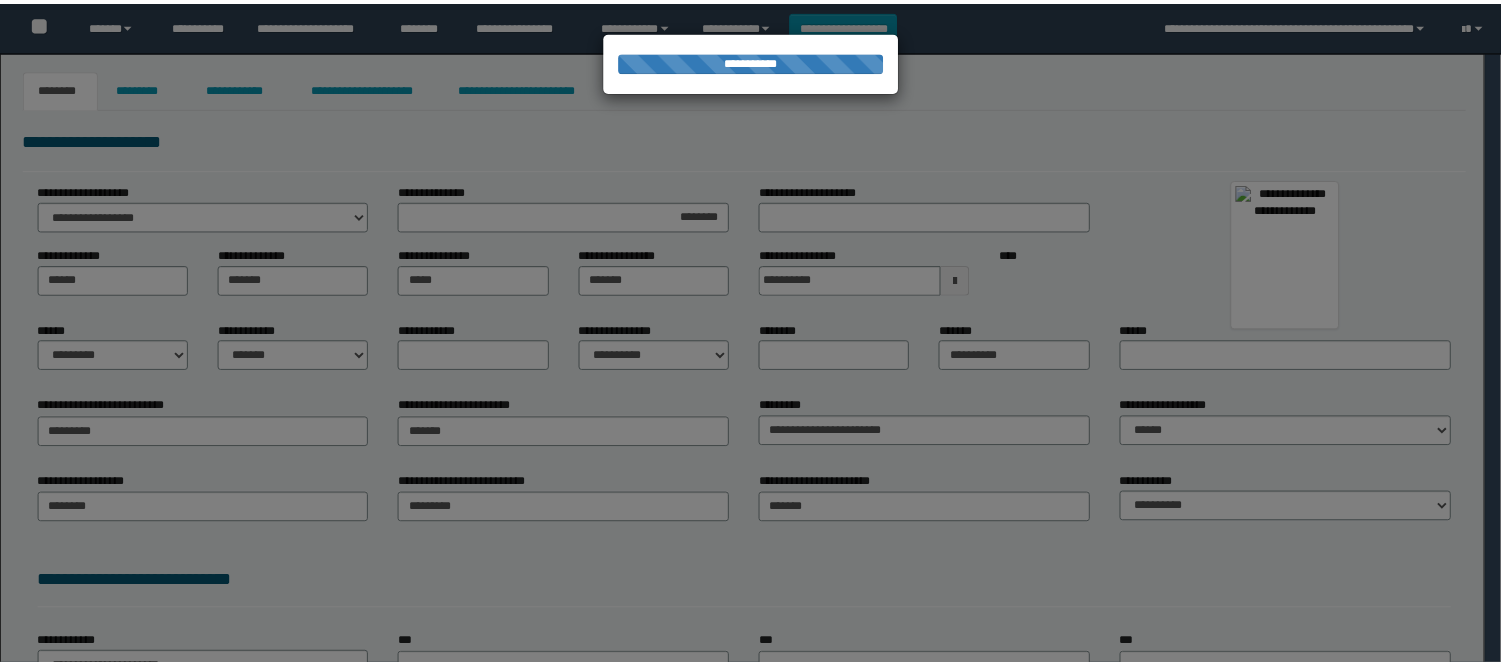scroll, scrollTop: 0, scrollLeft: 0, axis: both 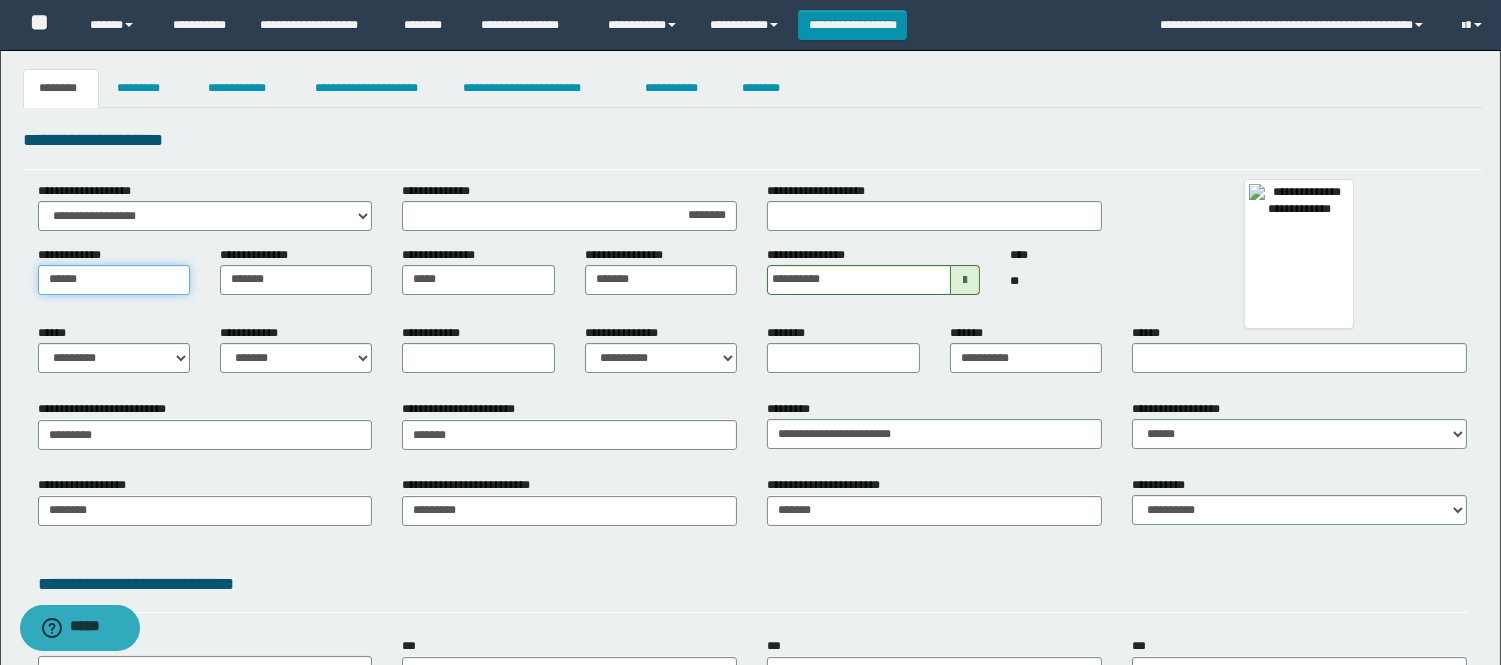 click on "******" at bounding box center (114, 280) 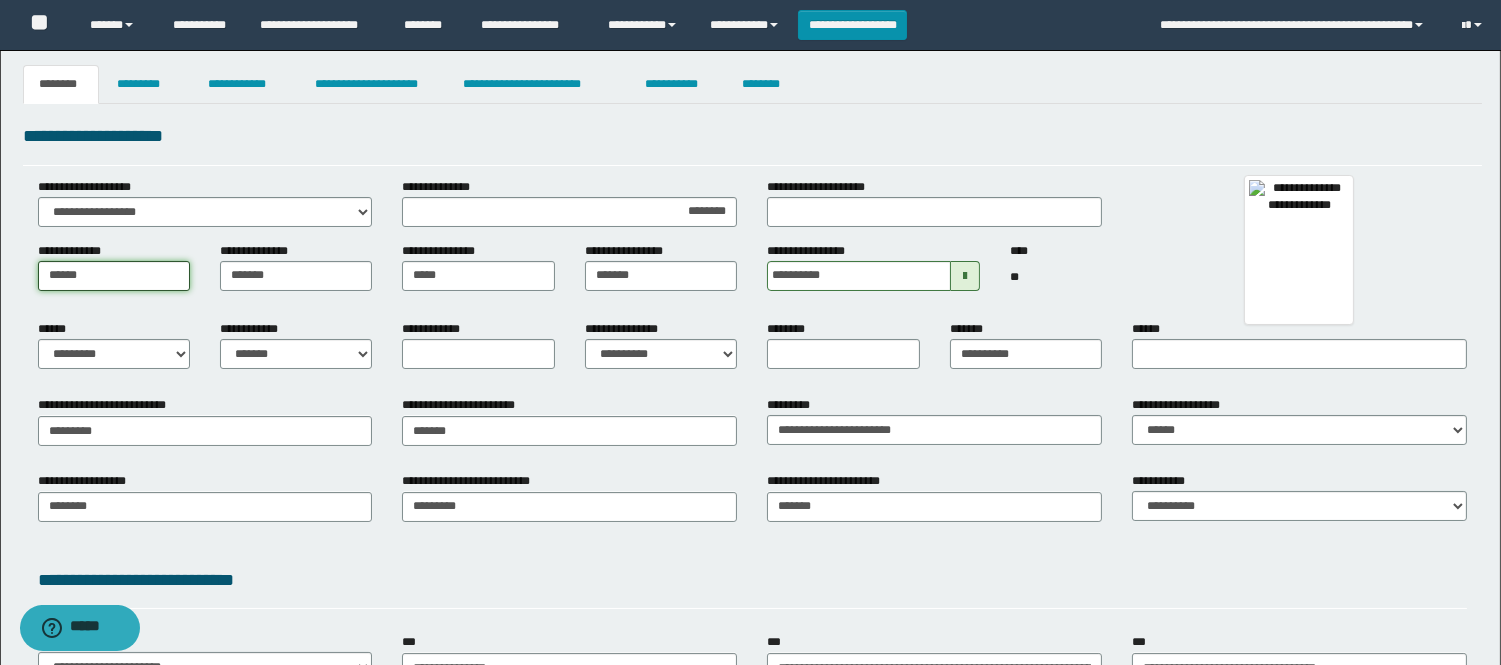 scroll, scrollTop: 0, scrollLeft: 0, axis: both 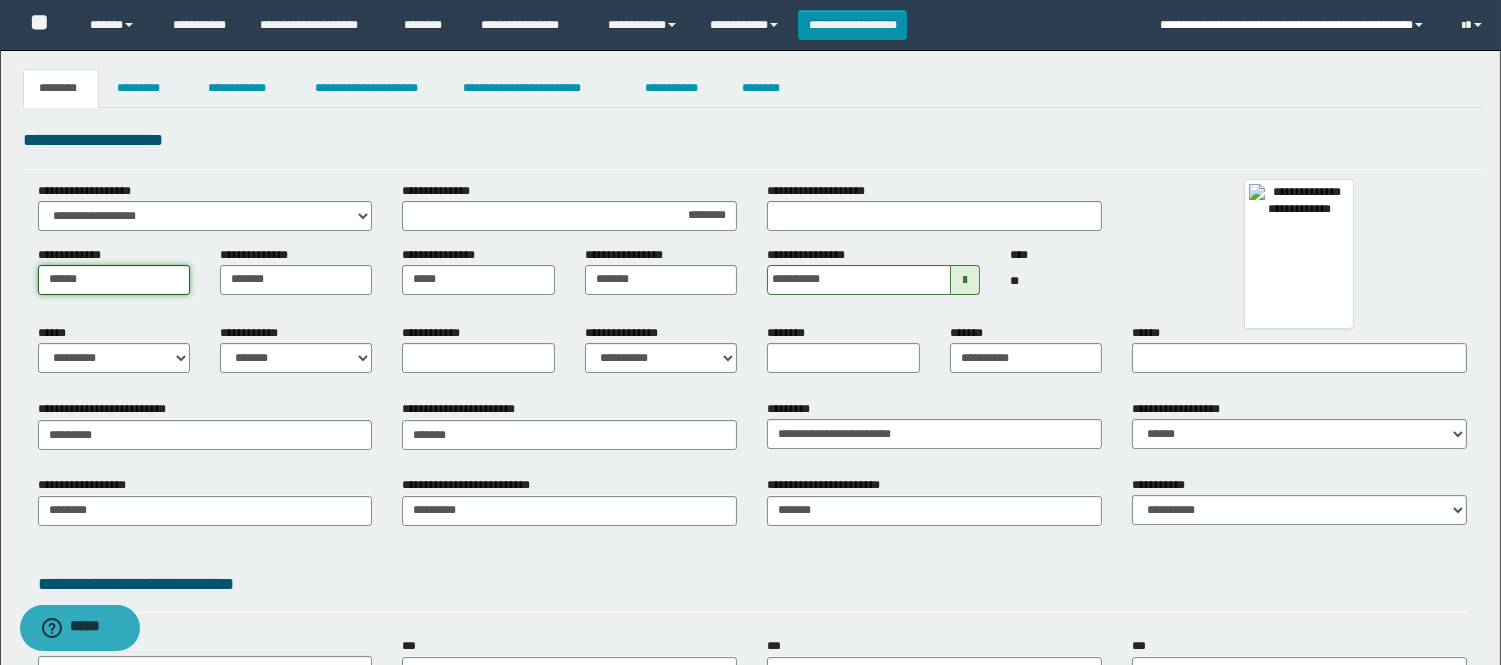 type on "******" 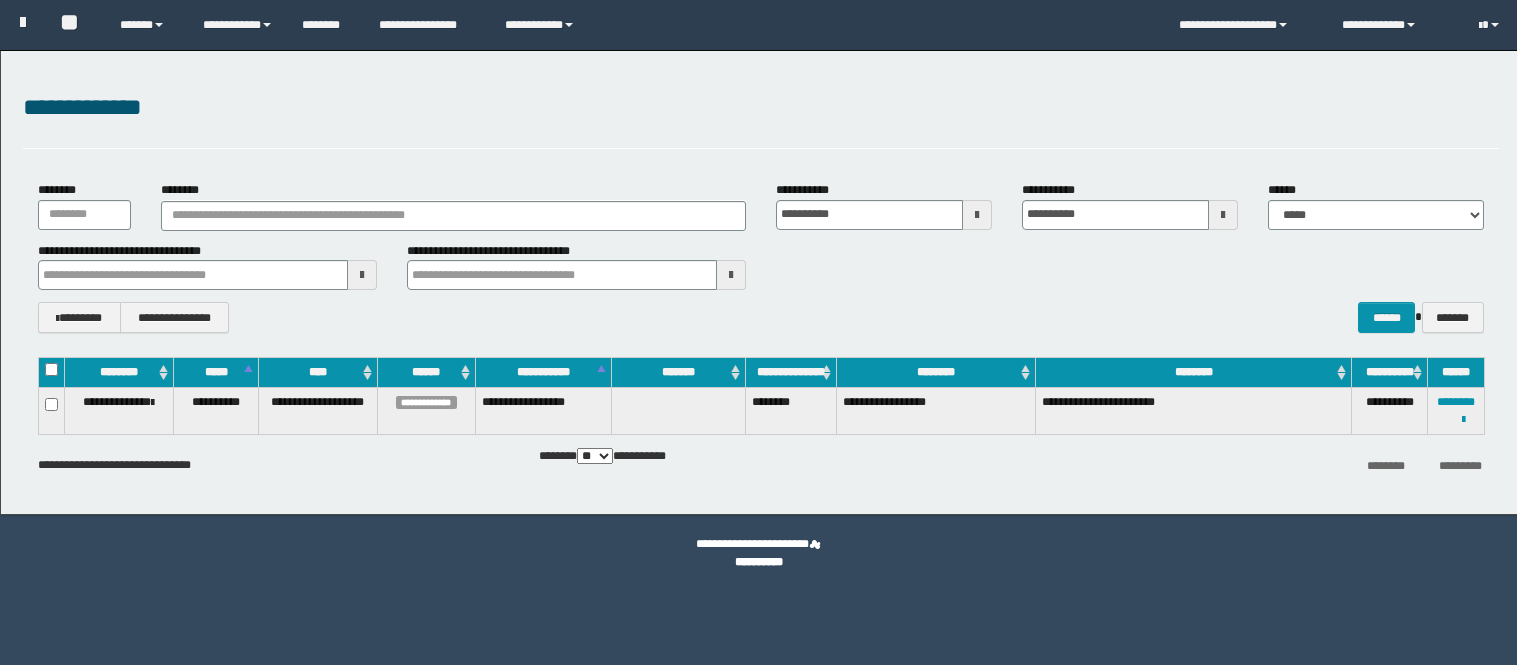 scroll, scrollTop: 0, scrollLeft: 0, axis: both 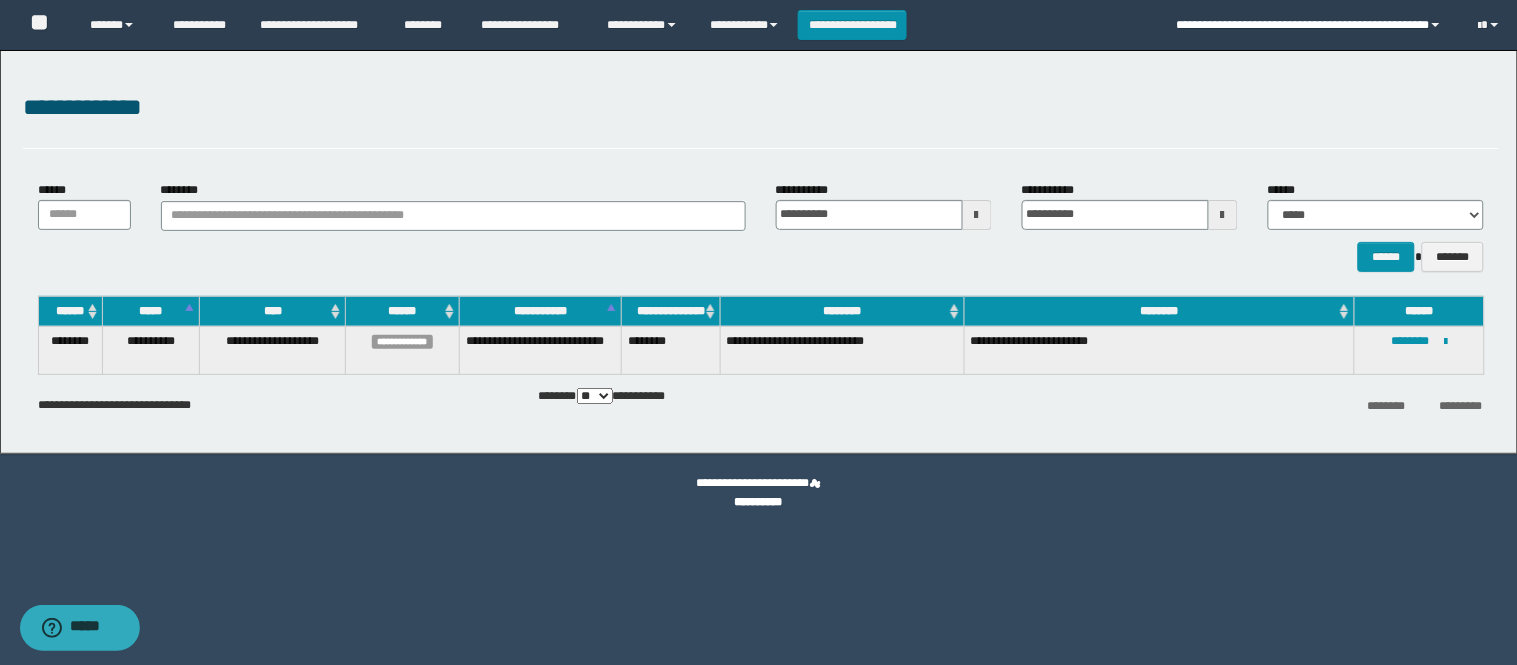 click on "**********" at bounding box center (1313, 25) 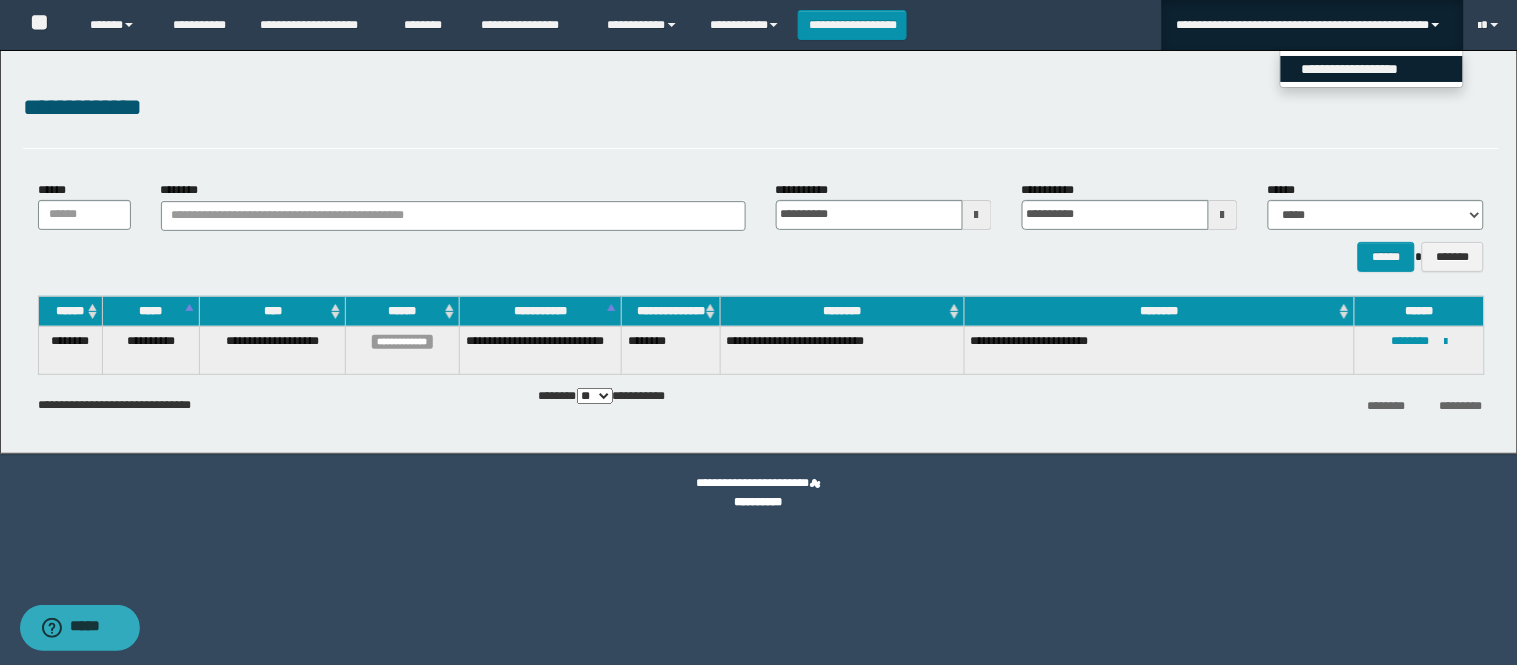 click on "**********" at bounding box center (1371, 69) 